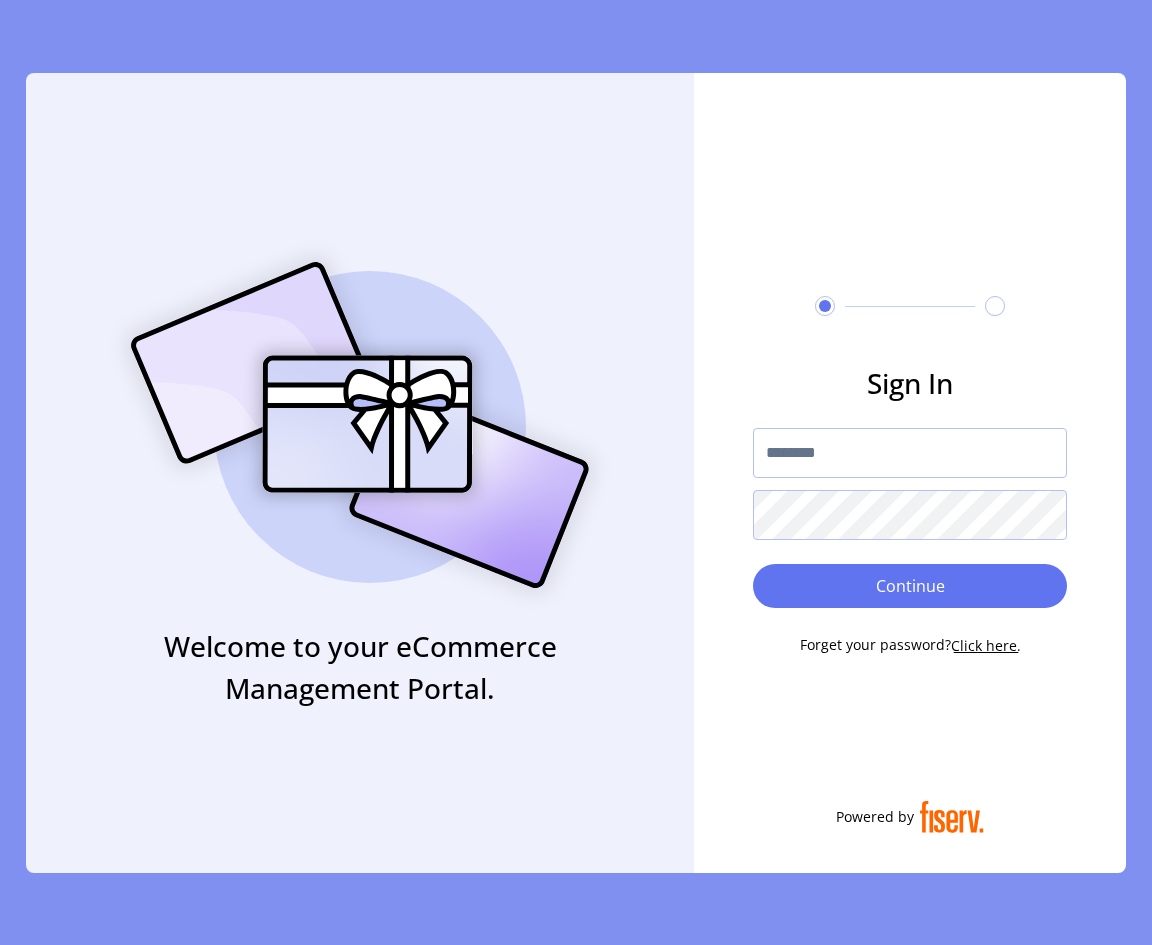 scroll, scrollTop: 0, scrollLeft: 0, axis: both 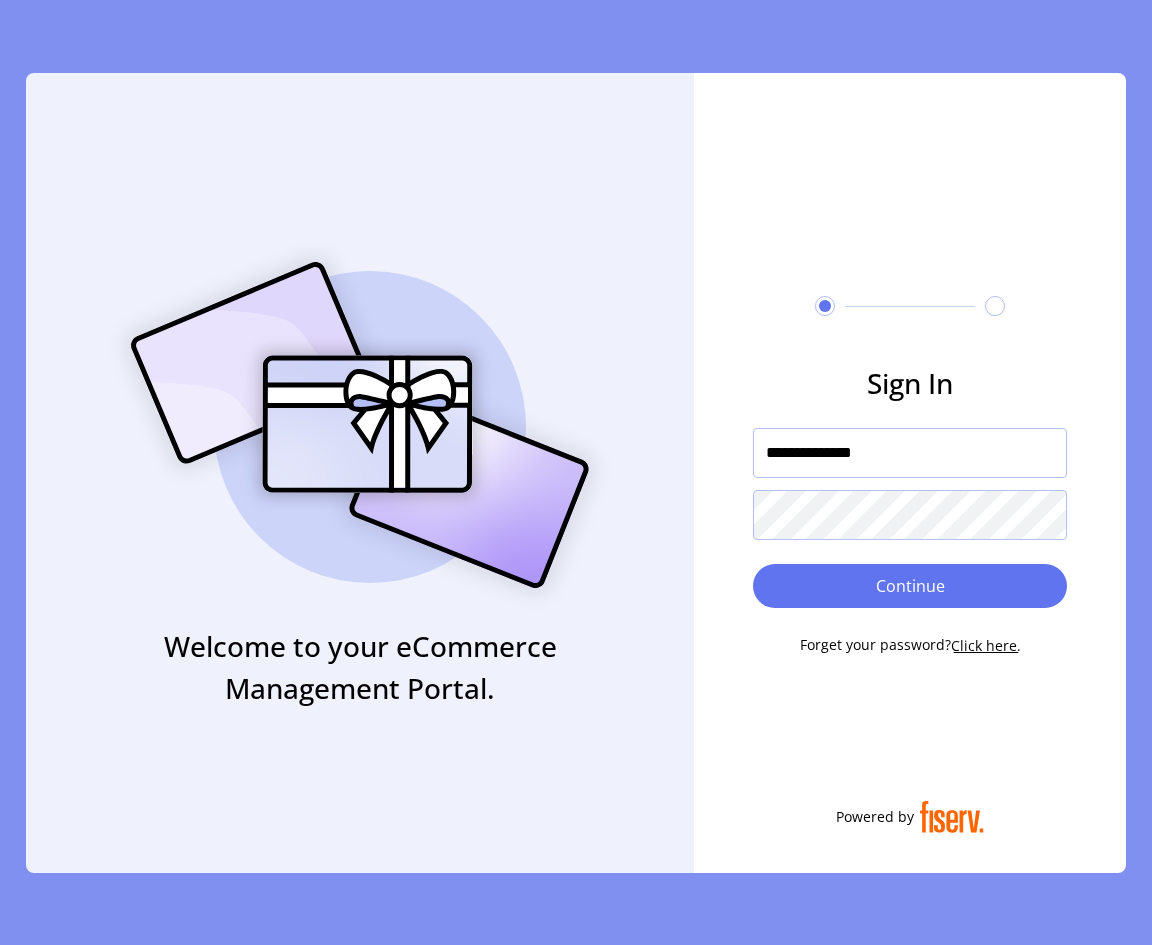 type on "**********" 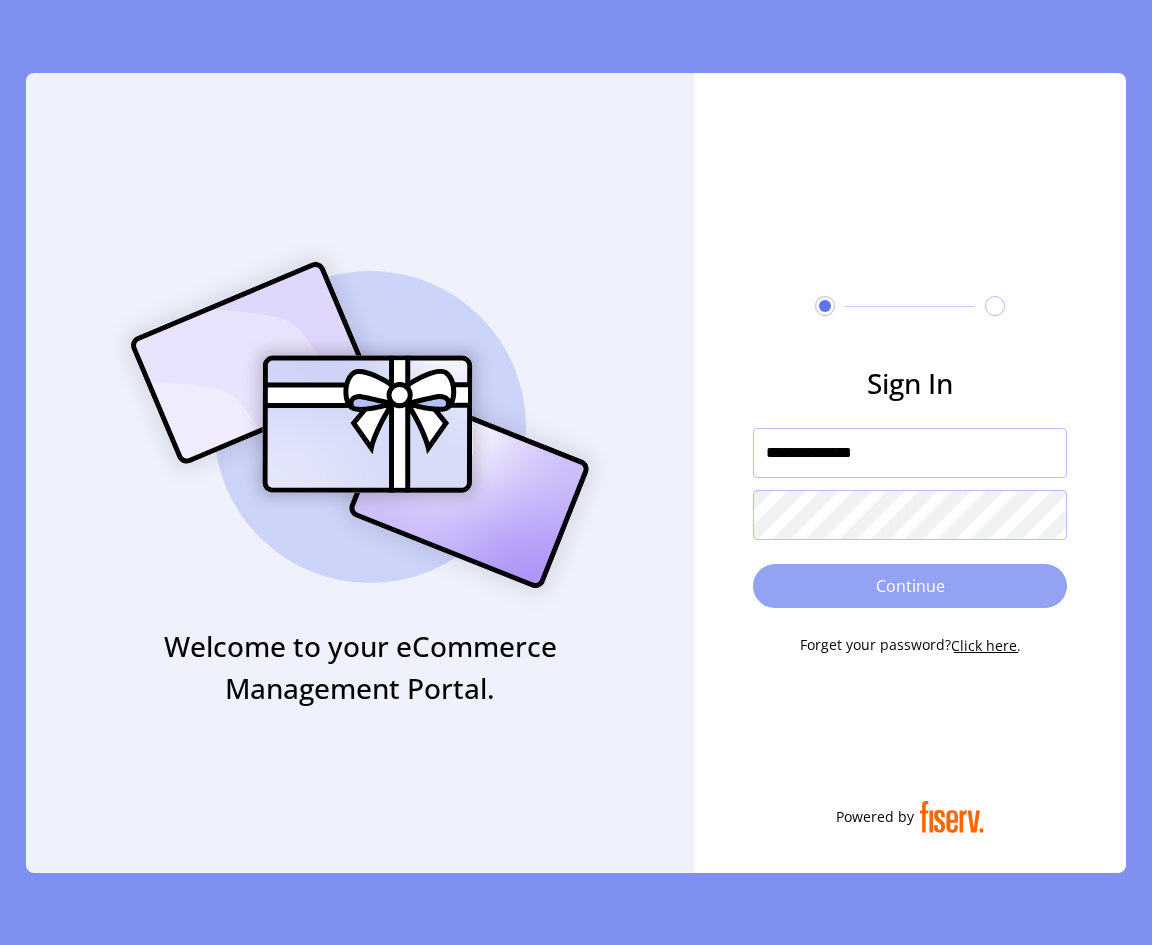 click on "Continue" at bounding box center (910, 586) 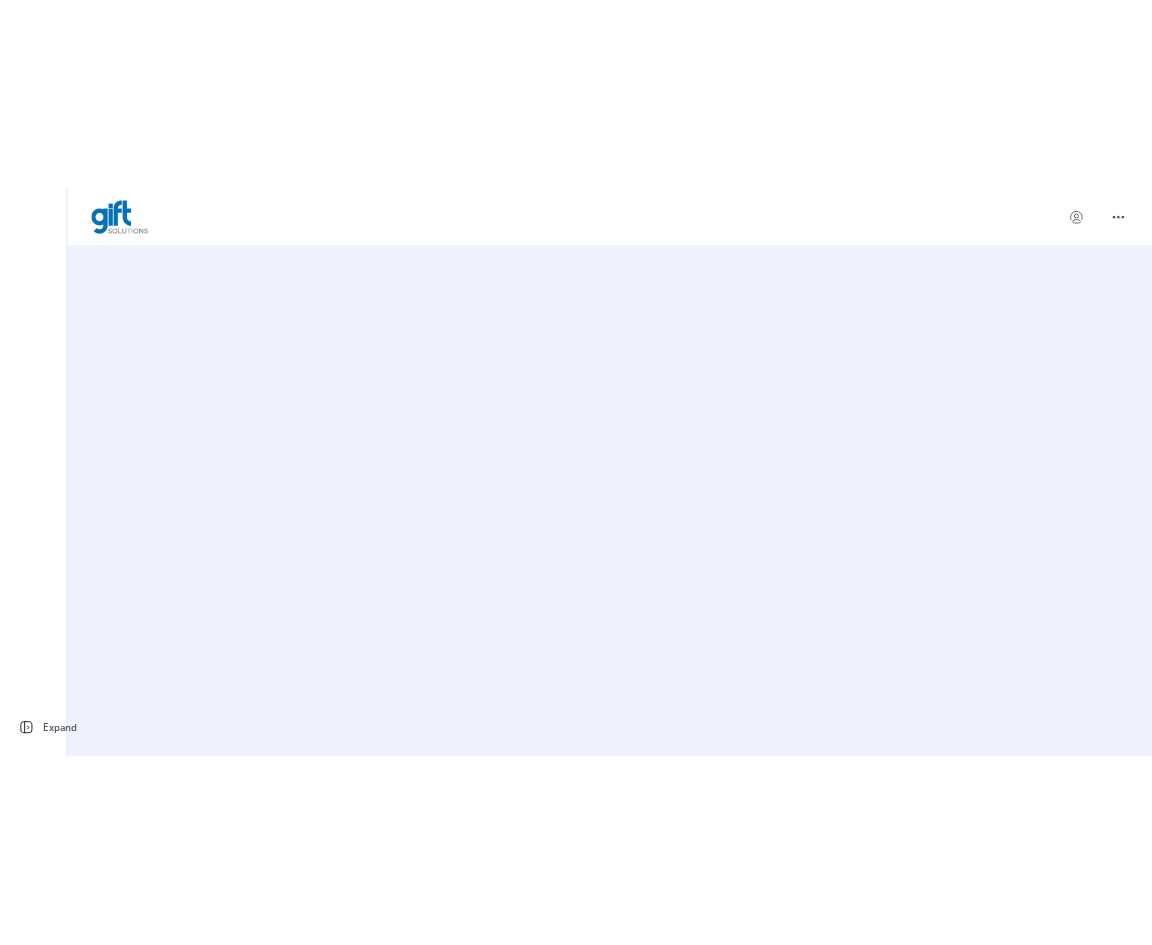 scroll, scrollTop: 0, scrollLeft: 0, axis: both 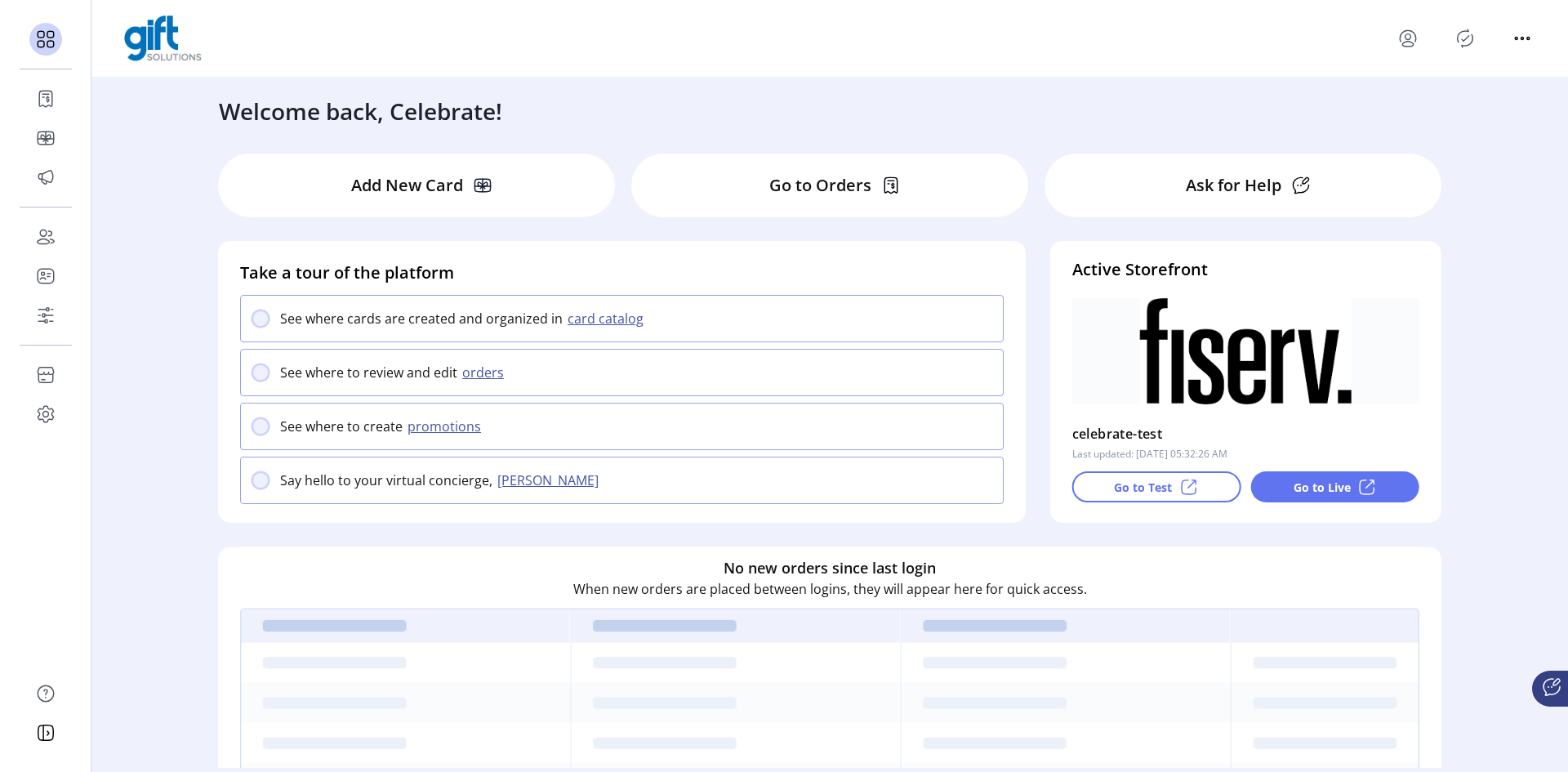 click 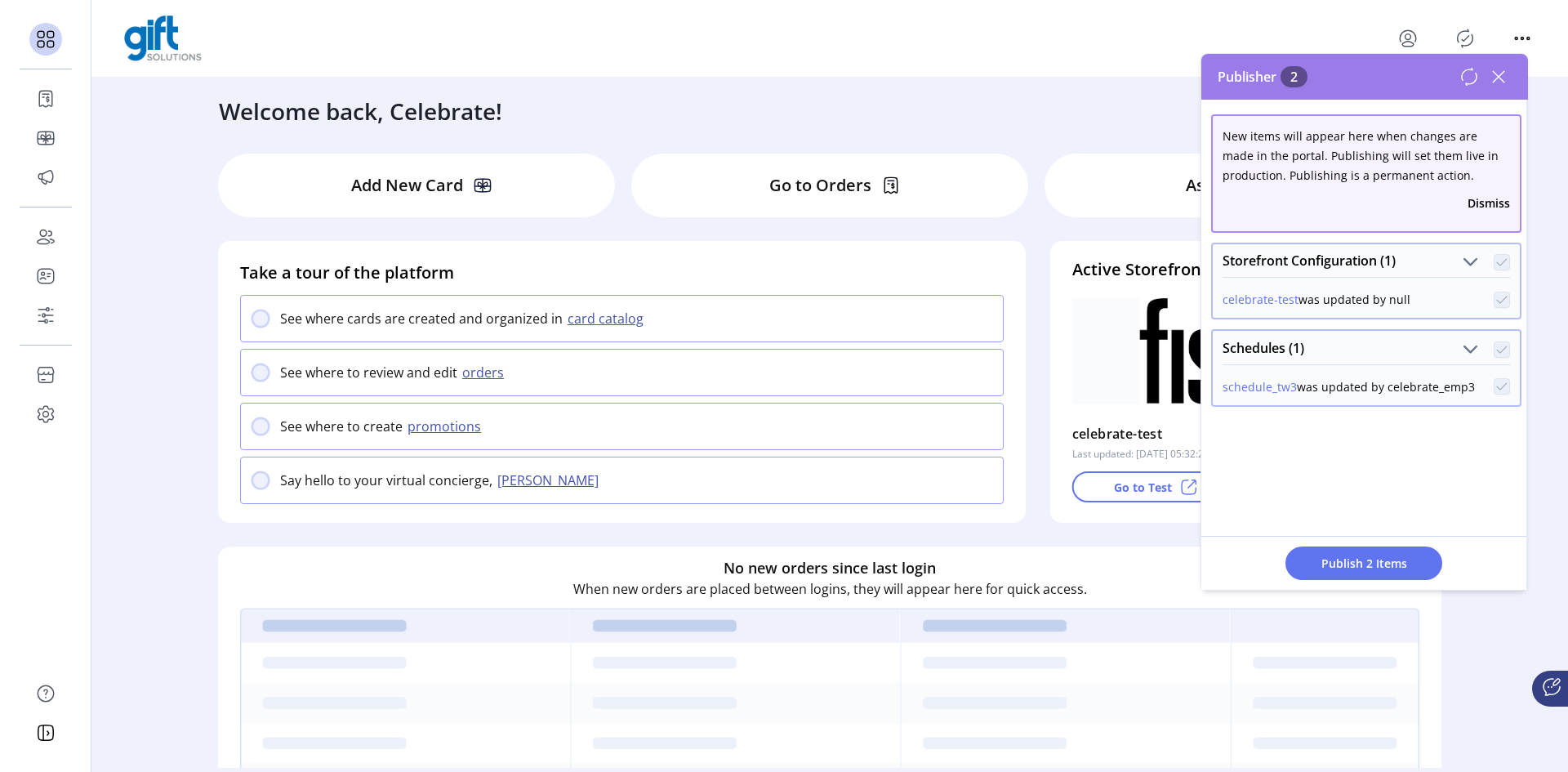 click 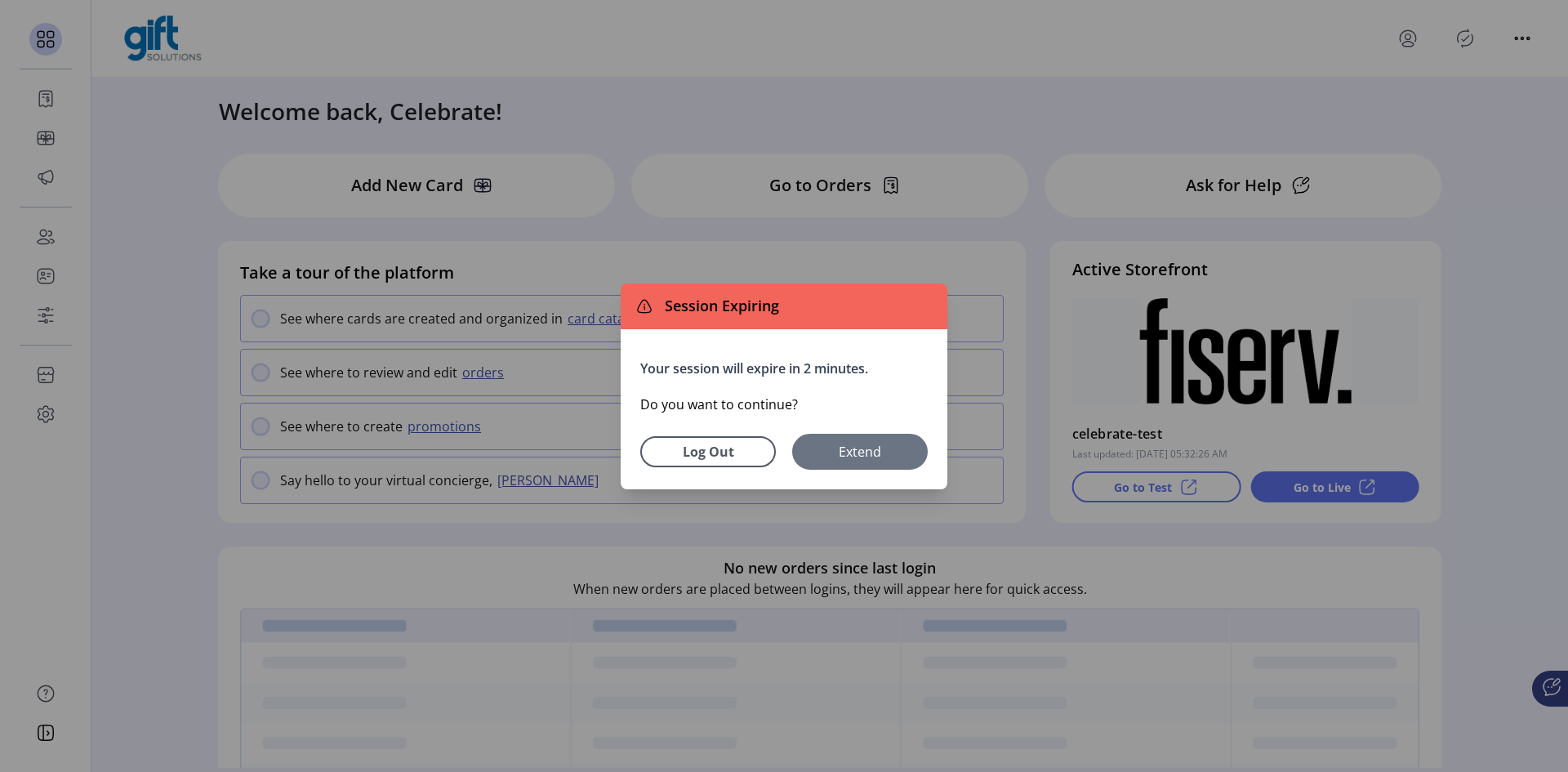 click on "Extend" at bounding box center [860, 452] 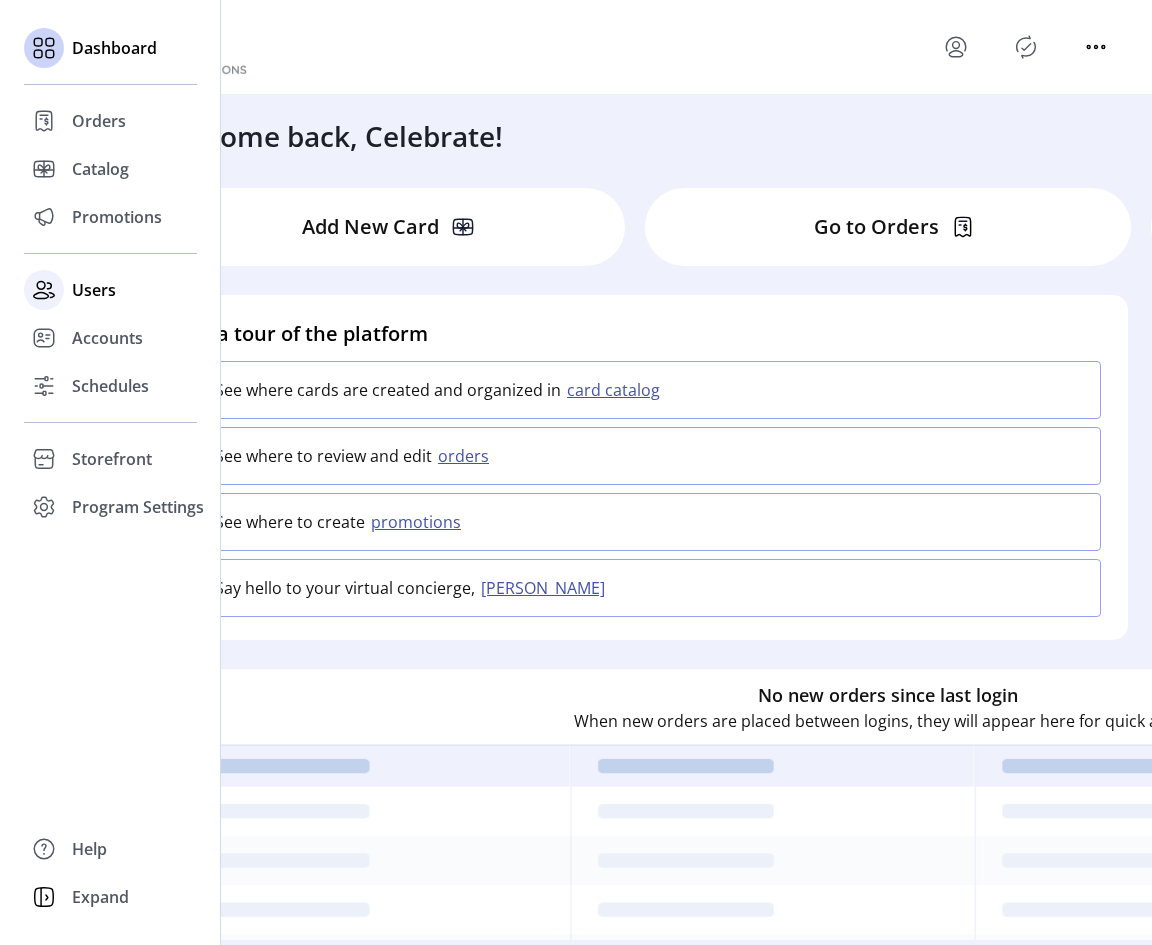 click on "Users" 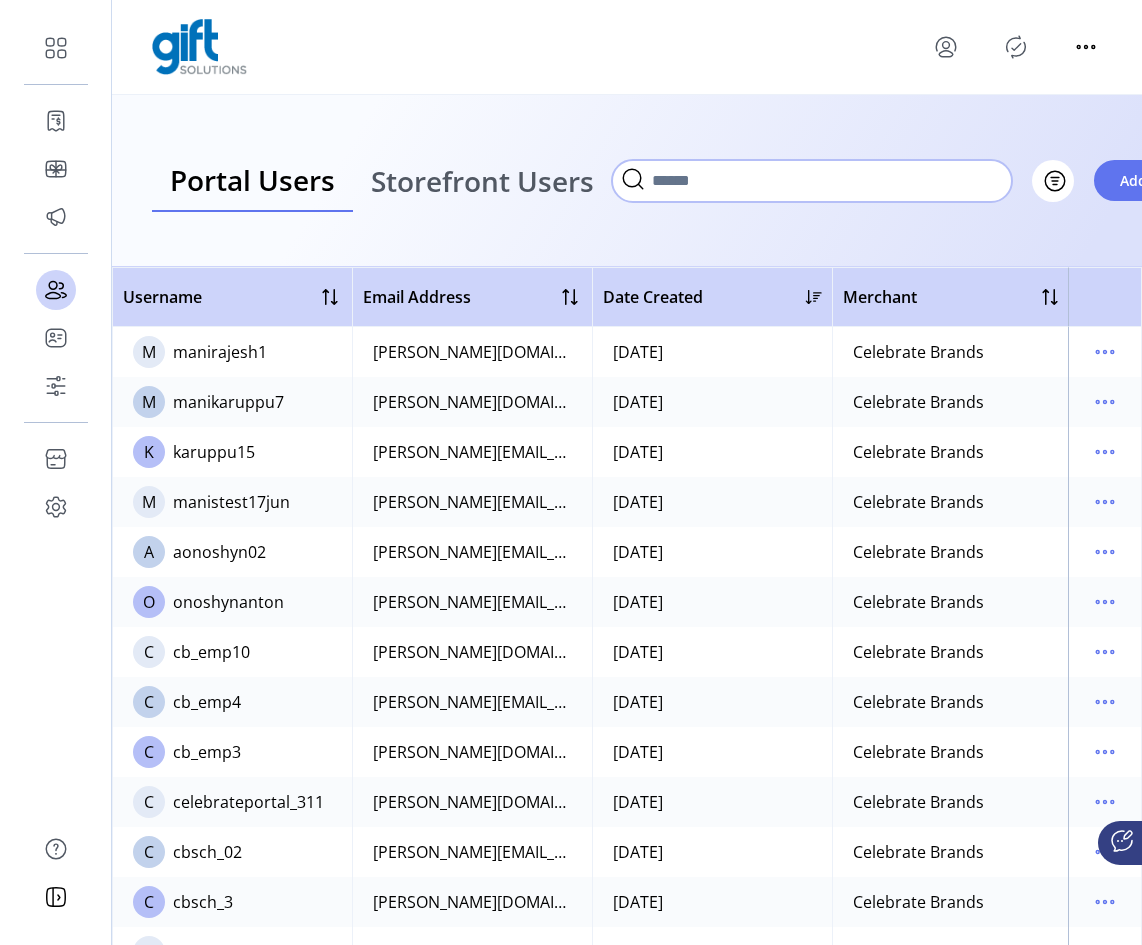 click 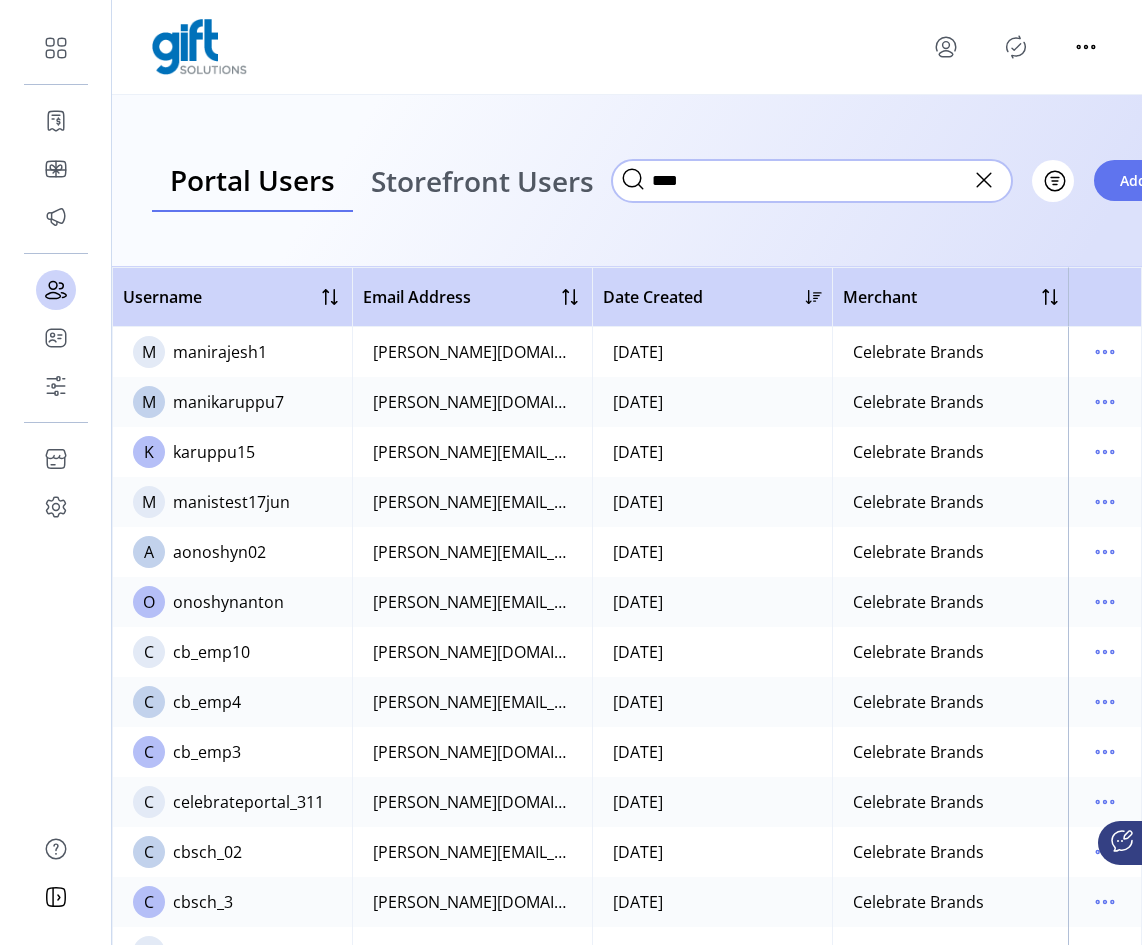 type on "****" 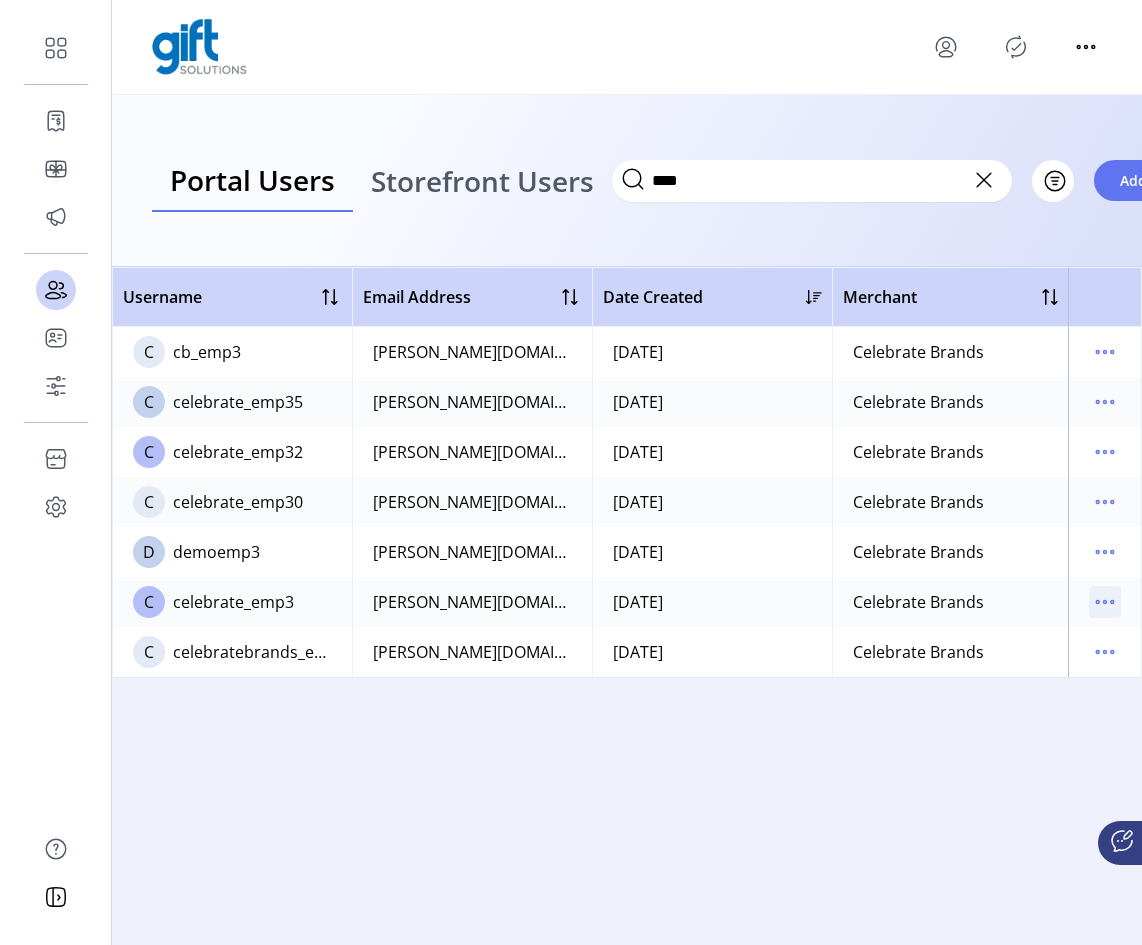 click 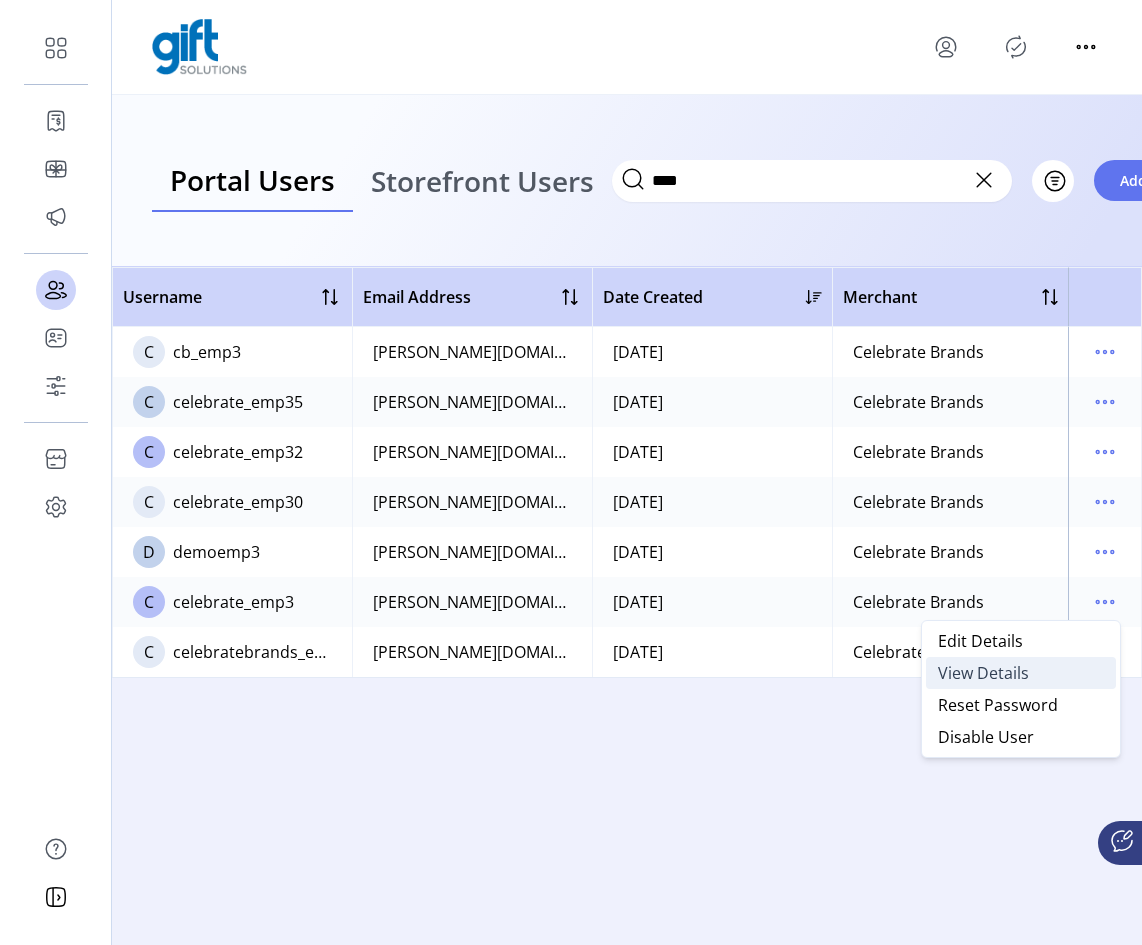 click on "View Details" at bounding box center [983, 673] 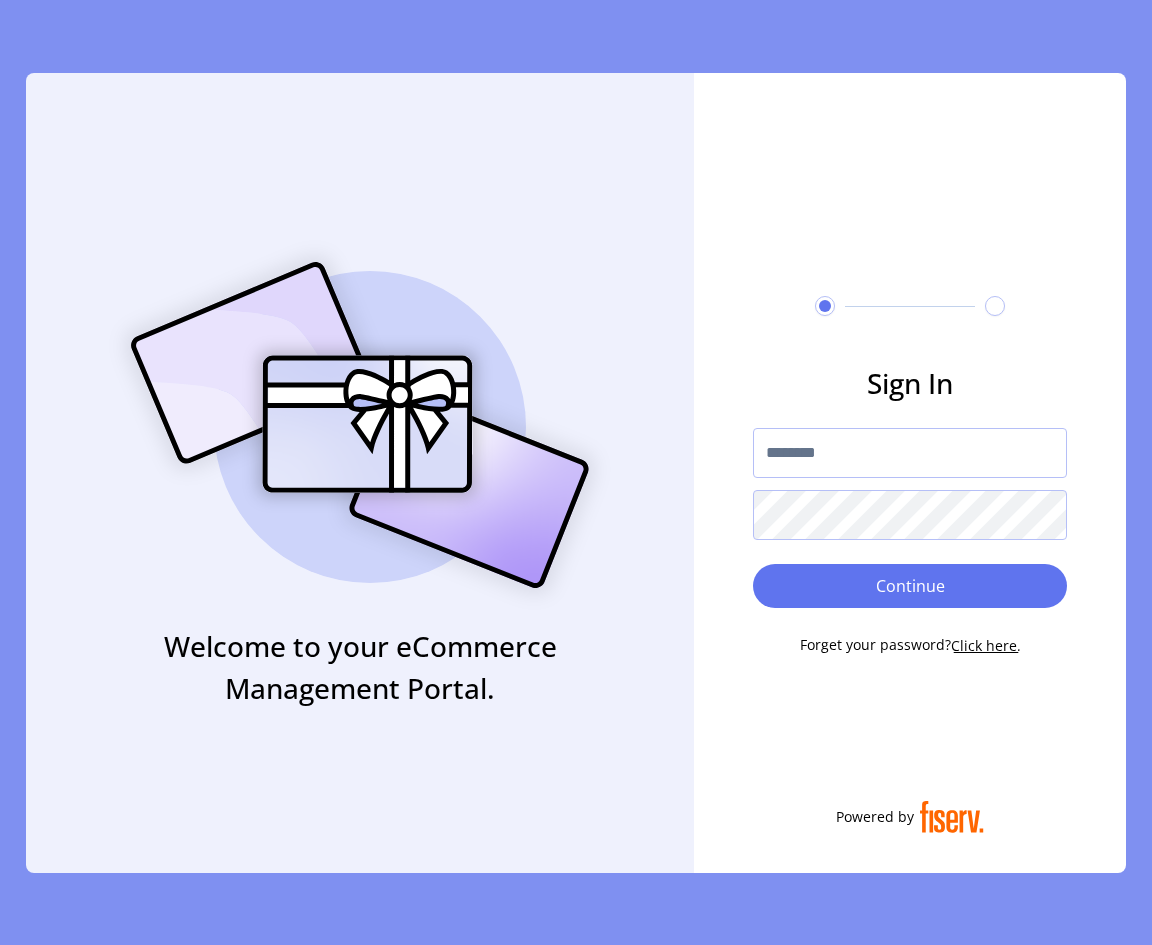 click at bounding box center (910, 453) 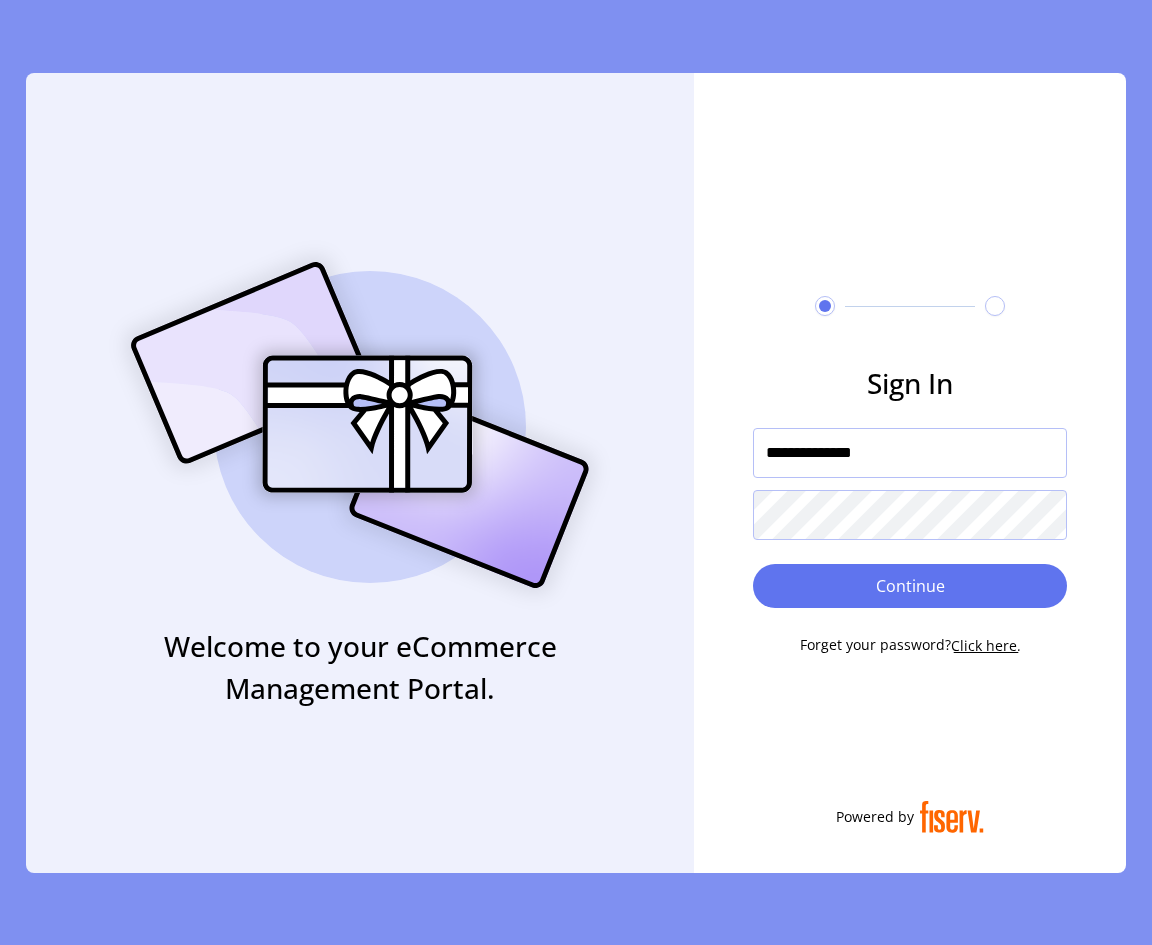type on "**********" 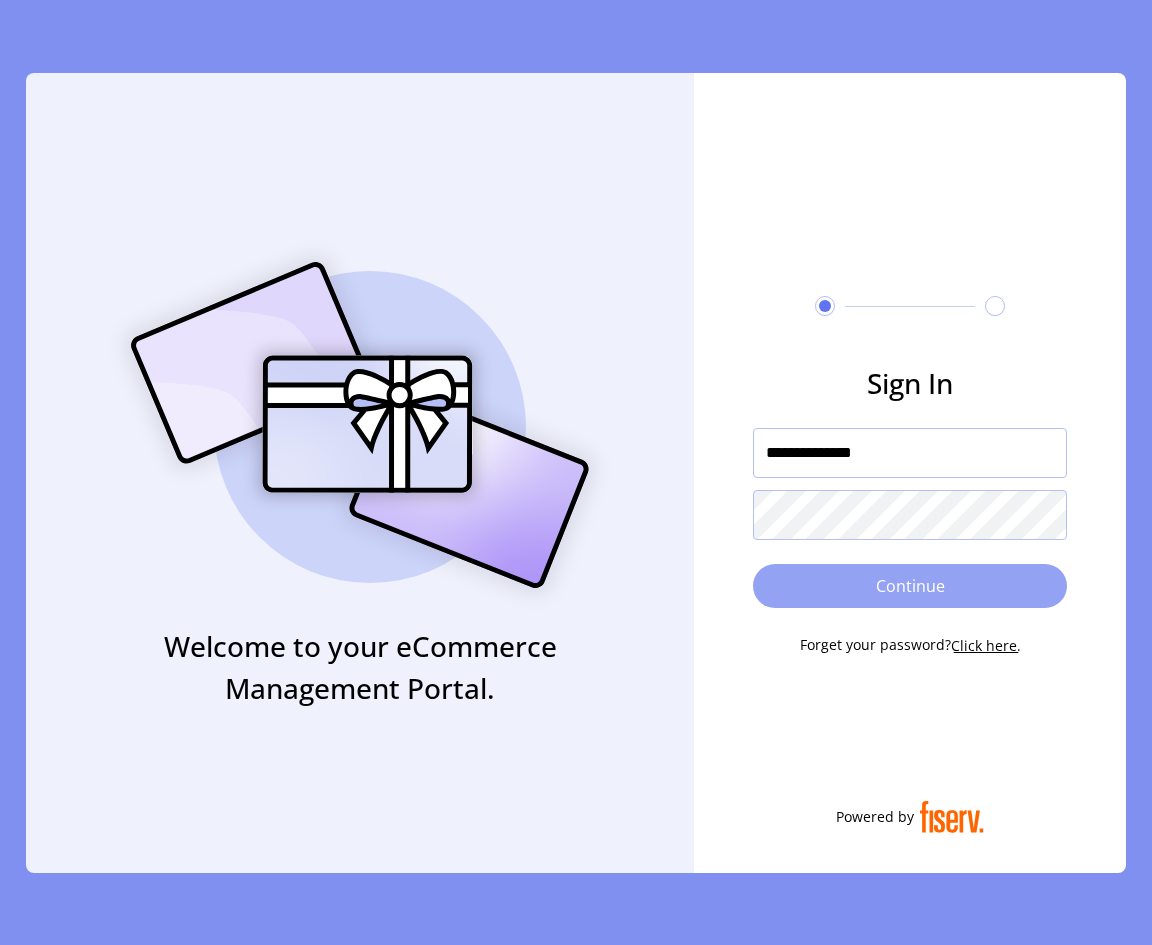 click on "Continue" at bounding box center (910, 586) 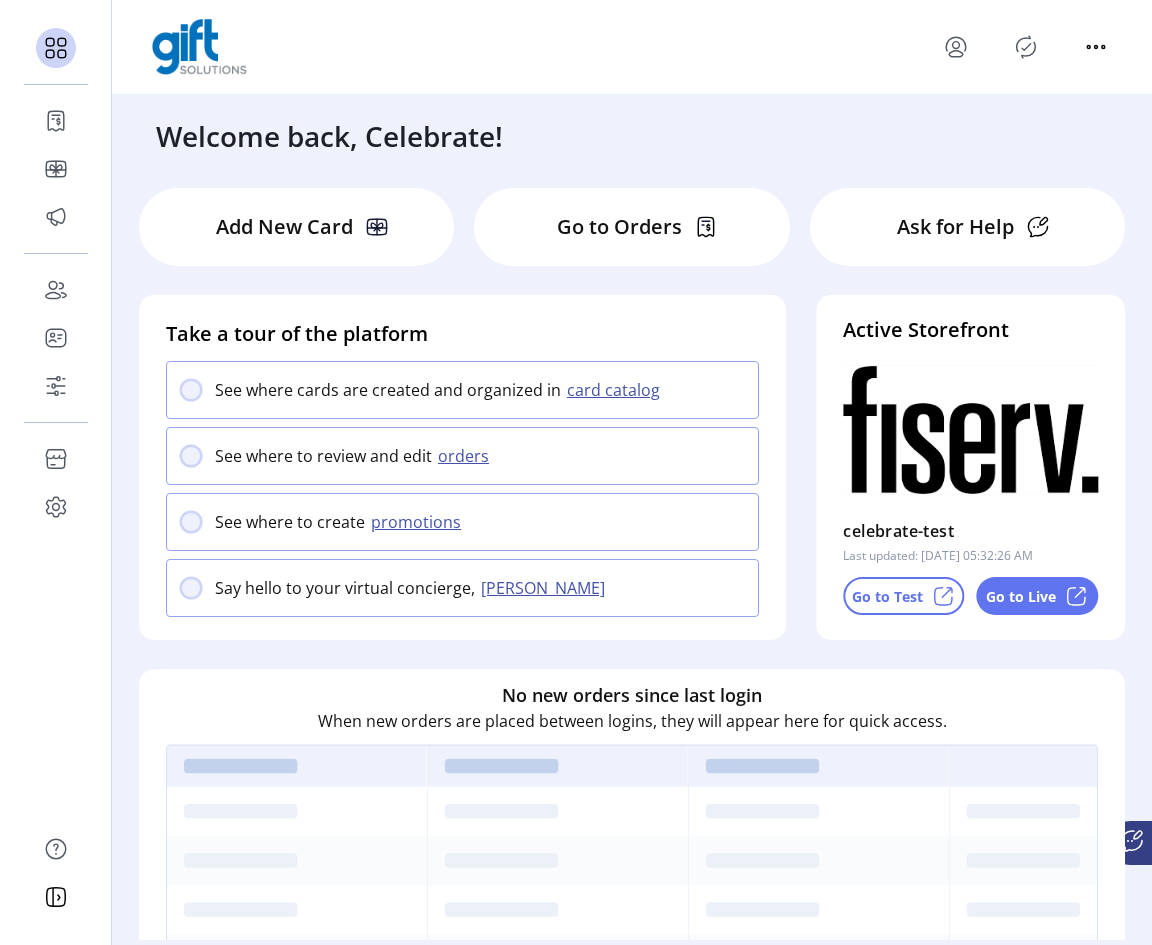 click on "card catalog" 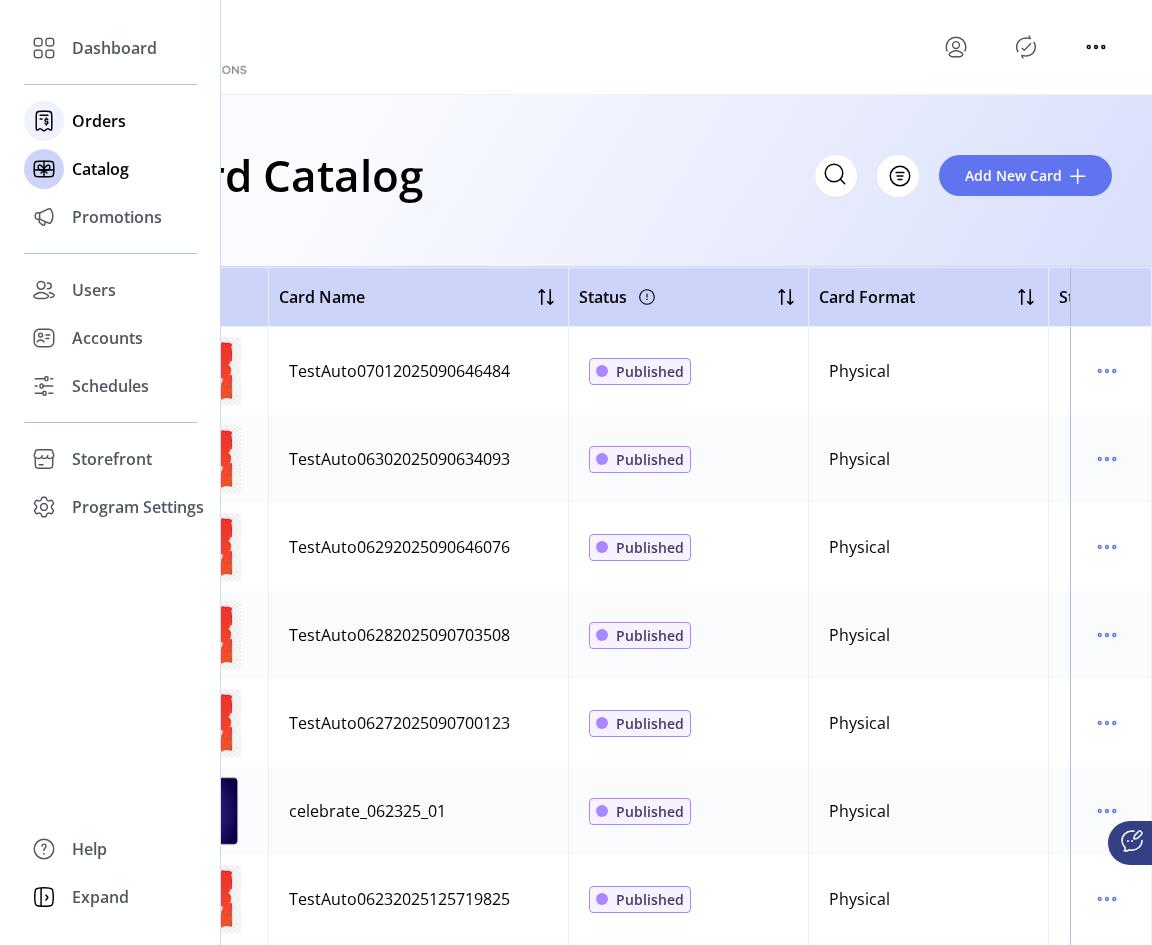 click on "Orders" 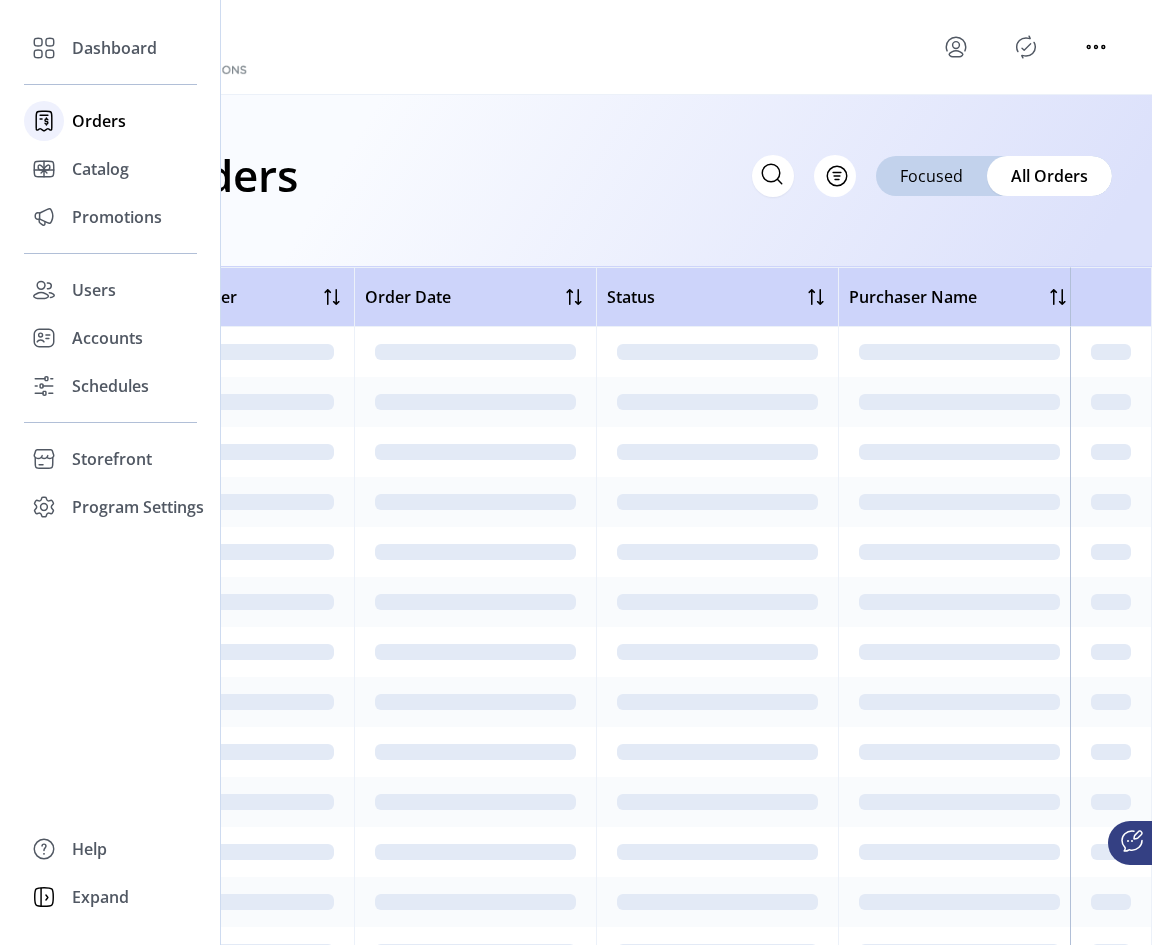 click on "Orders" 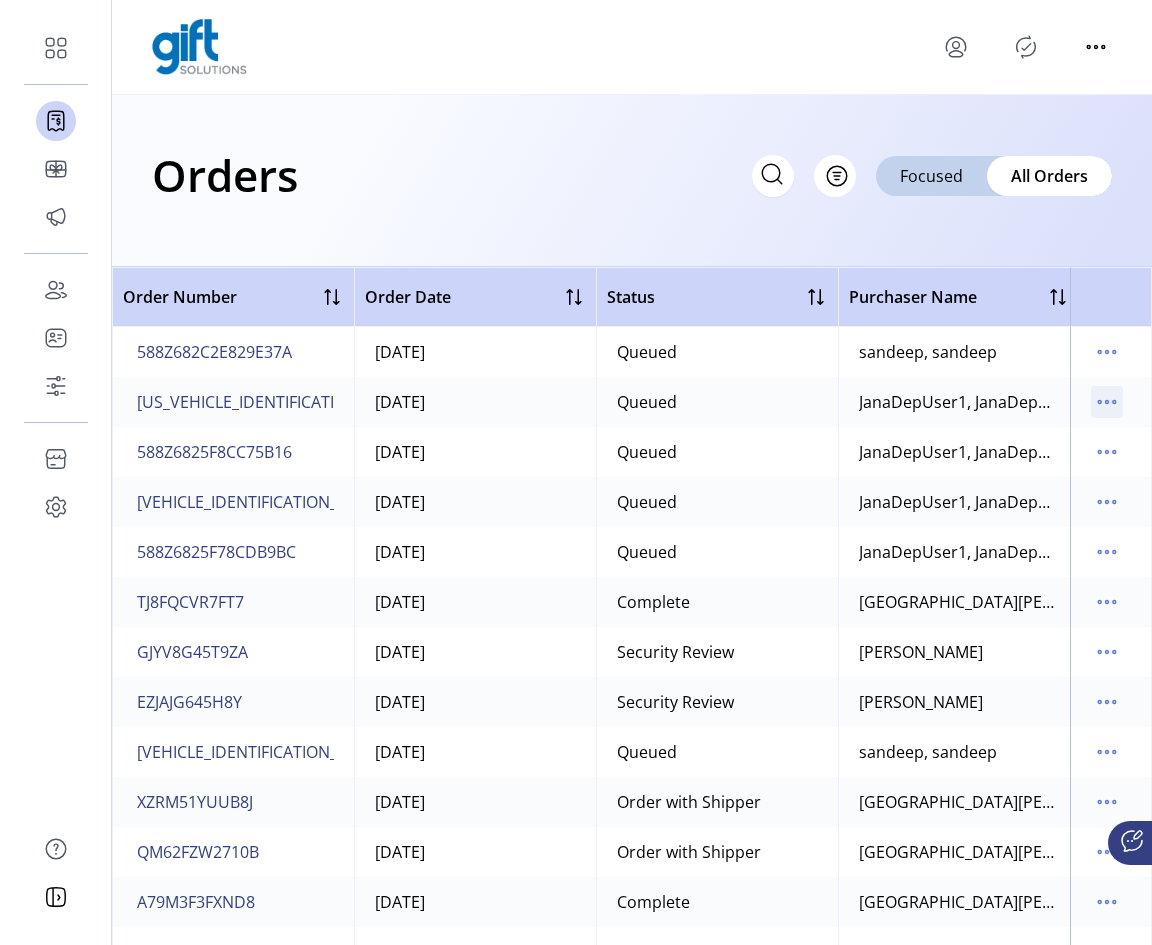 click 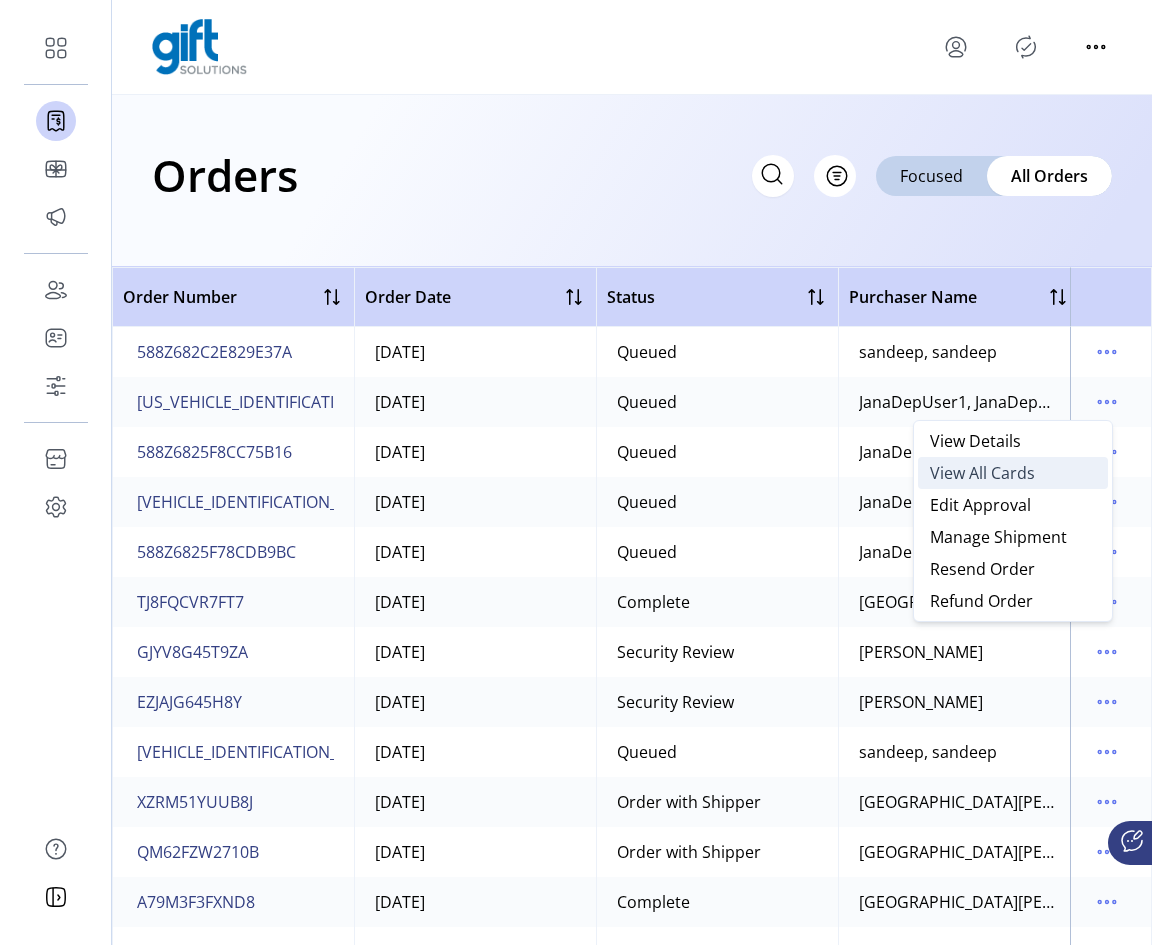 click on "View All Cards" at bounding box center [982, 473] 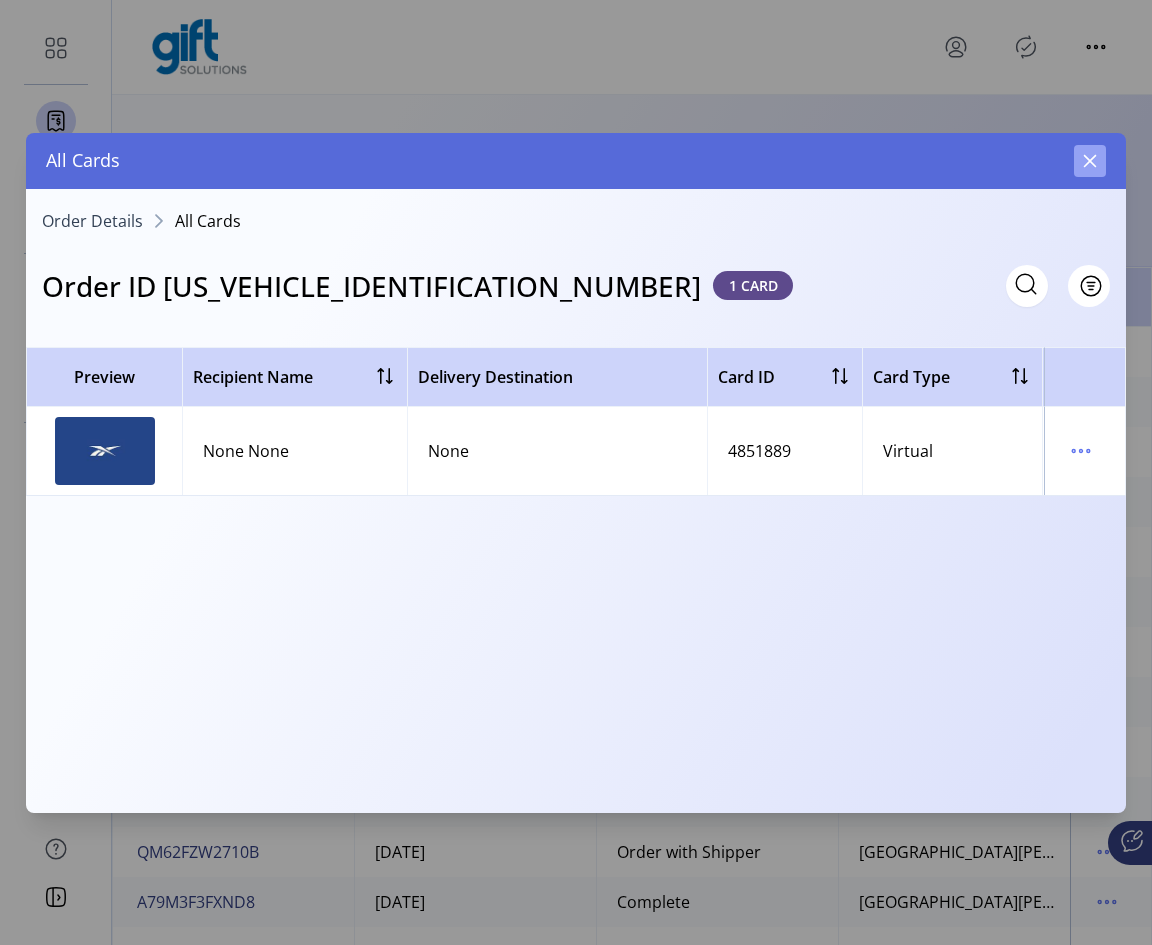 click 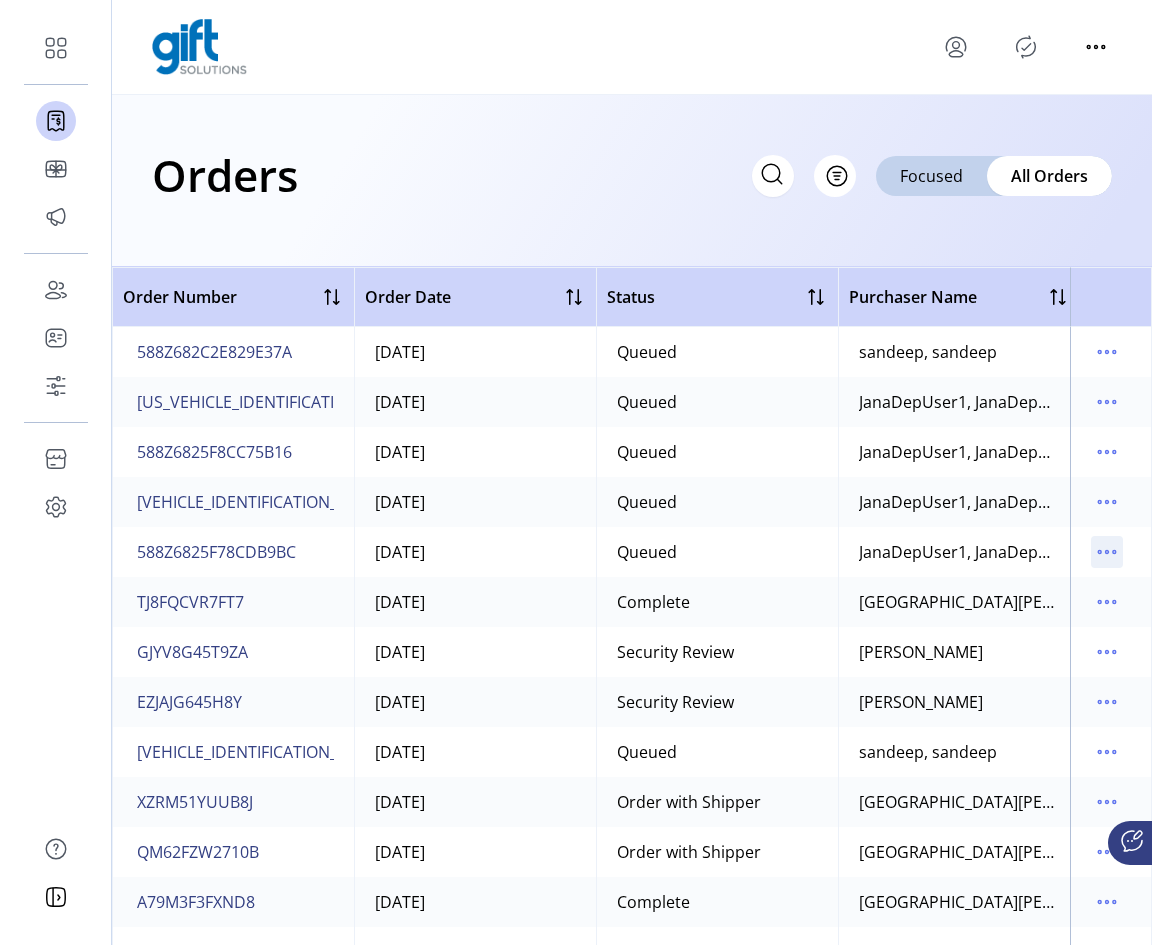 click 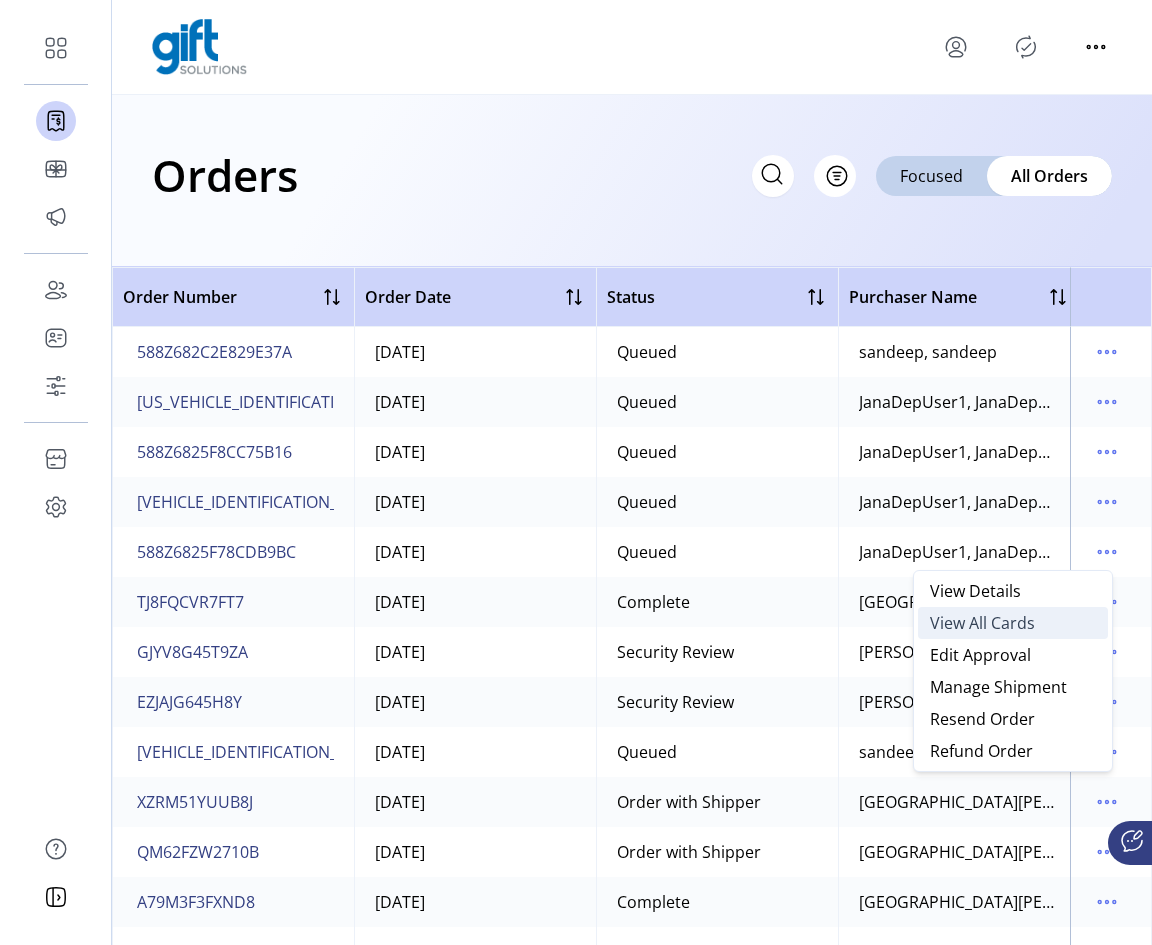 click on "View All Cards" at bounding box center (982, 623) 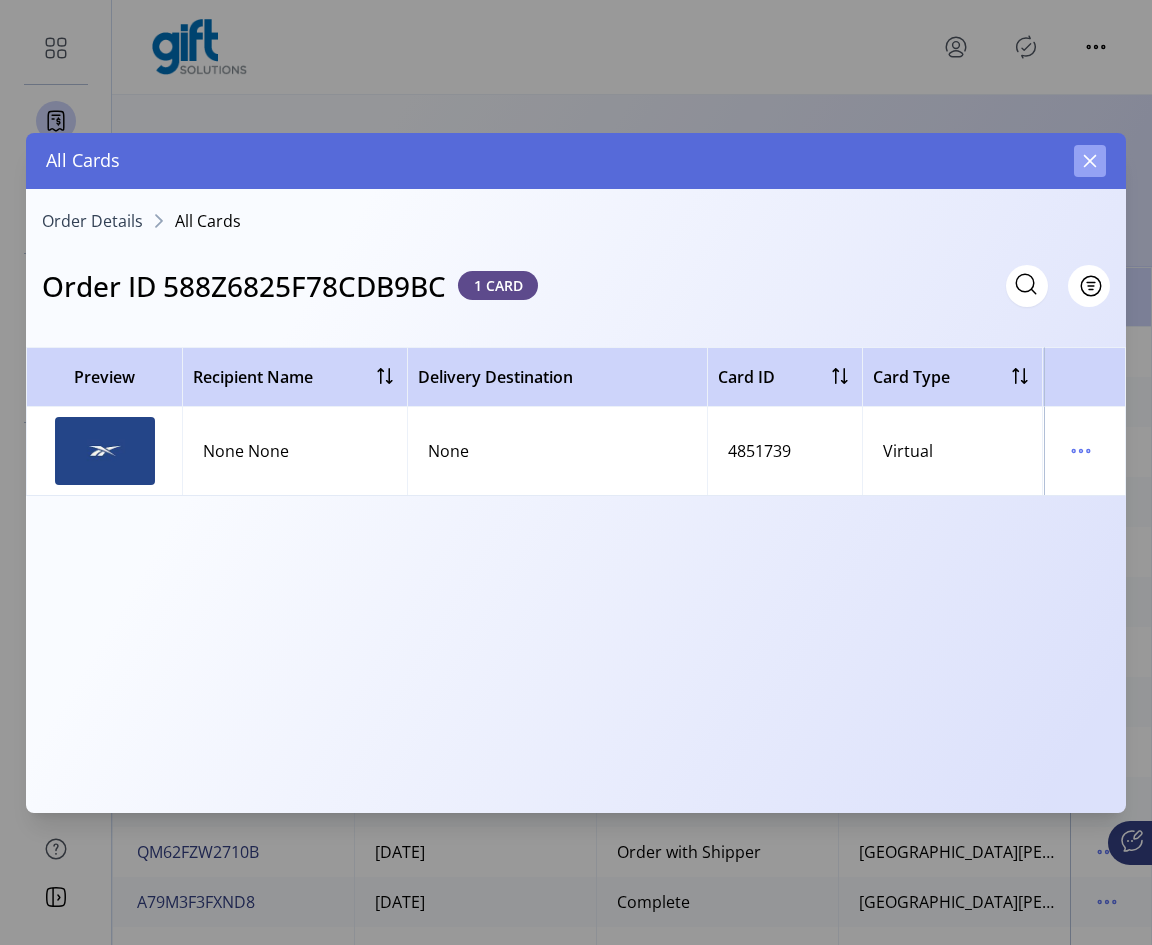 click 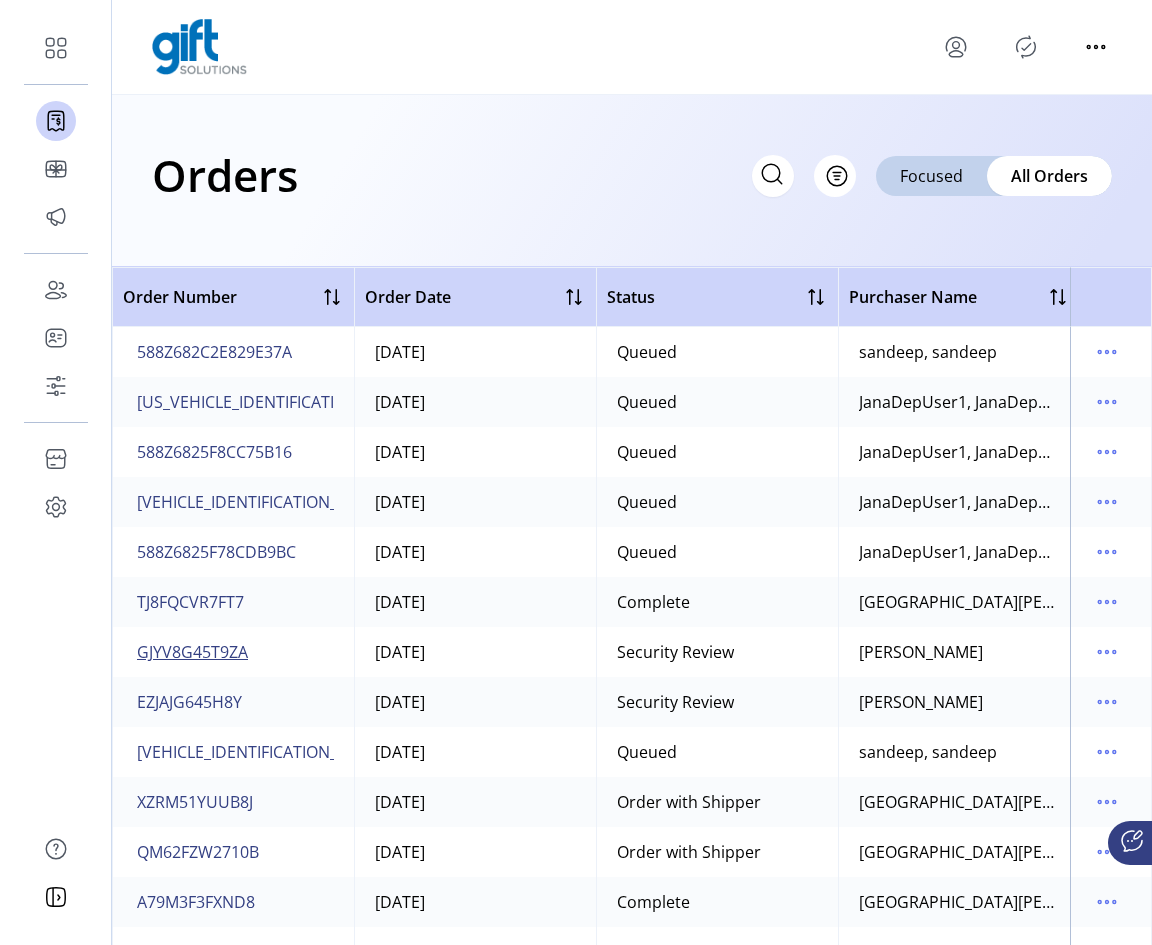 click on "GJYV8G45T9ZA" 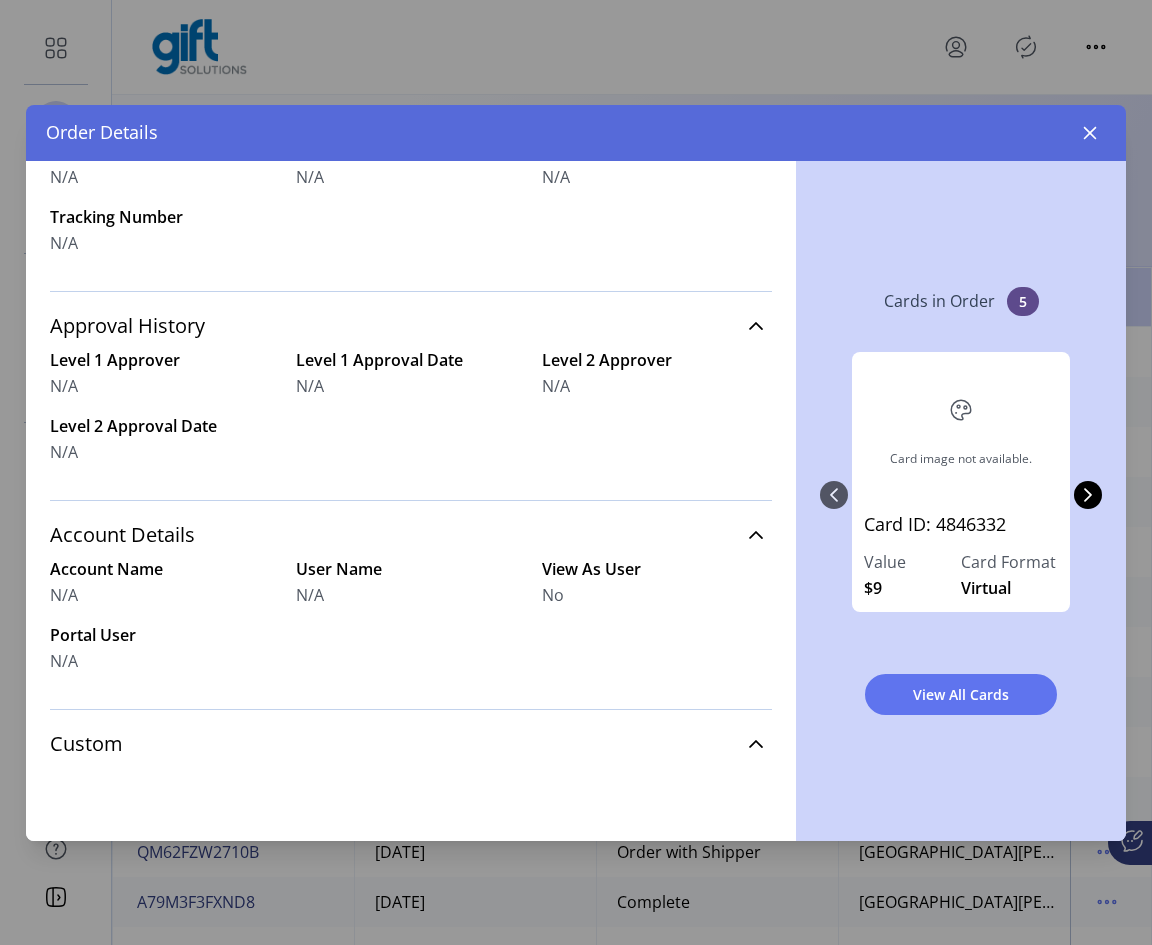 scroll, scrollTop: 0, scrollLeft: 0, axis: both 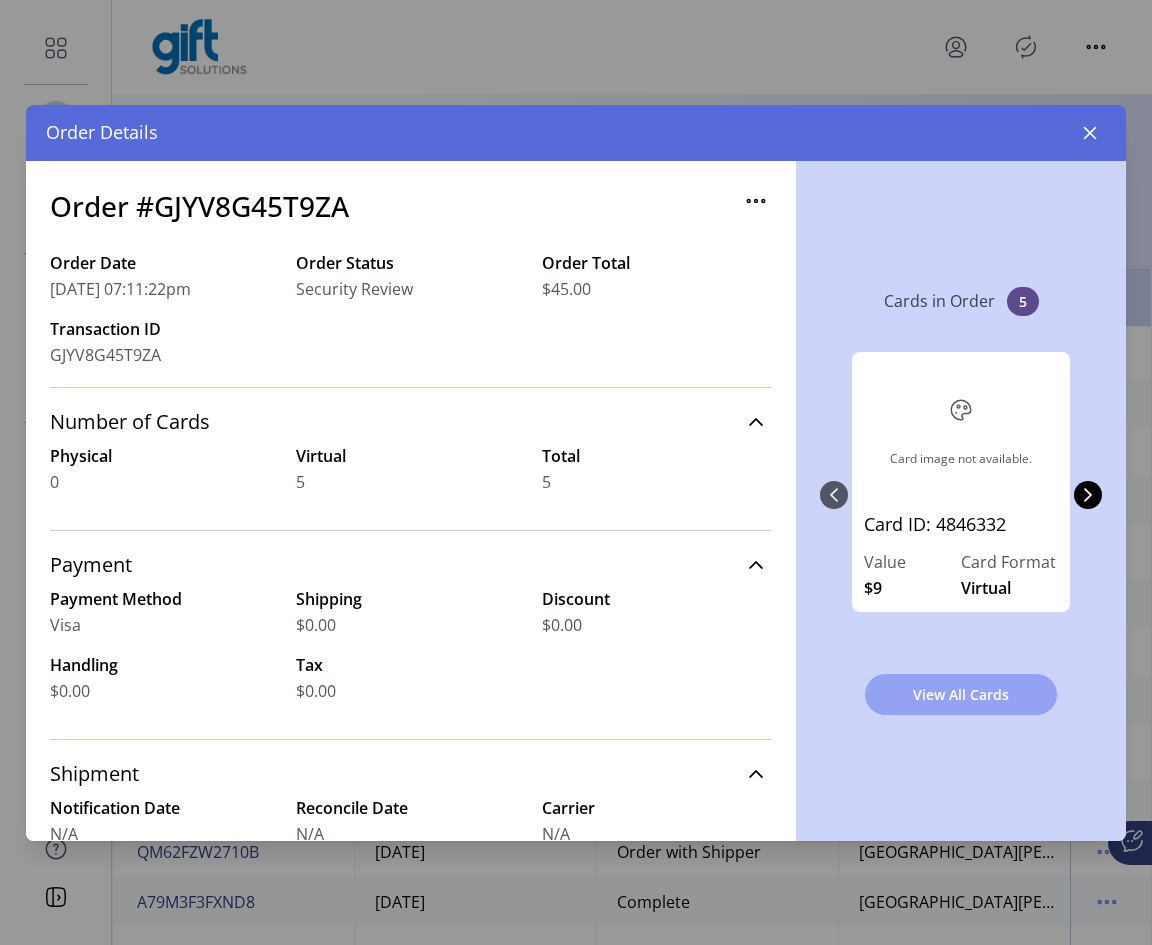 click on "View All Cards" 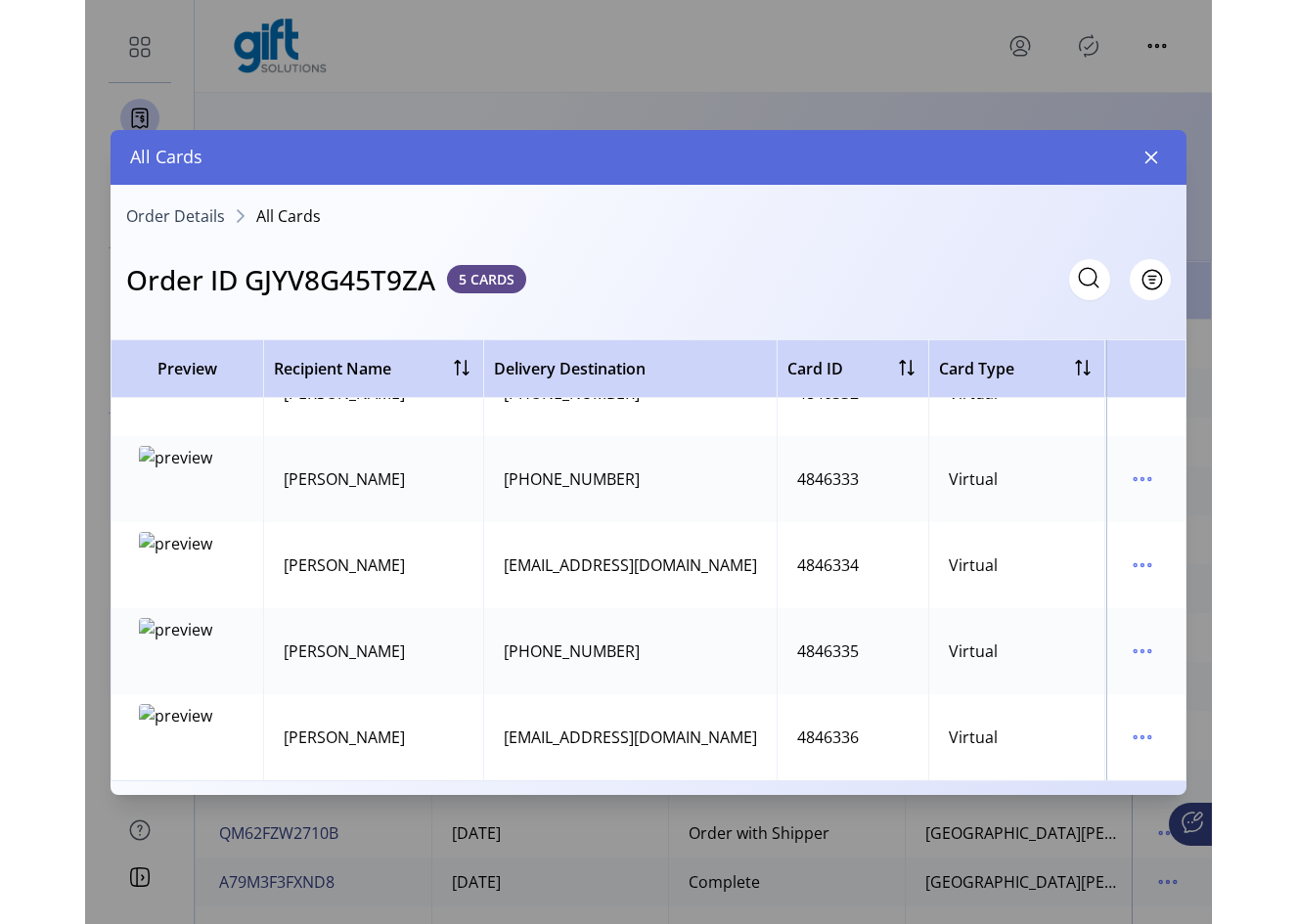 scroll, scrollTop: 0, scrollLeft: 0, axis: both 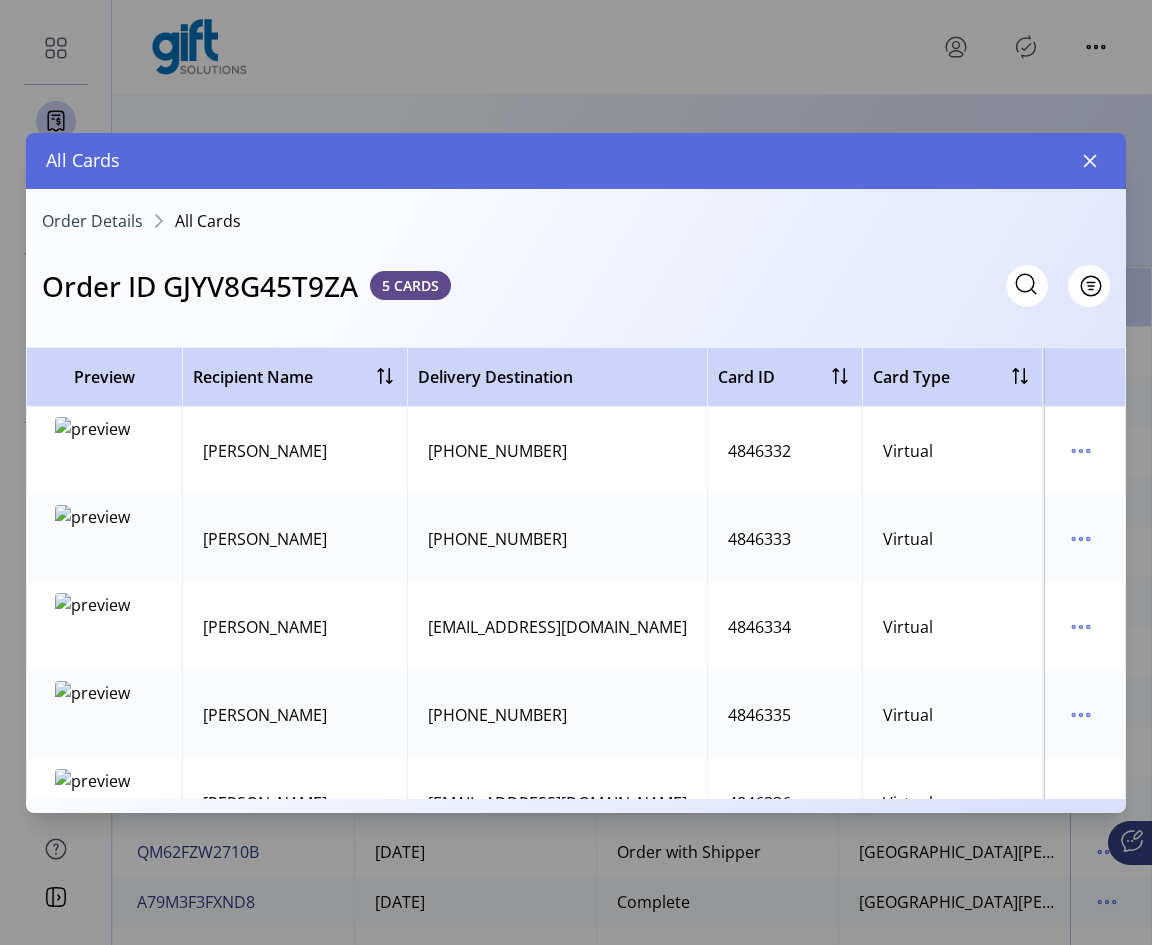 click 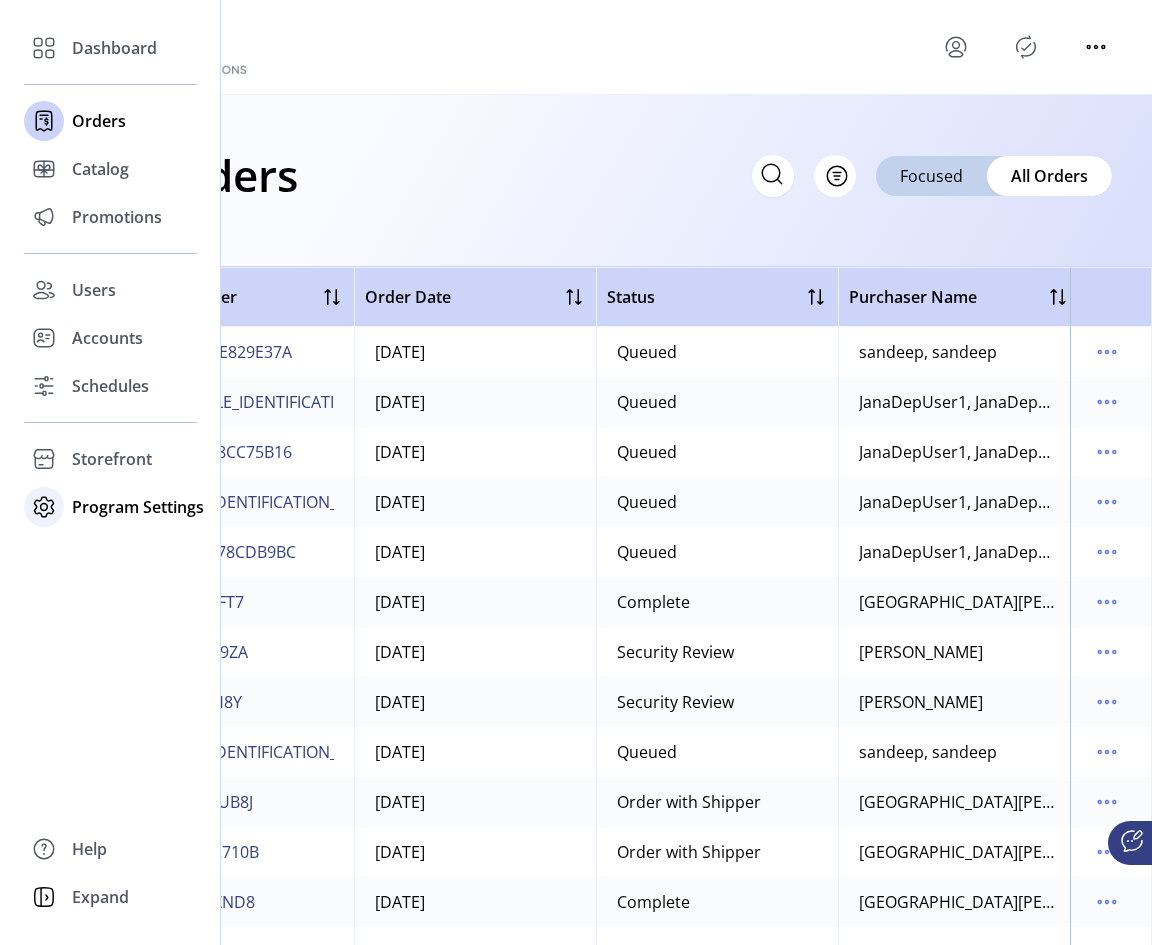 click on "Program Settings" 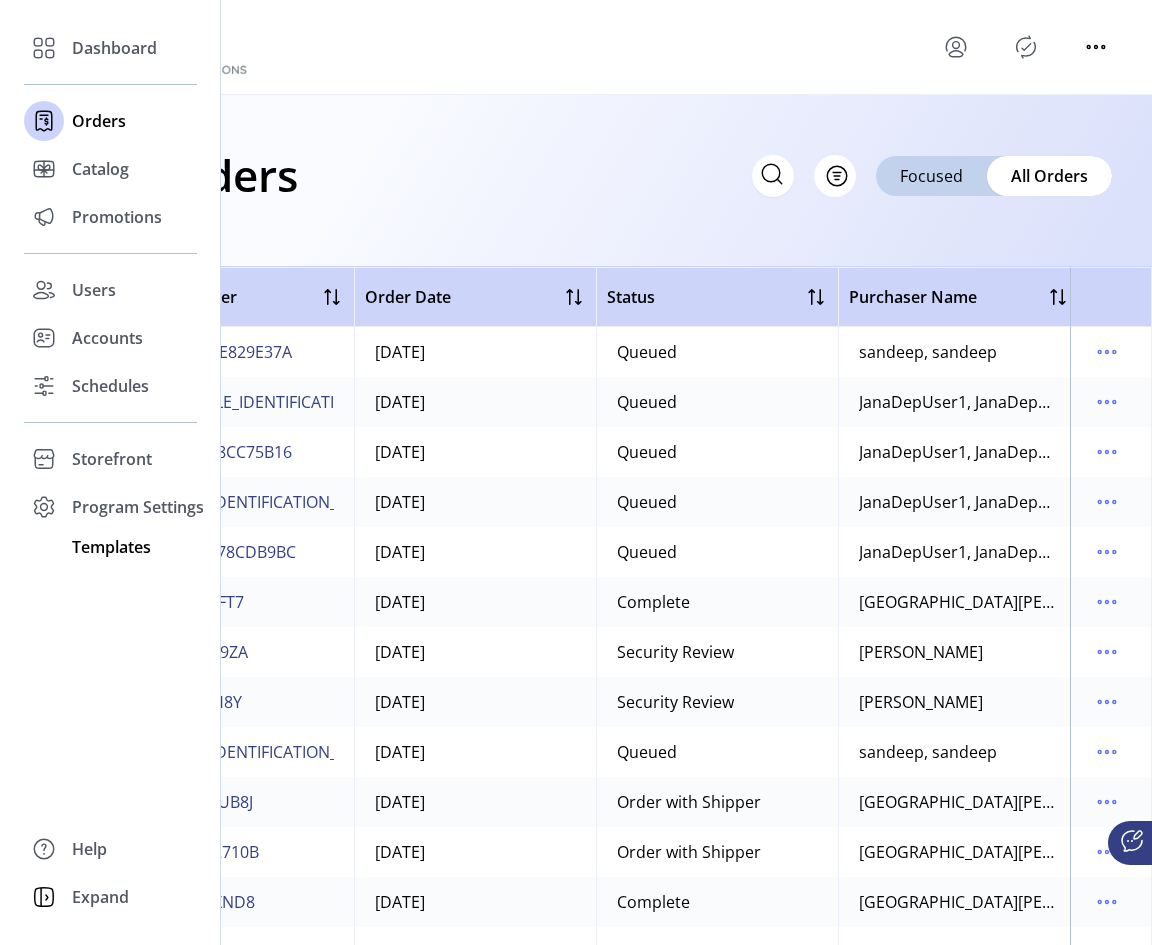 click on "Templates" 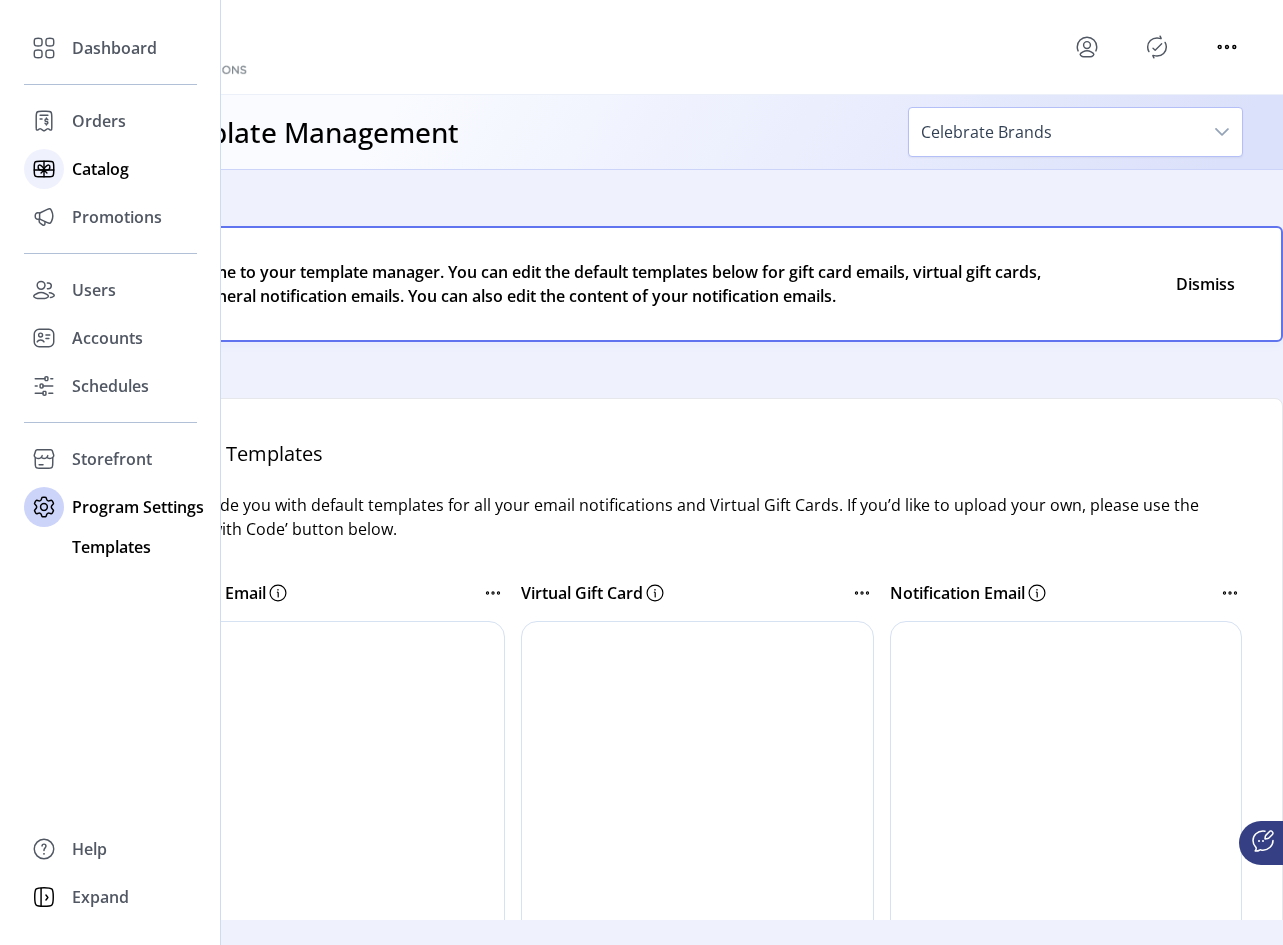 click on "Catalog" 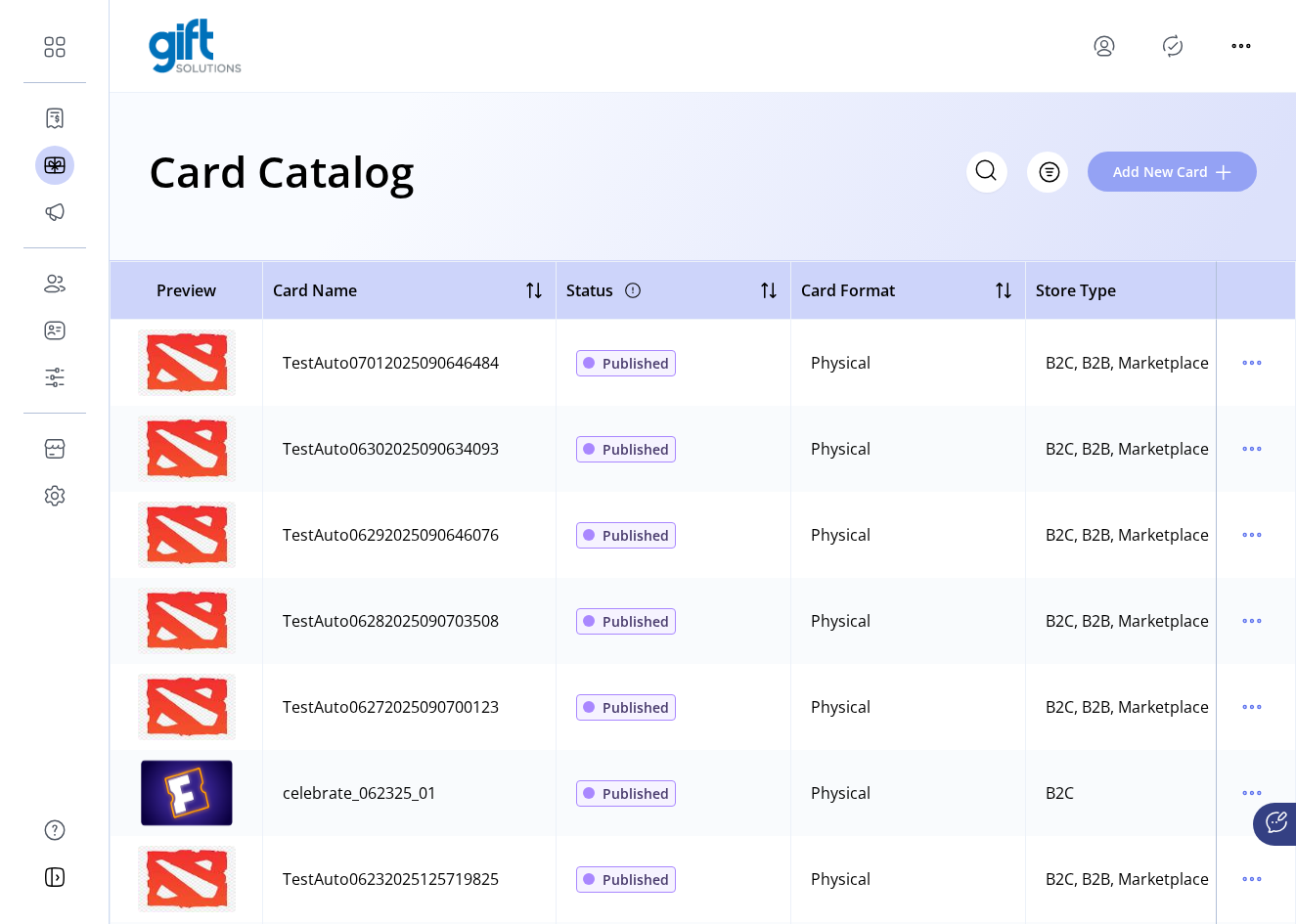 click on "Add New Card" 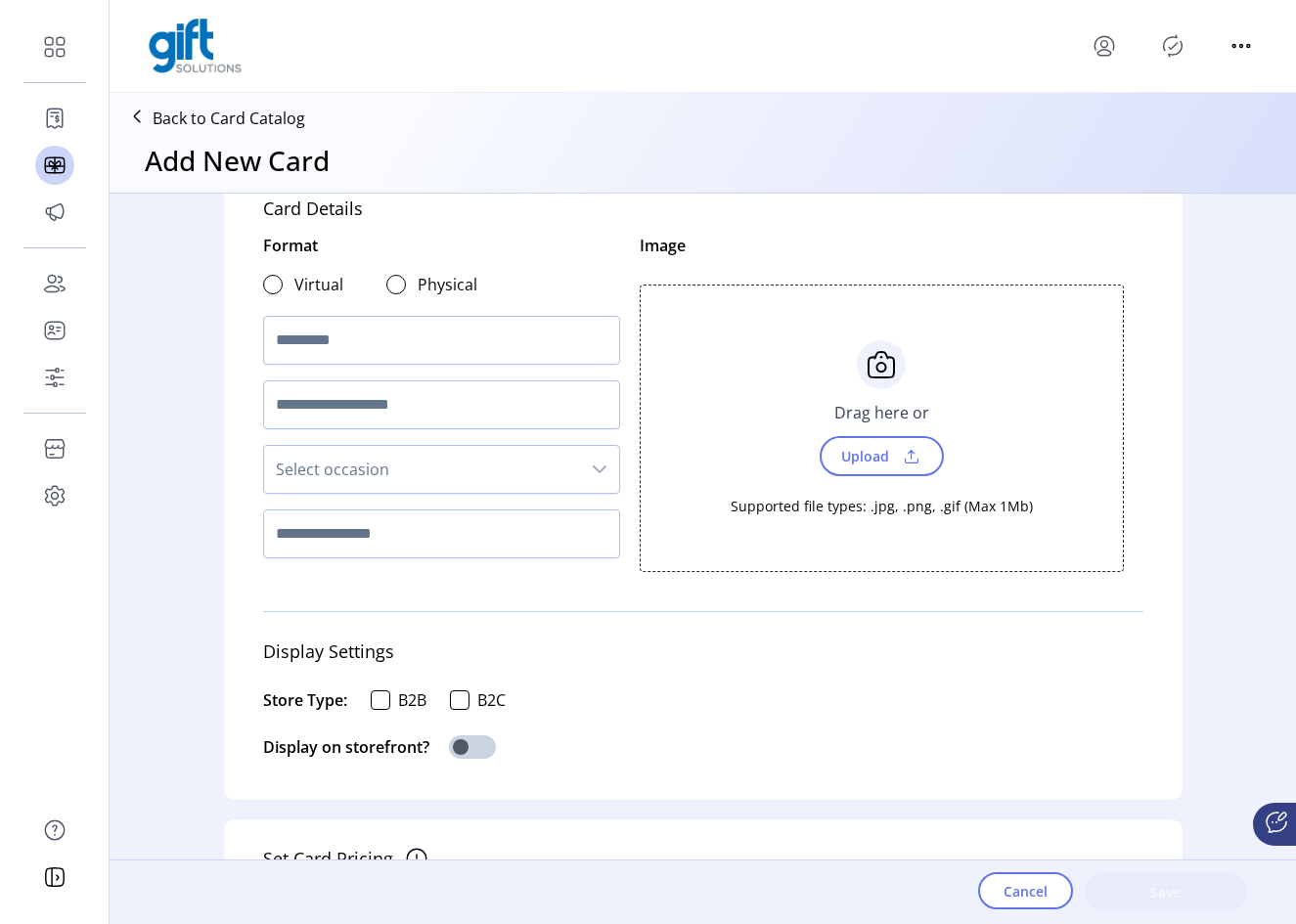 scroll, scrollTop: 0, scrollLeft: 0, axis: both 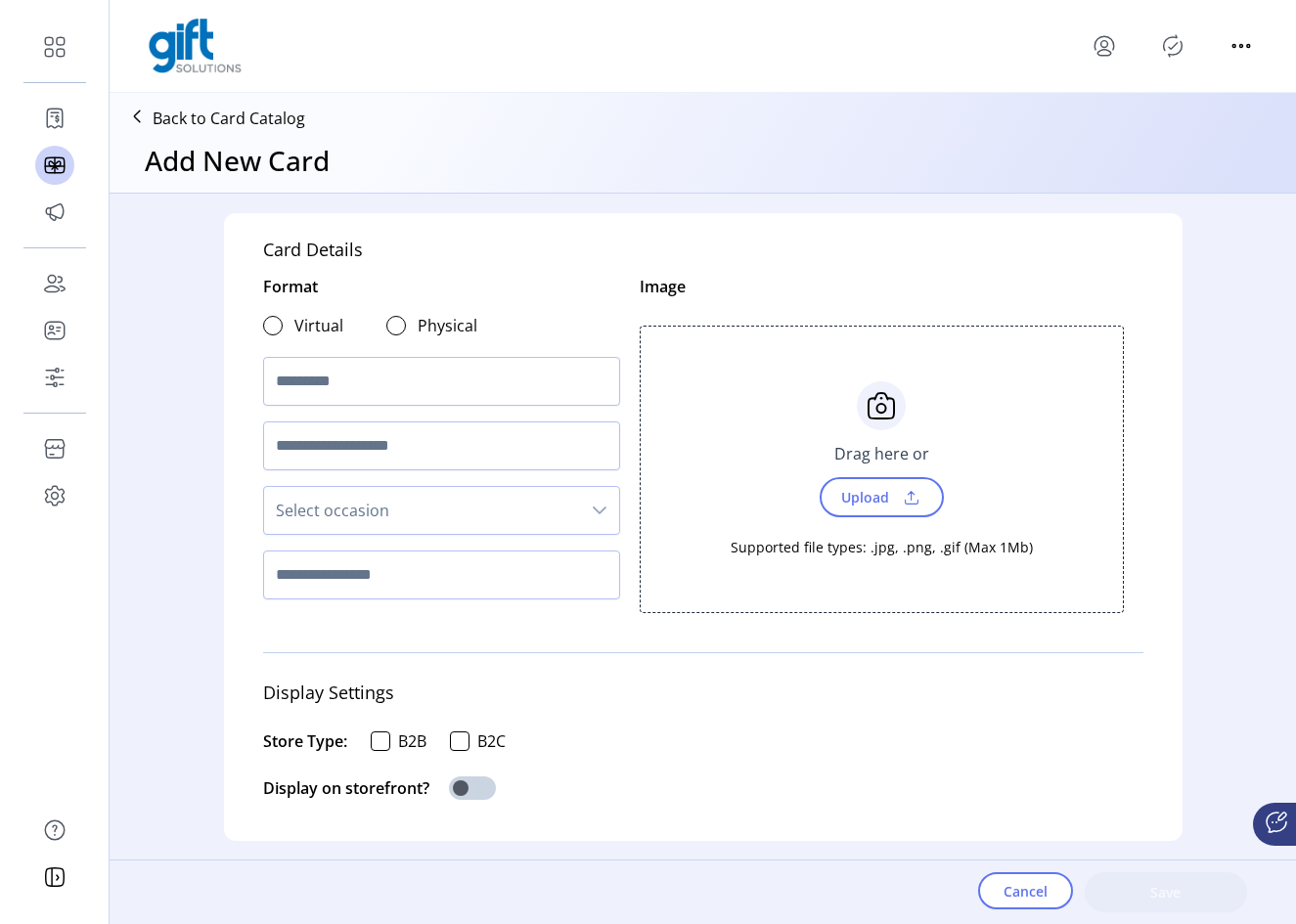 click on "Select occasion" at bounding box center (422, 510) 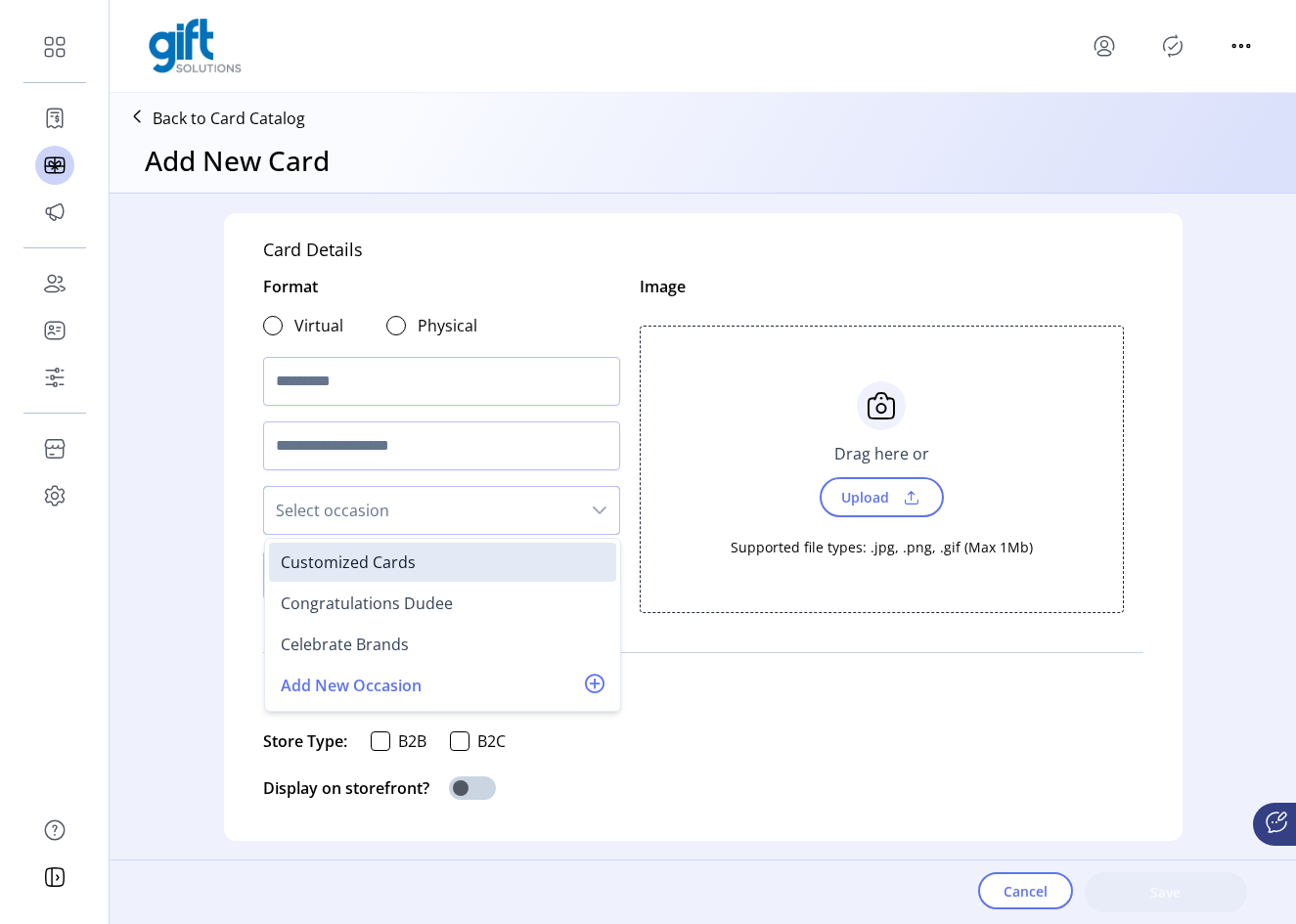 click on "Select occasion" at bounding box center [422, 510] 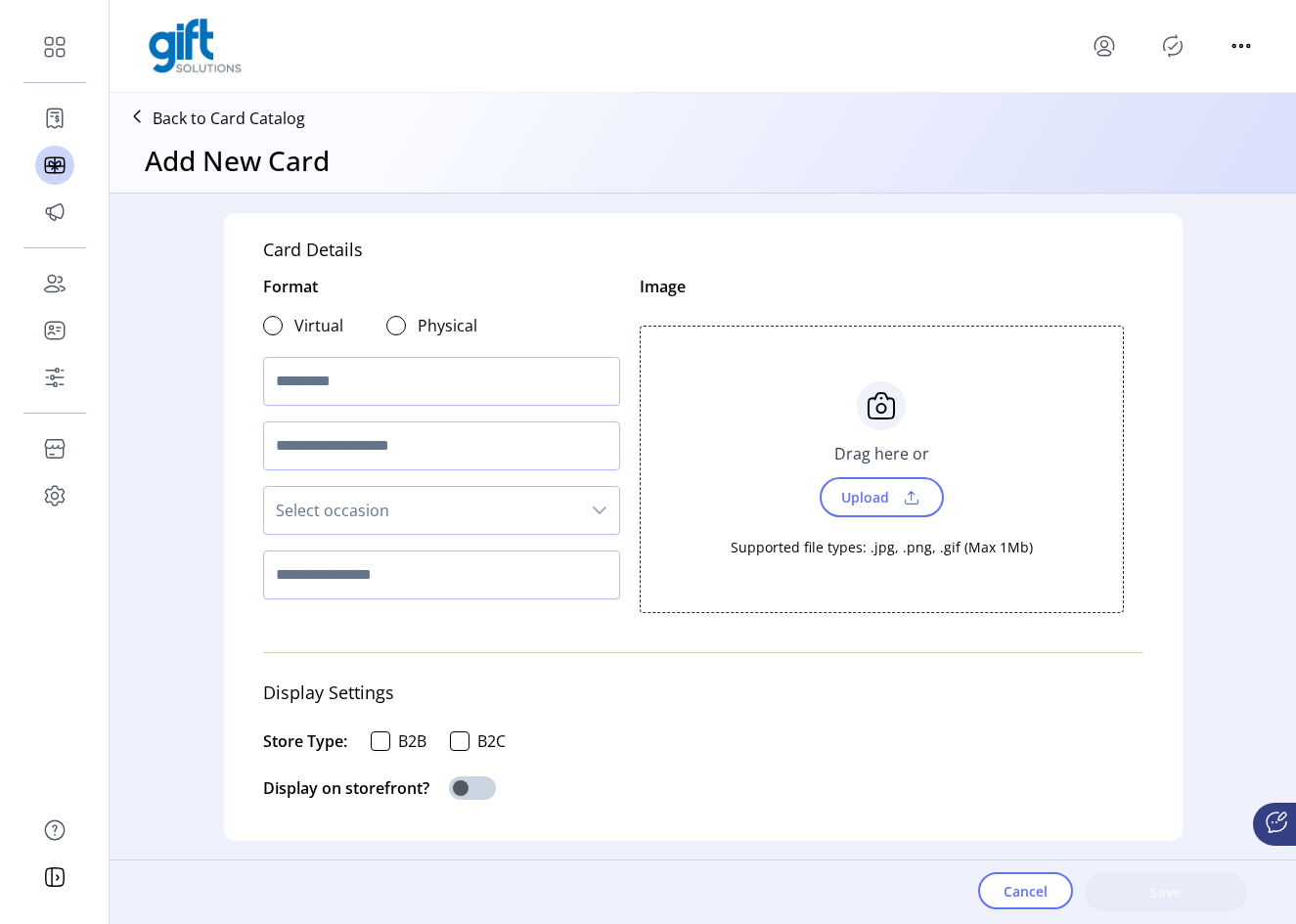 click 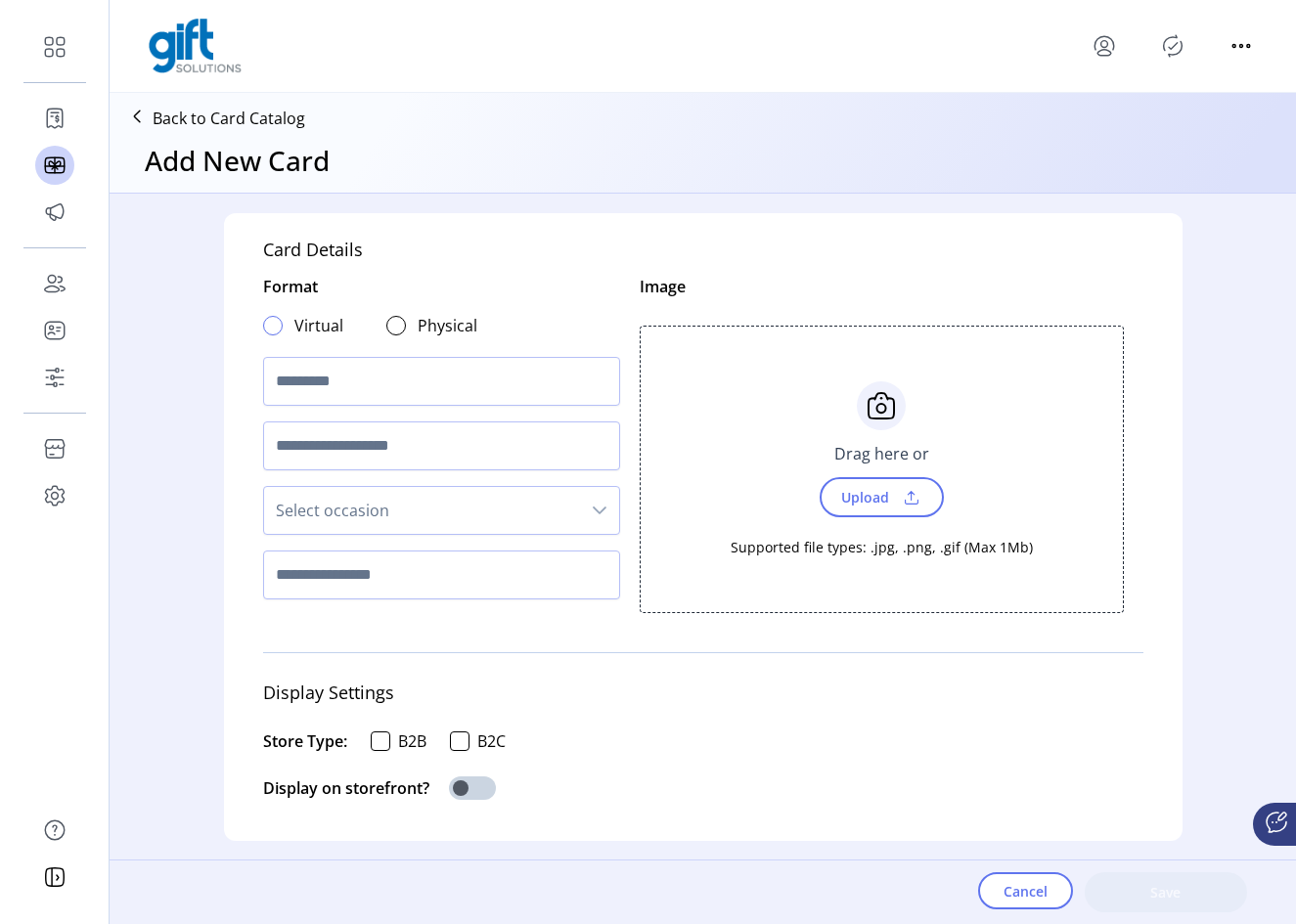 click 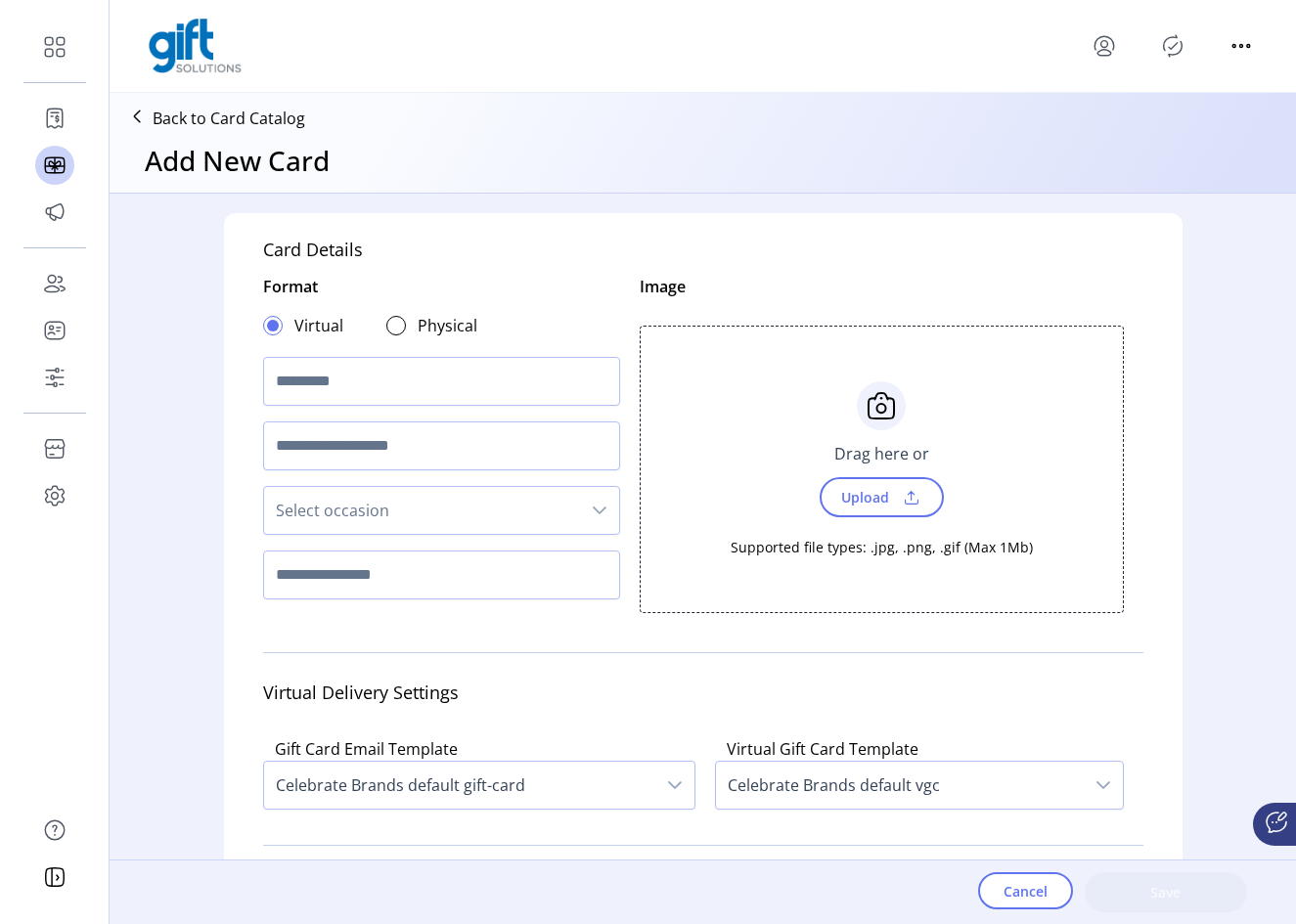 scroll, scrollTop: 12, scrollLeft: 7, axis: both 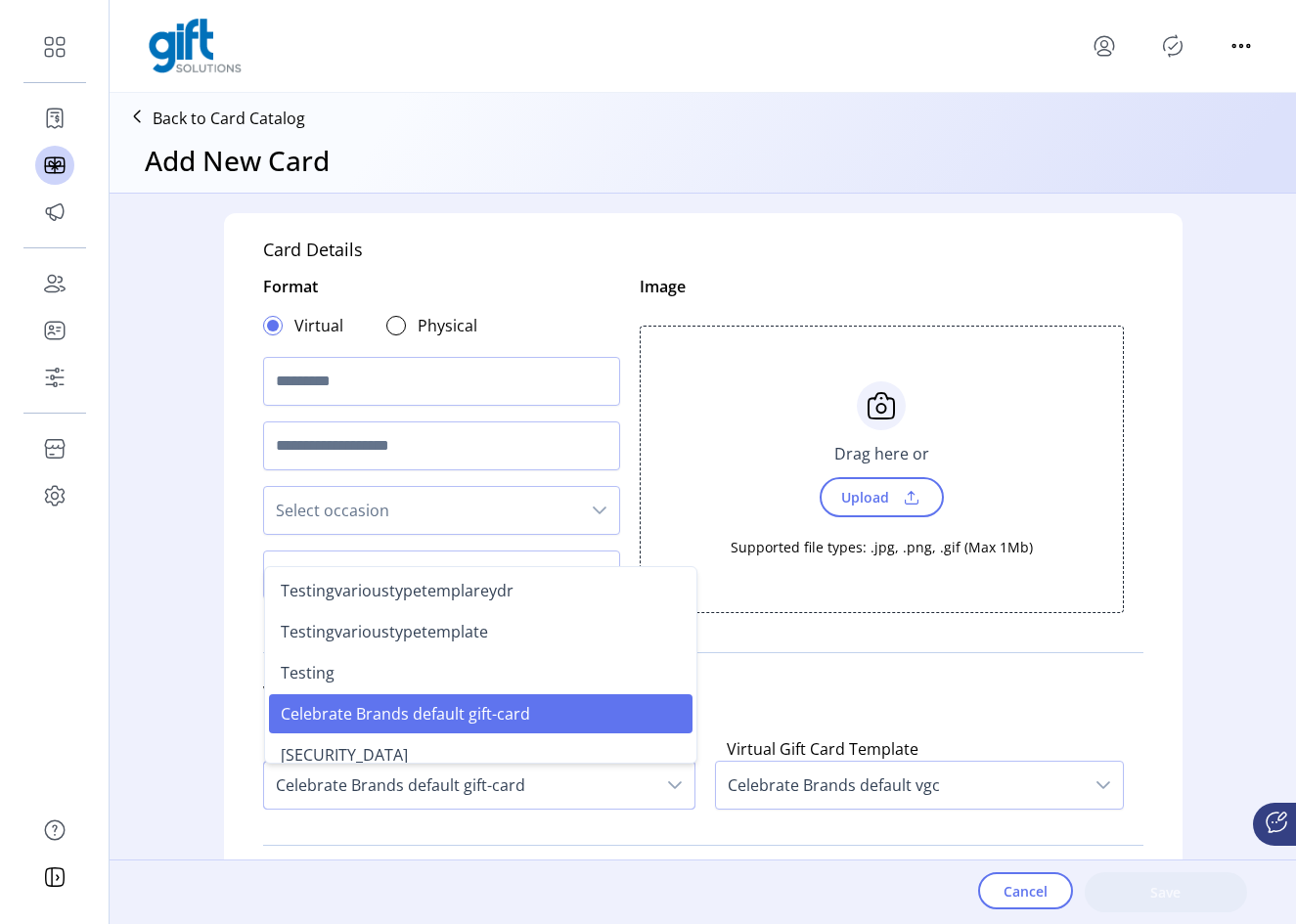 click on "Celebrate Brands default vgc" at bounding box center (900, 785) 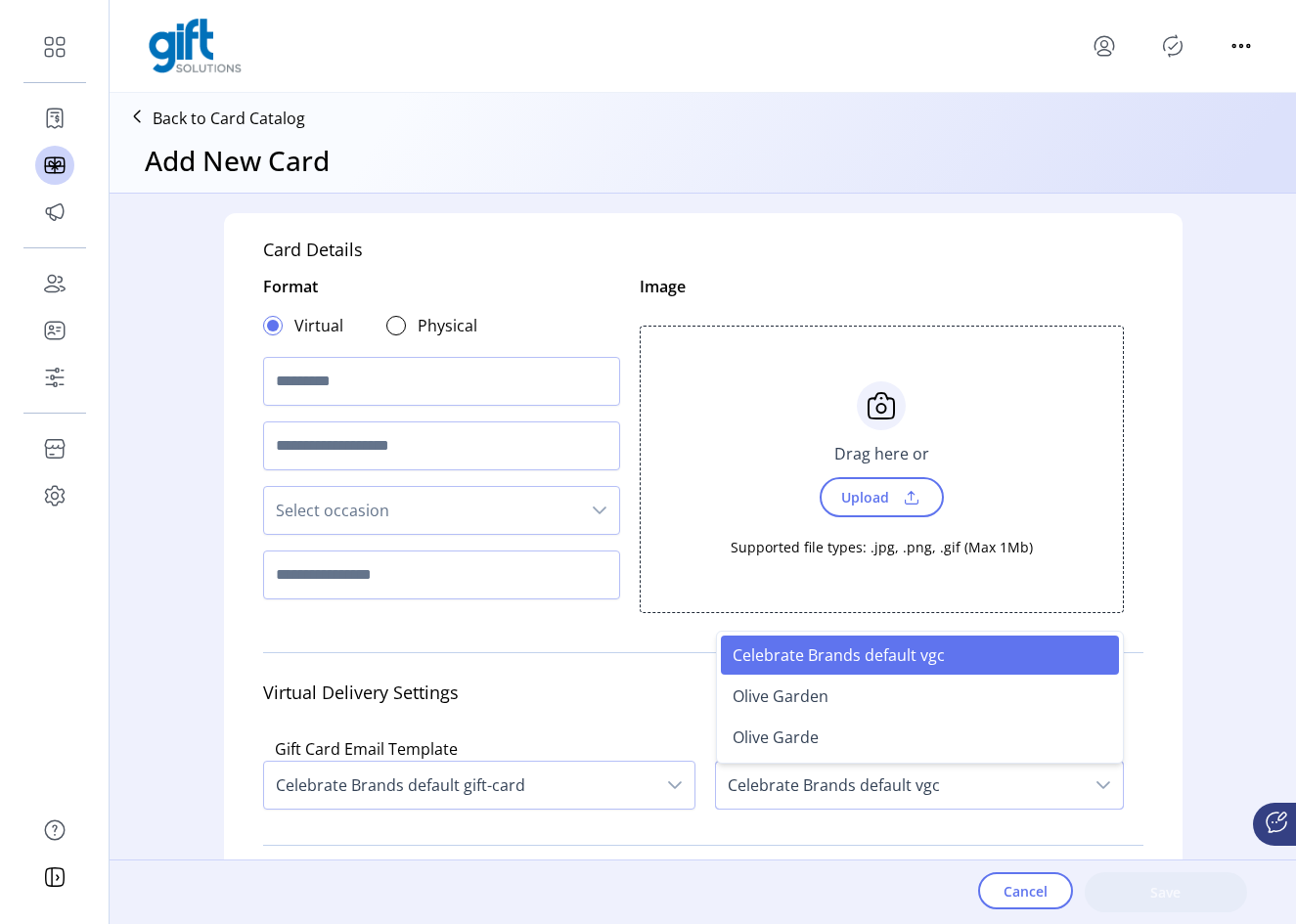 click on "Virtual Delivery Settings" 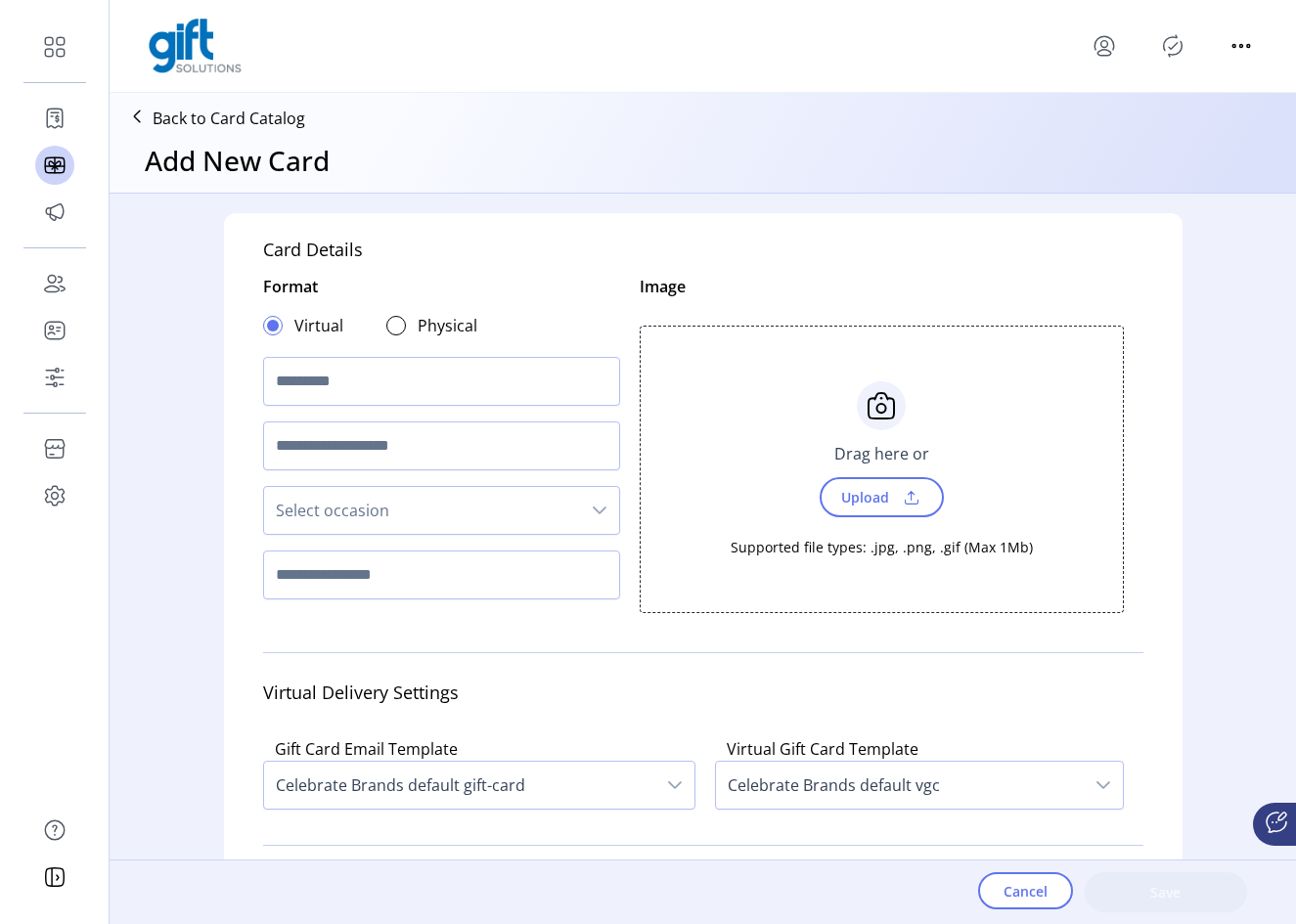 click on "Celebrate Brands default vgc" at bounding box center (900, 785) 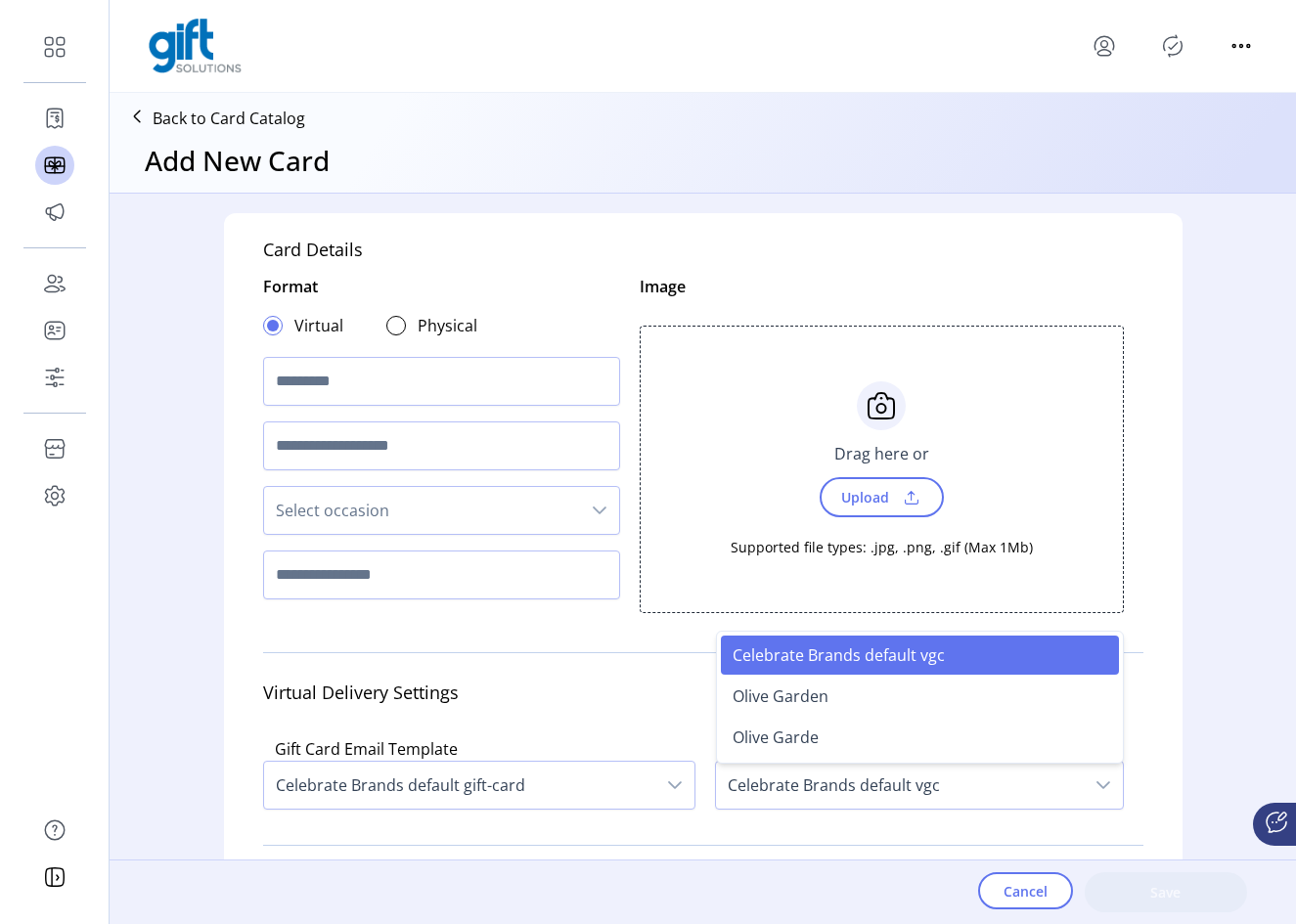 click on "Virtual Delivery Settings" 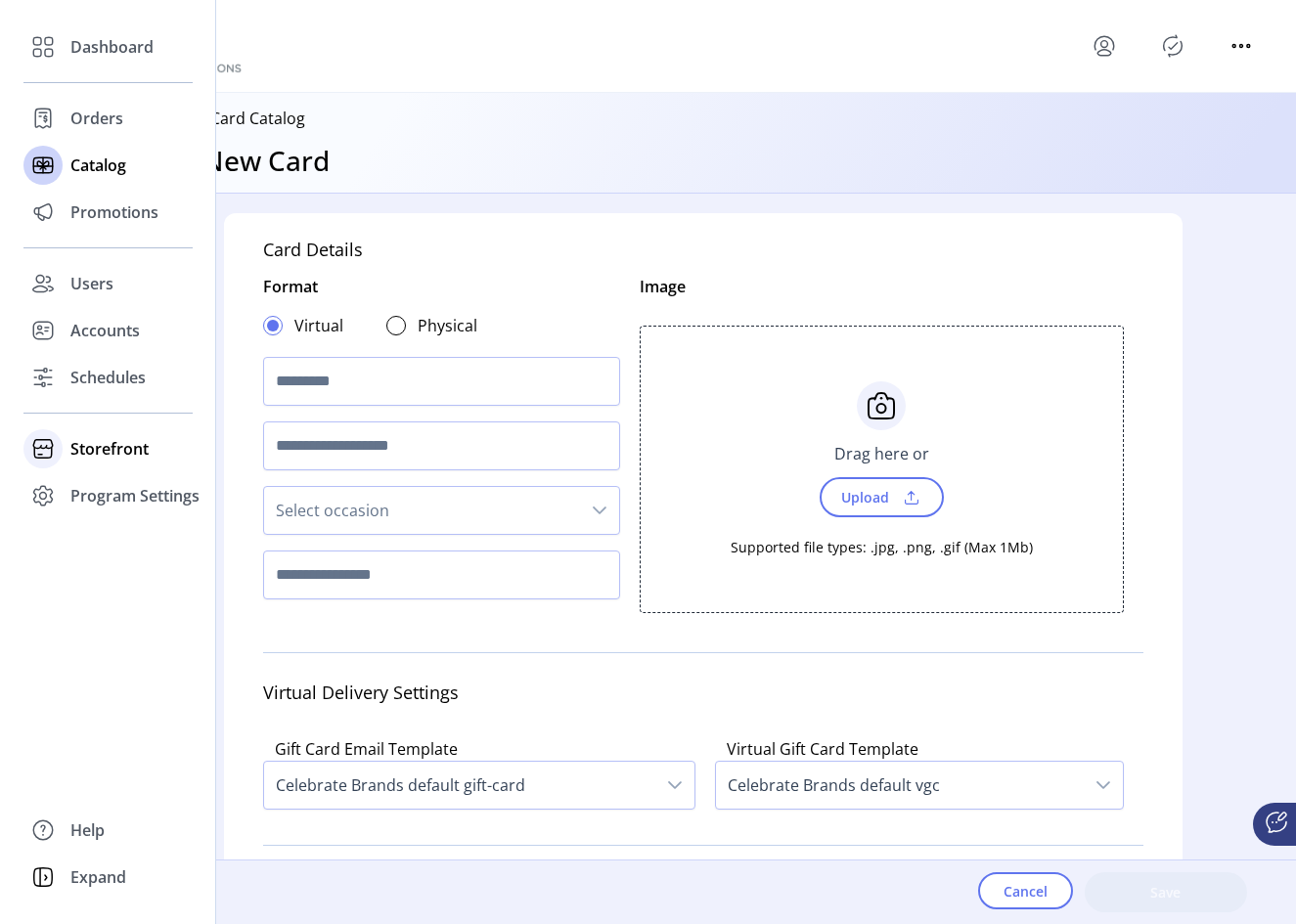 click on "Storefront" 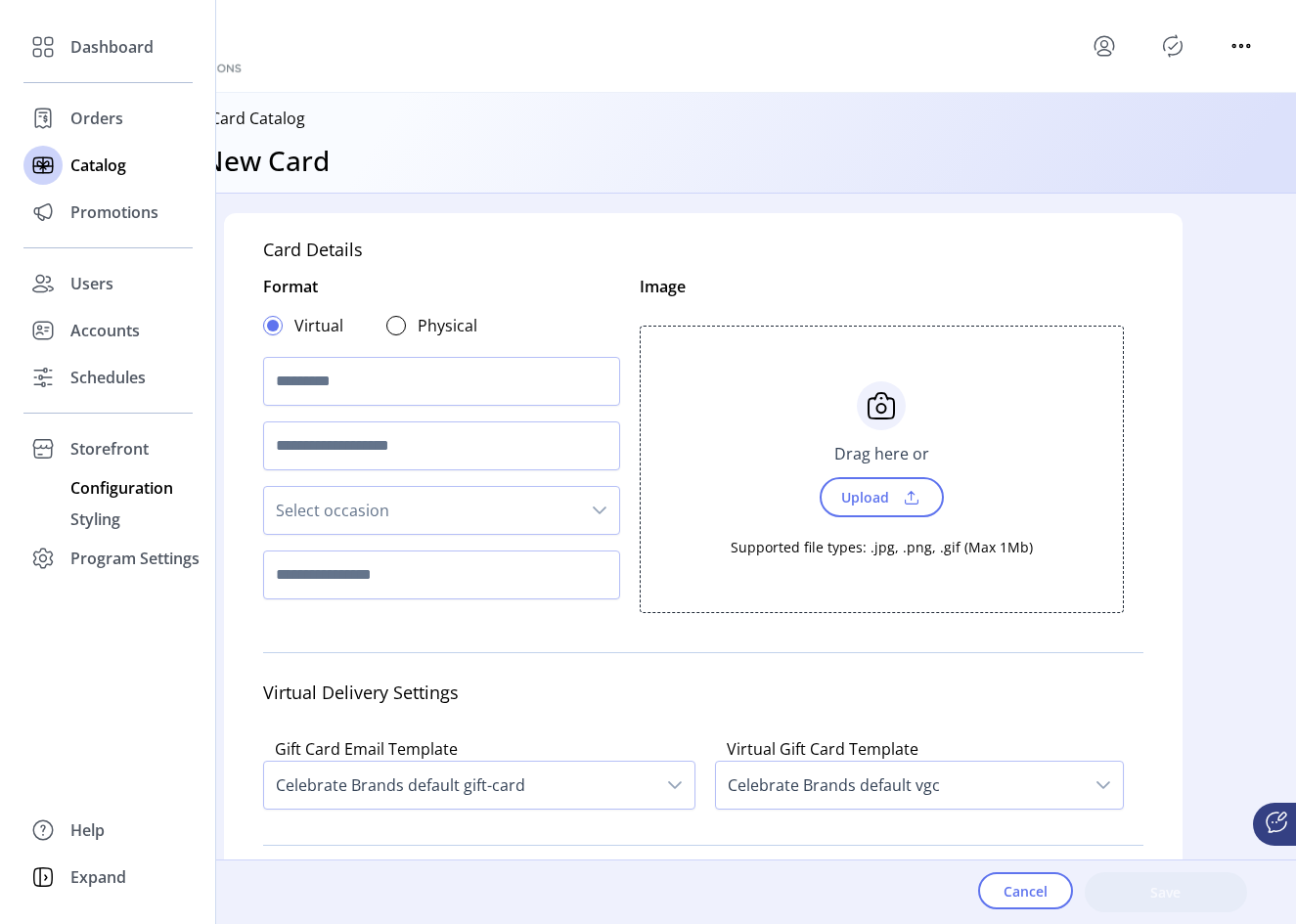 click on "Configuration" 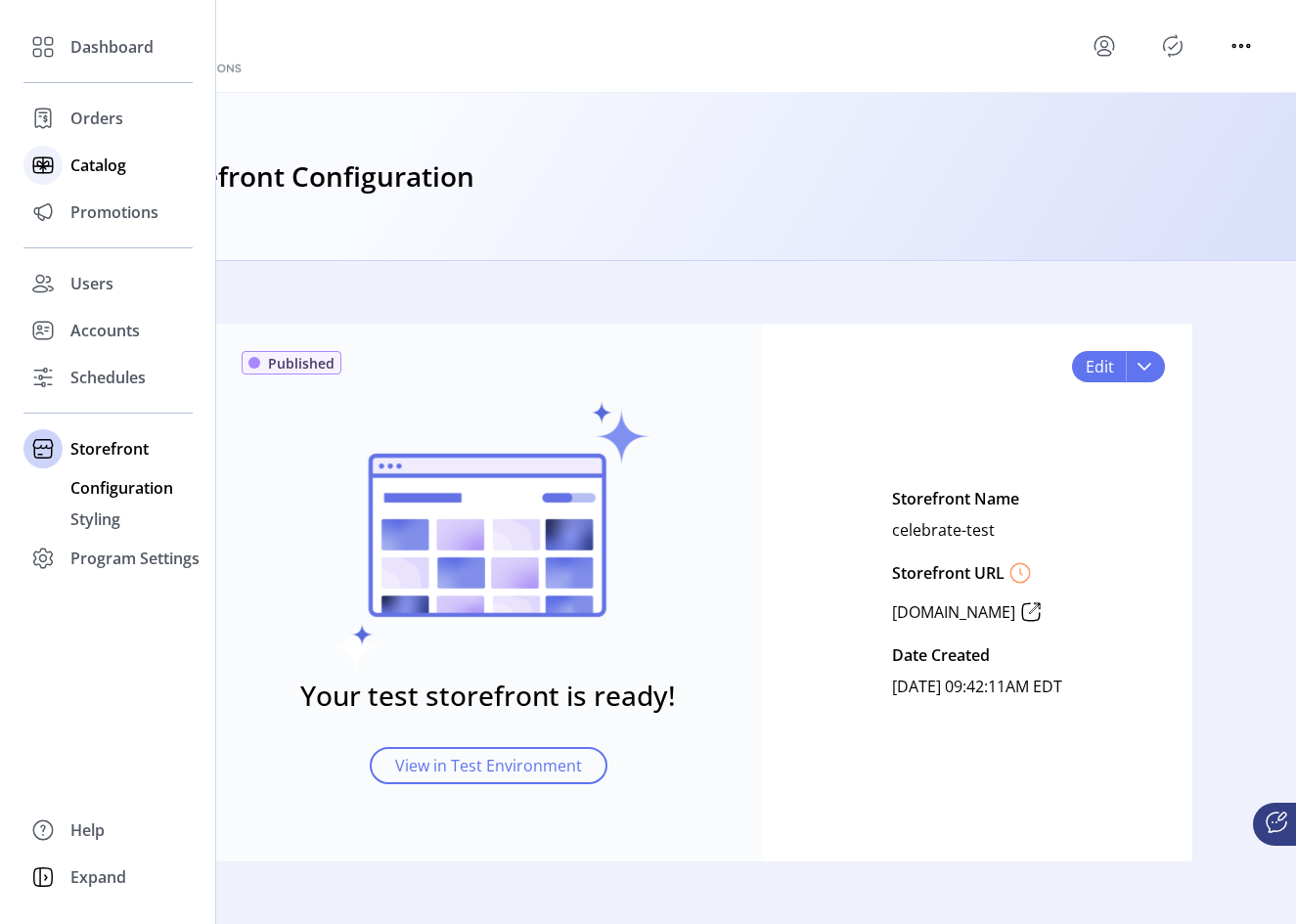 click on "Catalog" 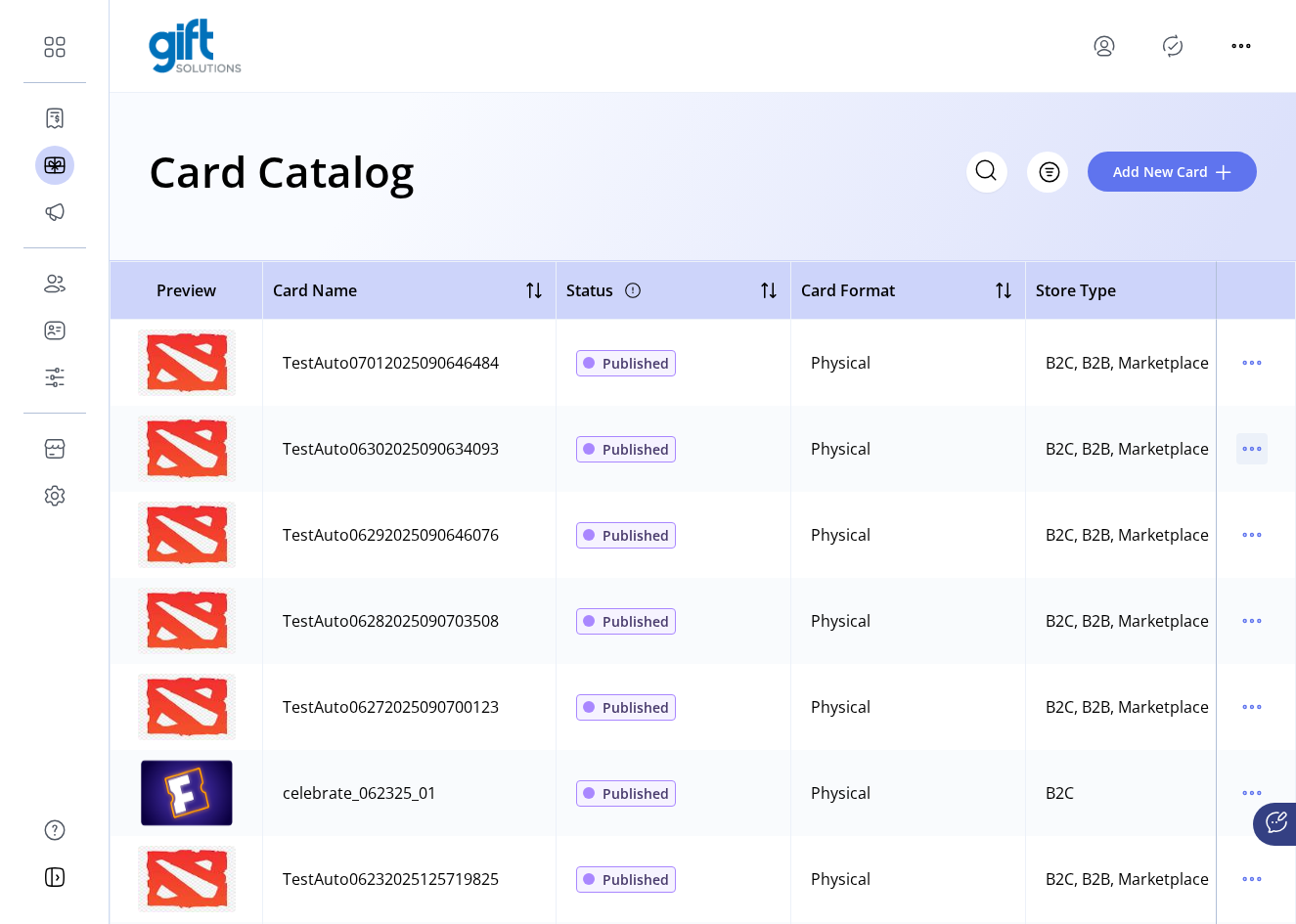 click 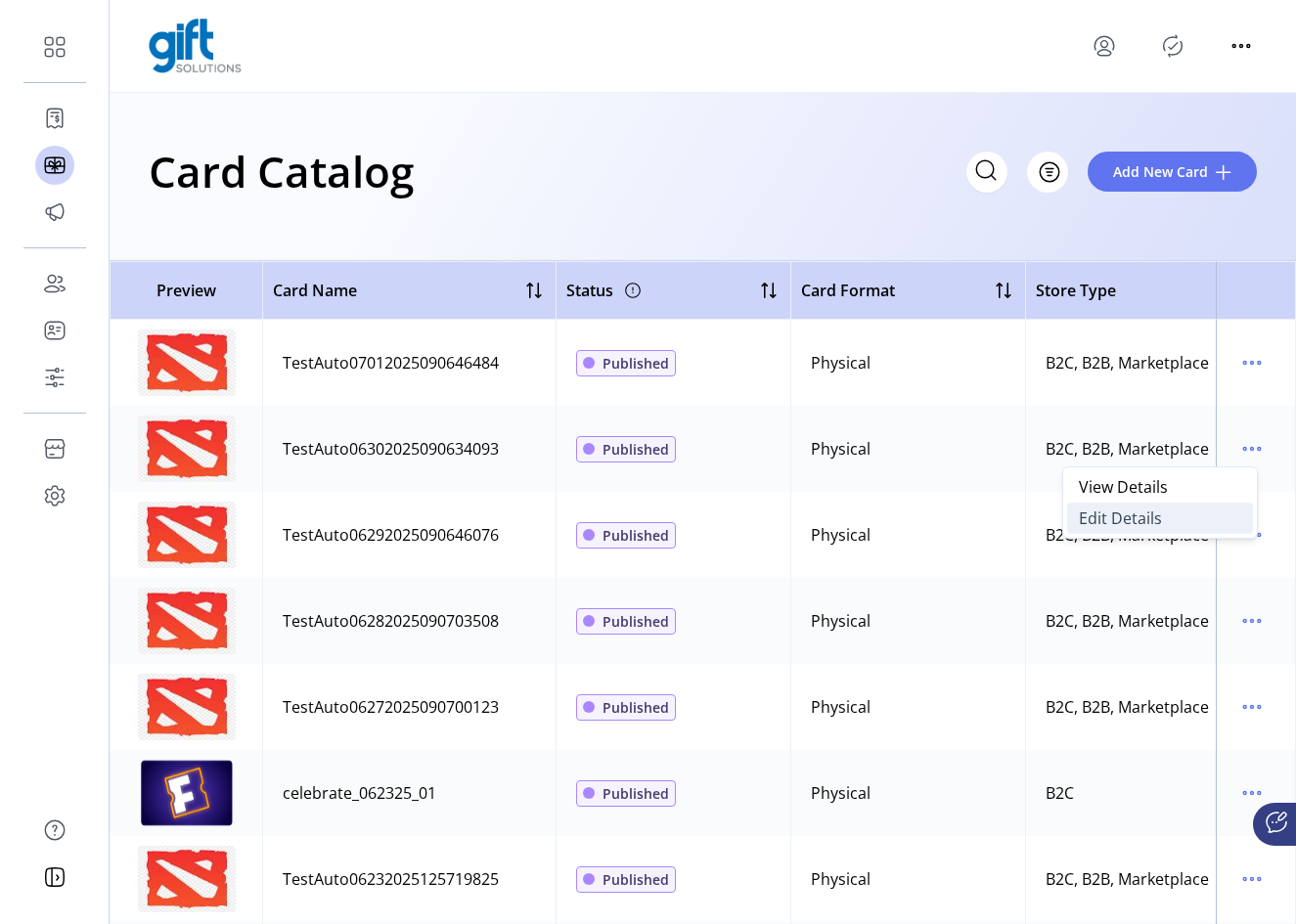 click on "Edit Details" at bounding box center (1120, 518) 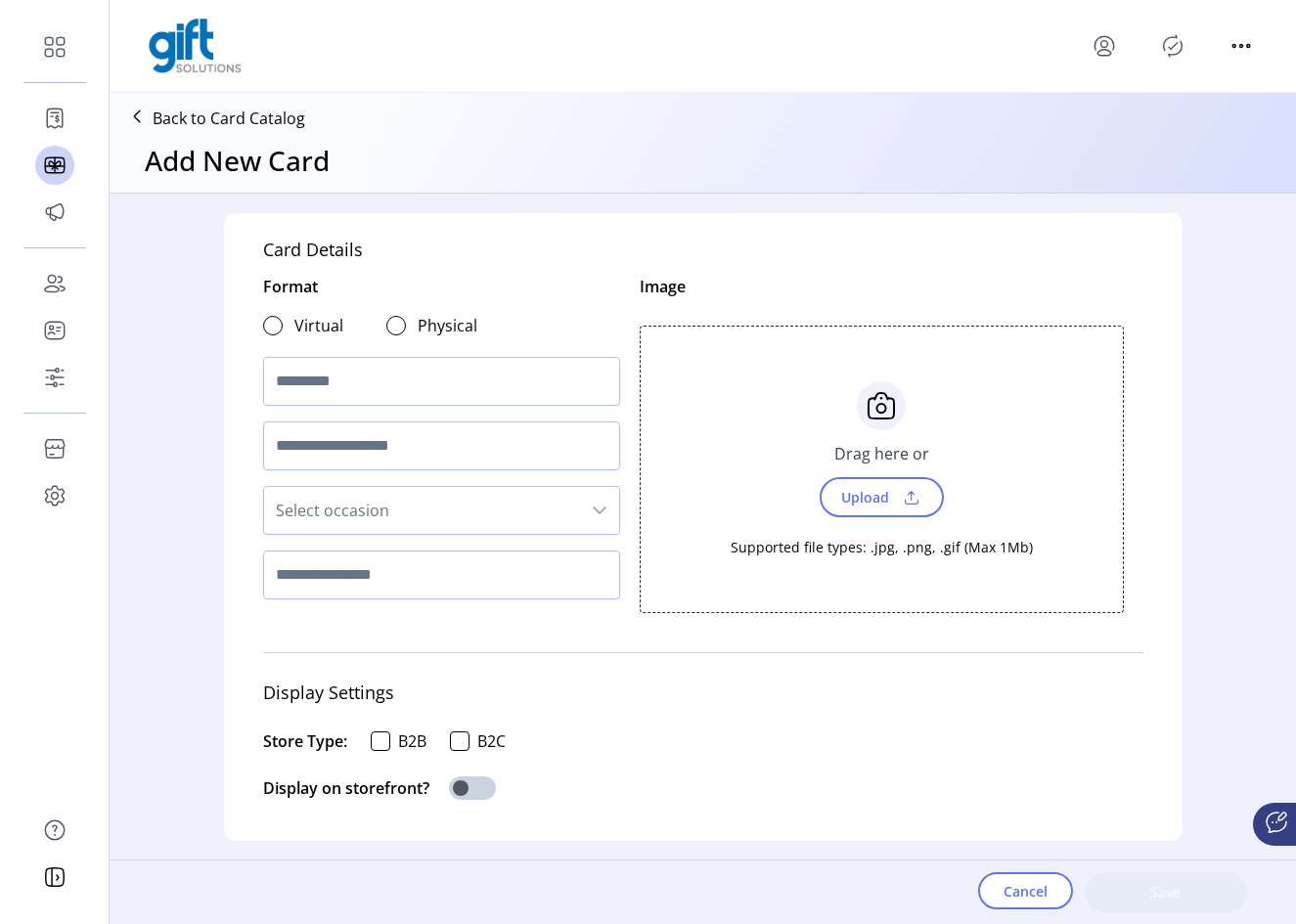 type on "**********" 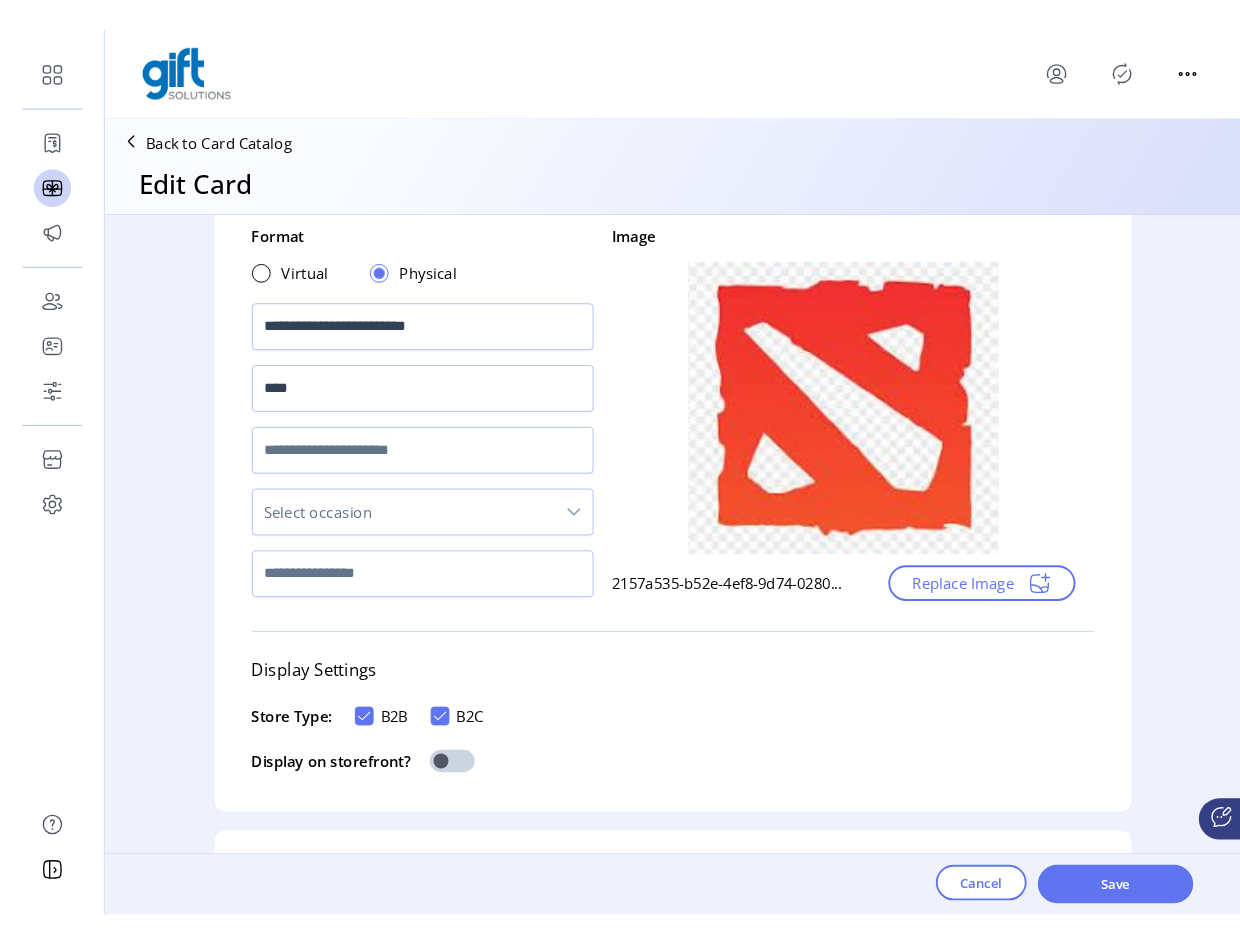scroll, scrollTop: 0, scrollLeft: 0, axis: both 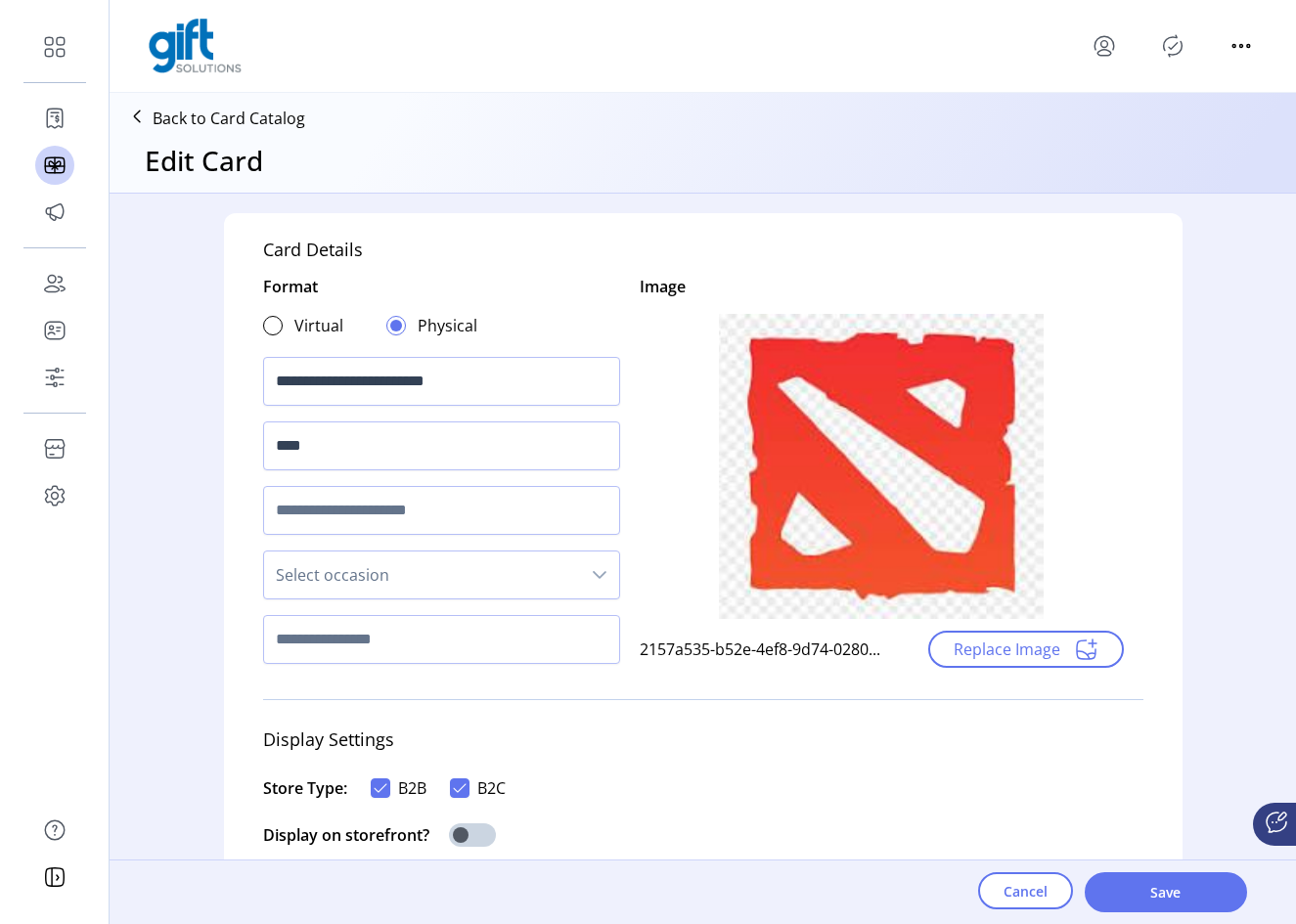 click 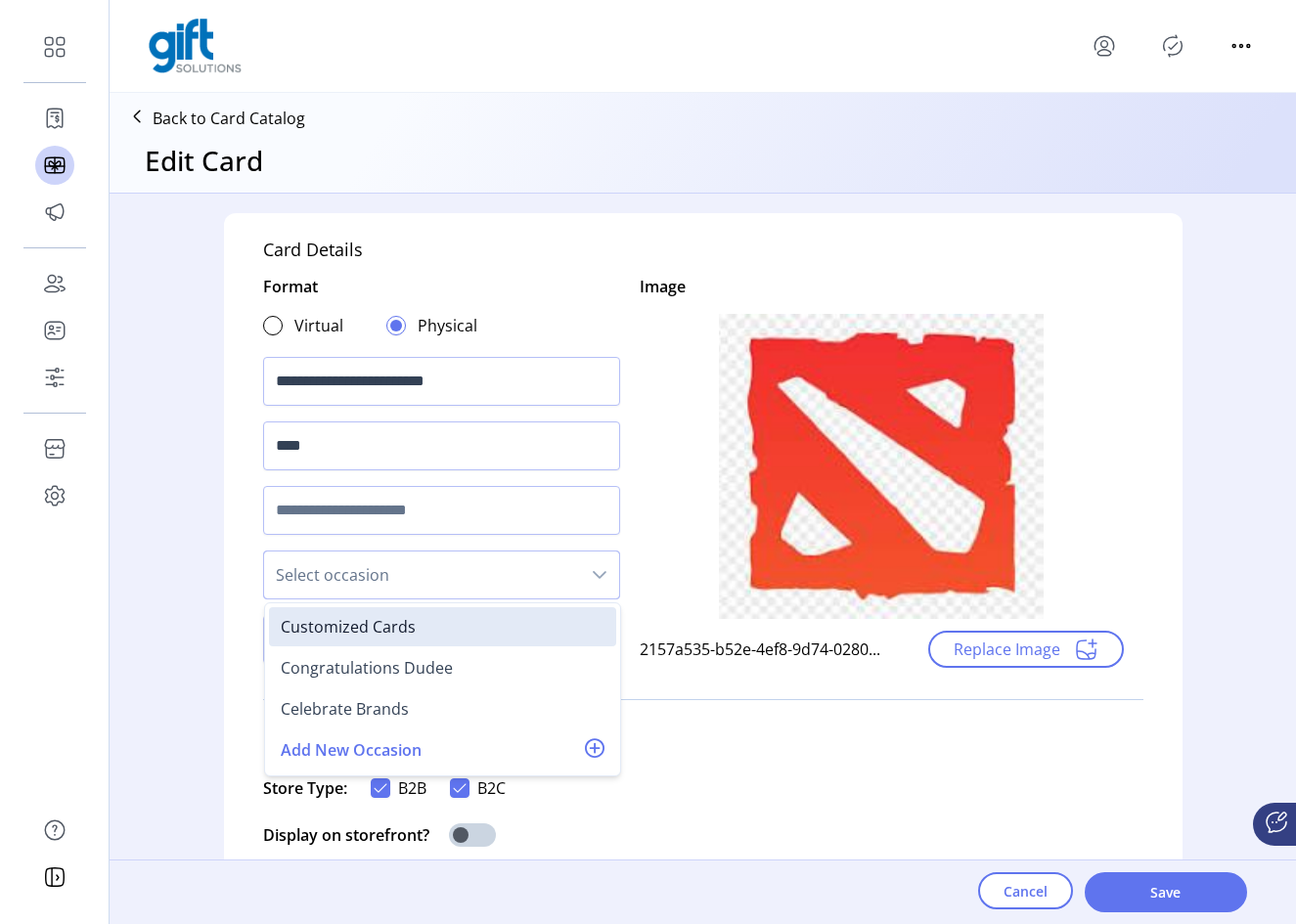 click 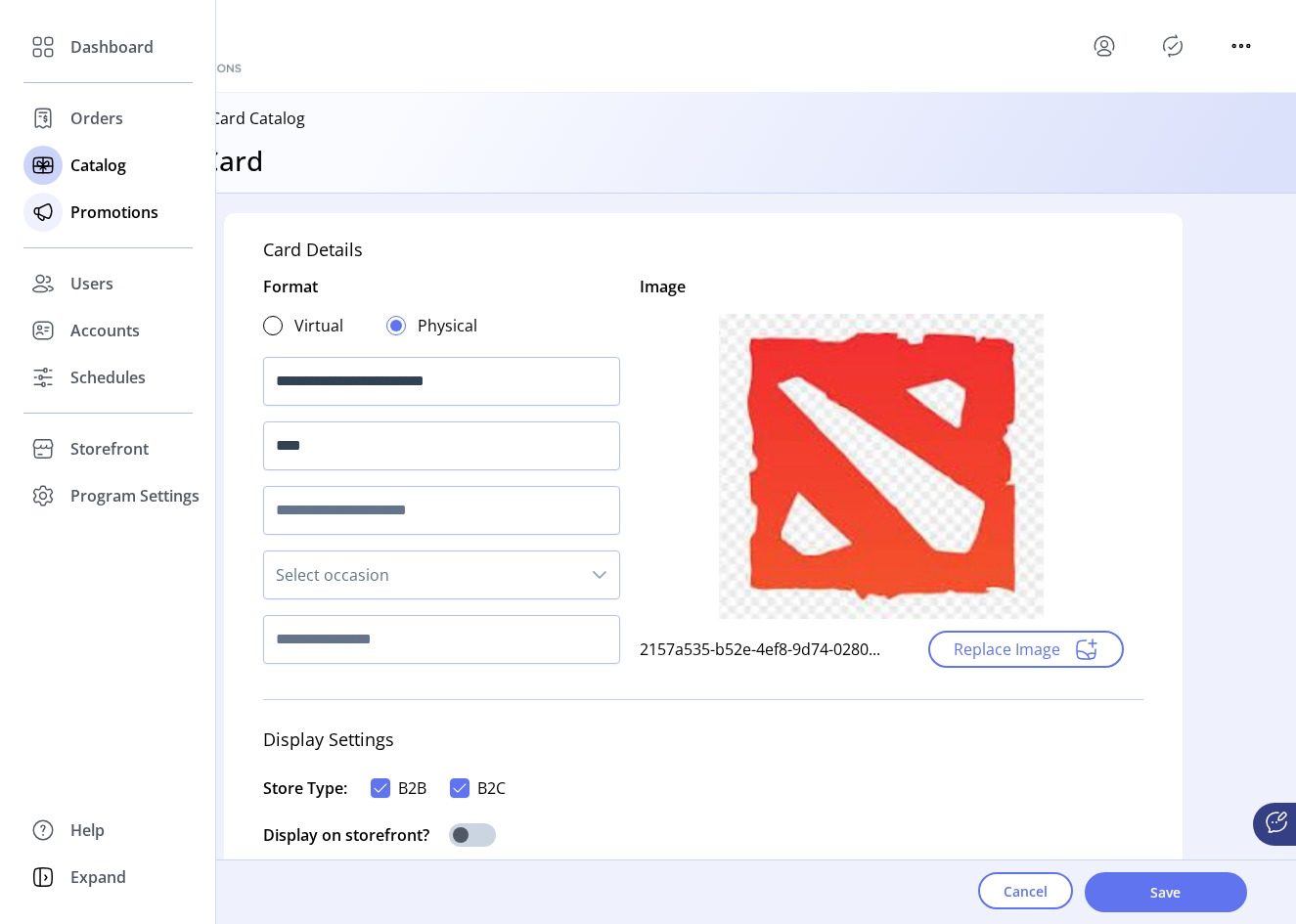 click on "Promotions" 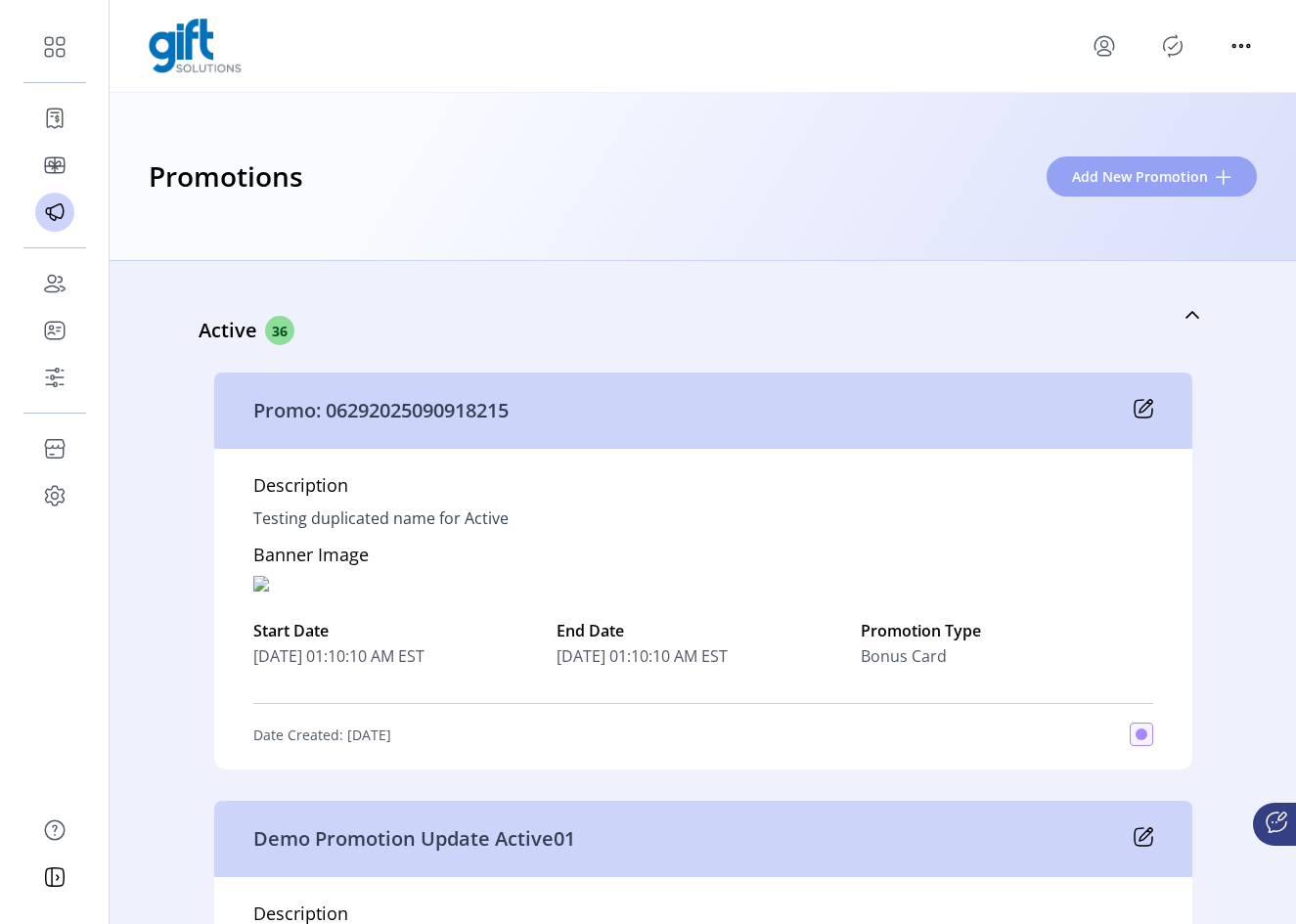 click 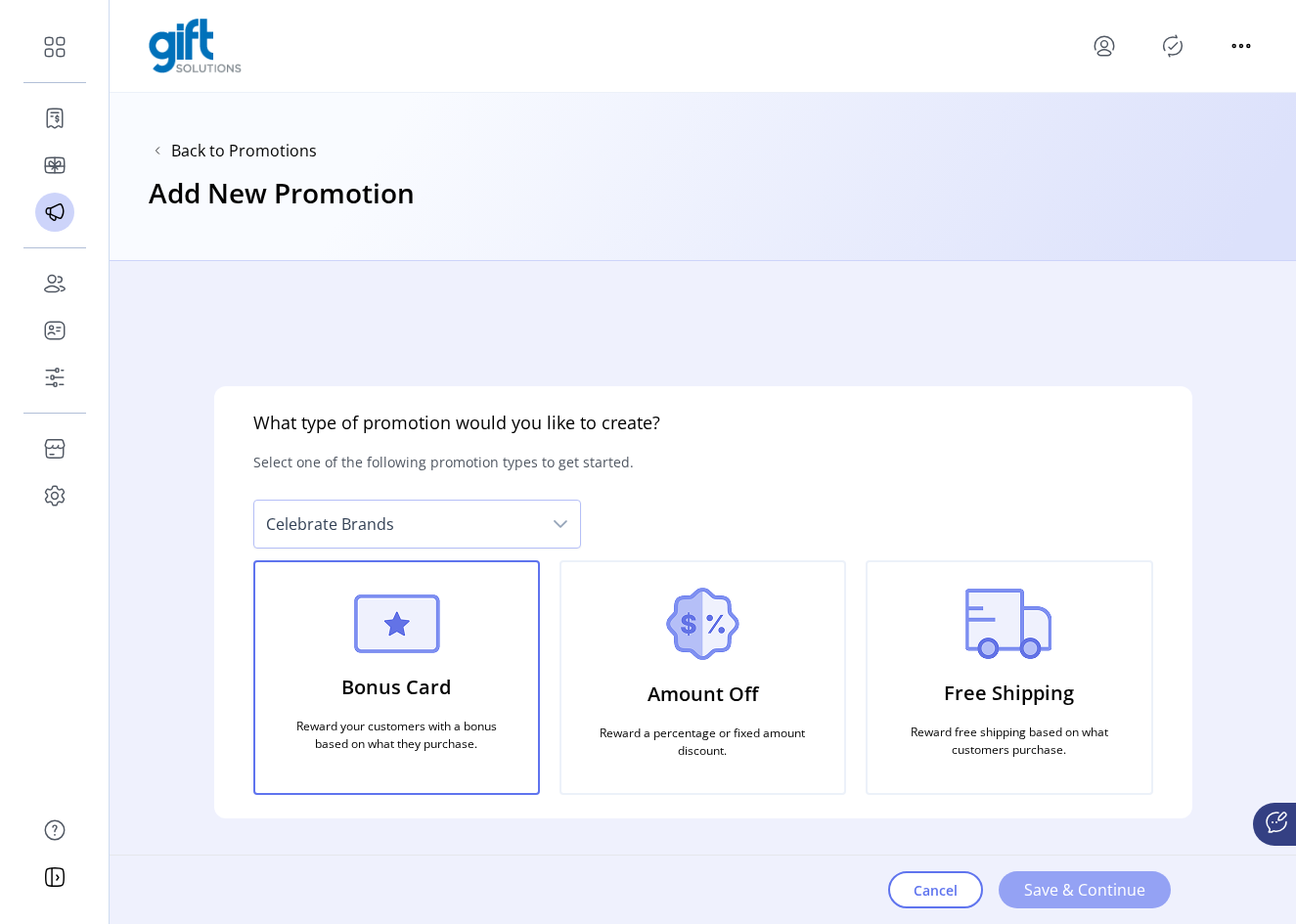 click on "Save & Continue" 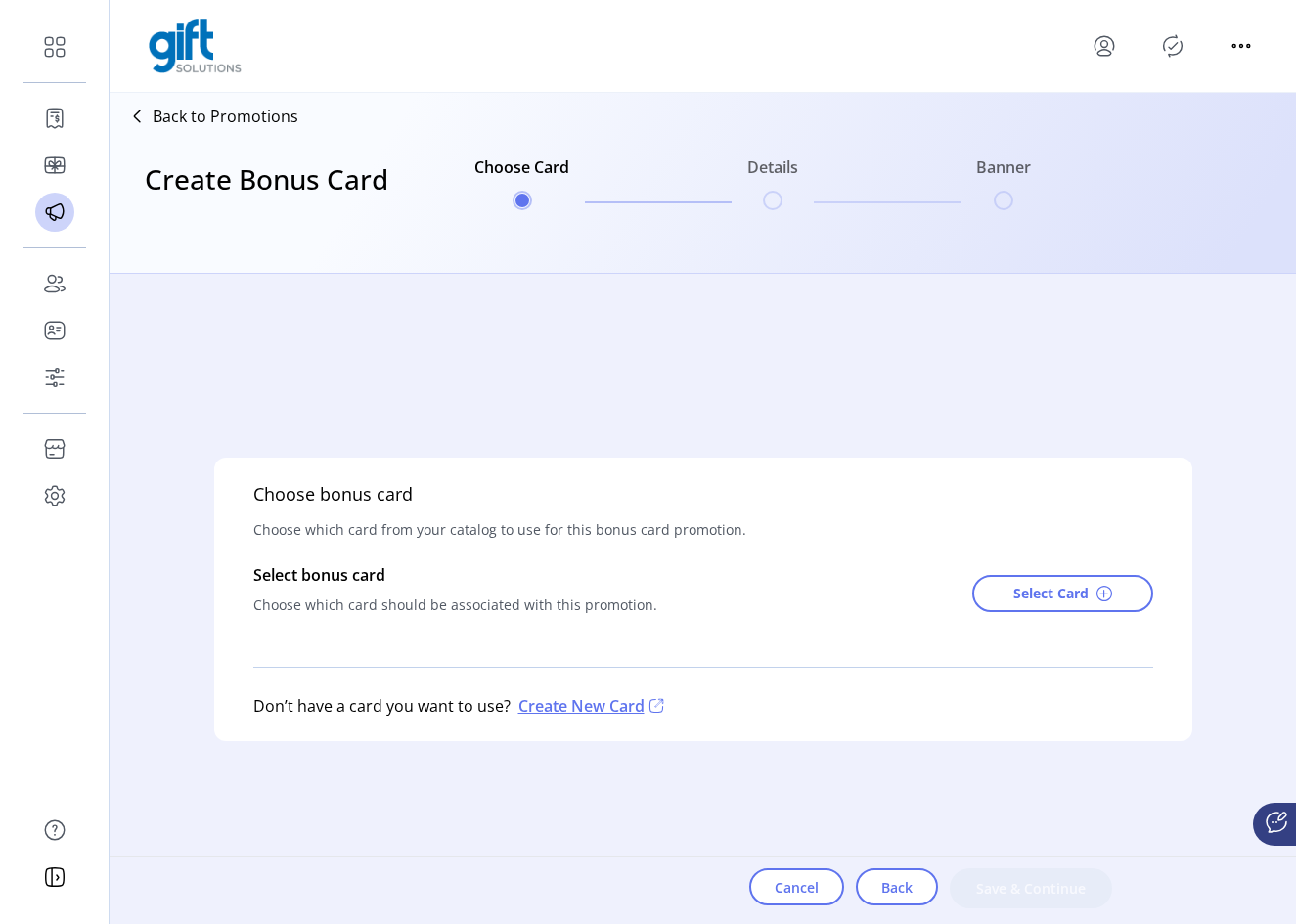 click on "Create New Card" 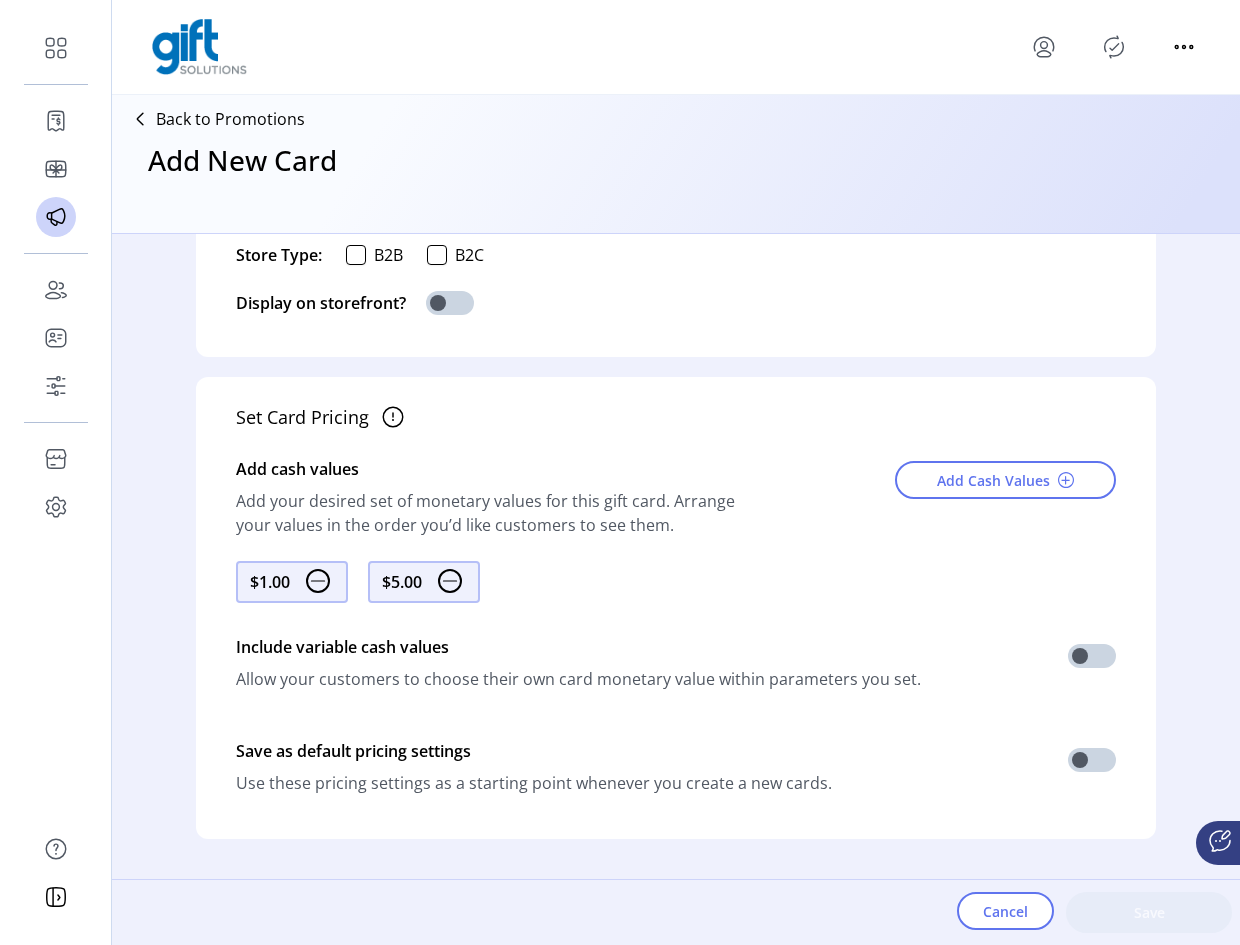 scroll, scrollTop: 467, scrollLeft: 0, axis: vertical 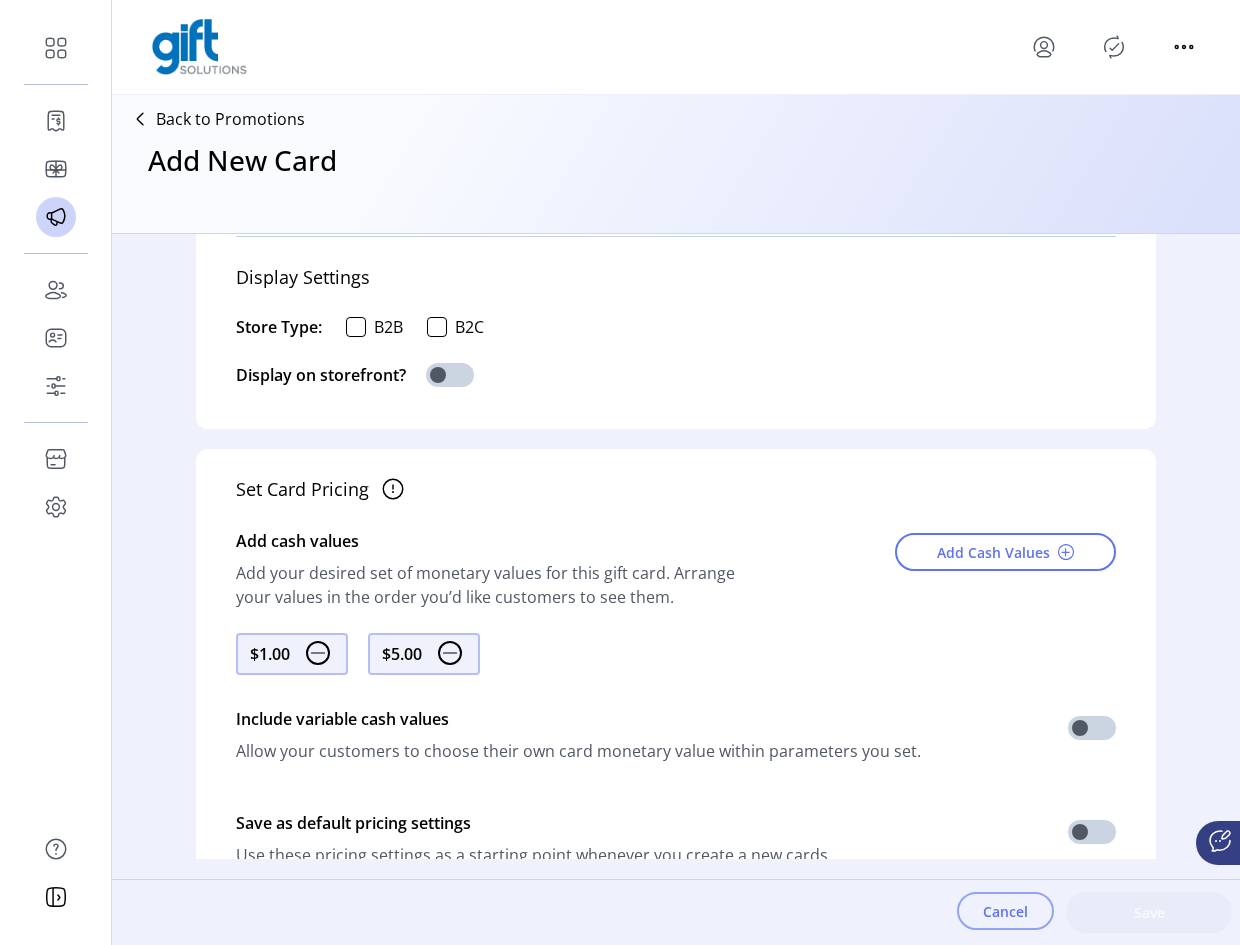 click on "Cancel" 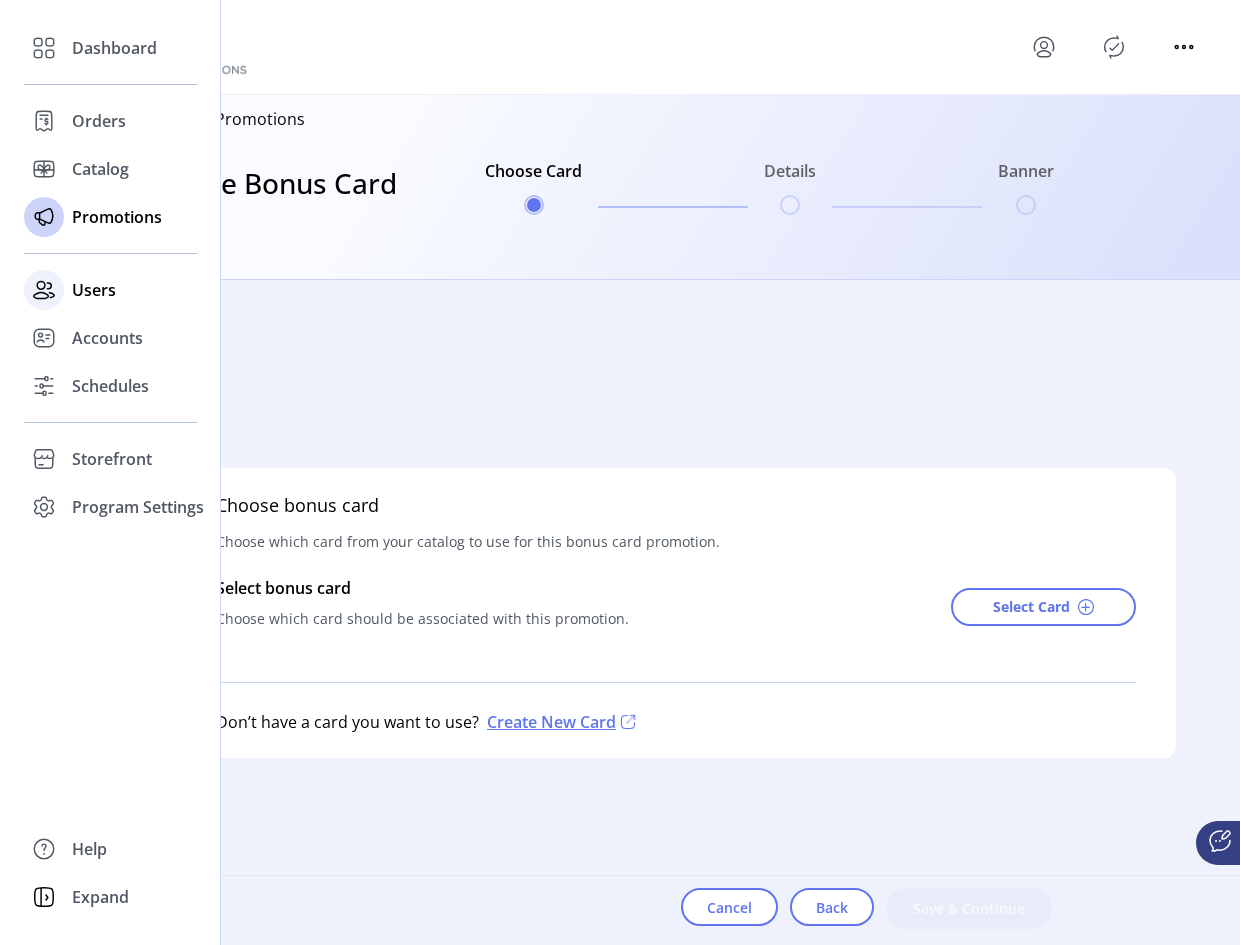click on "Users" 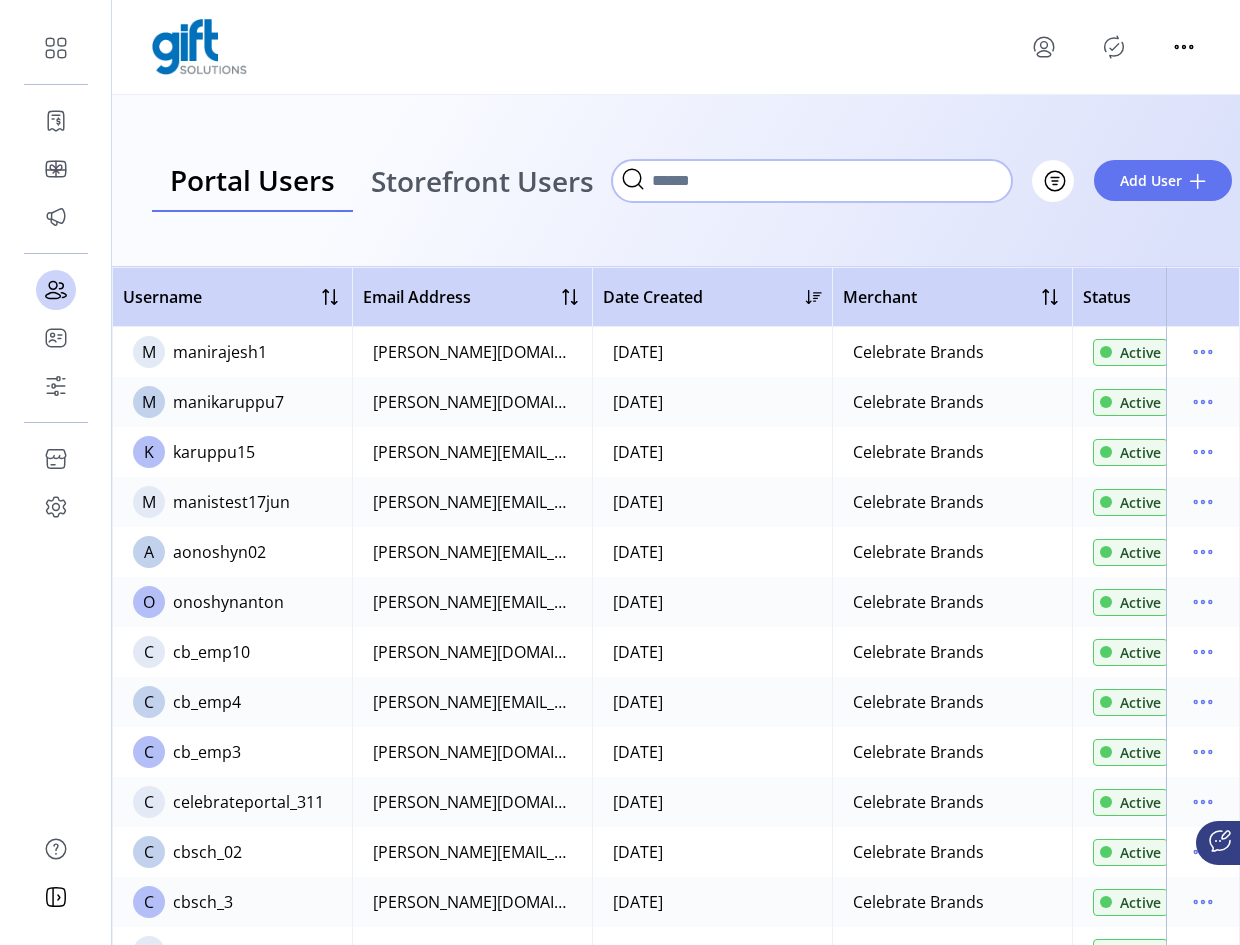 click 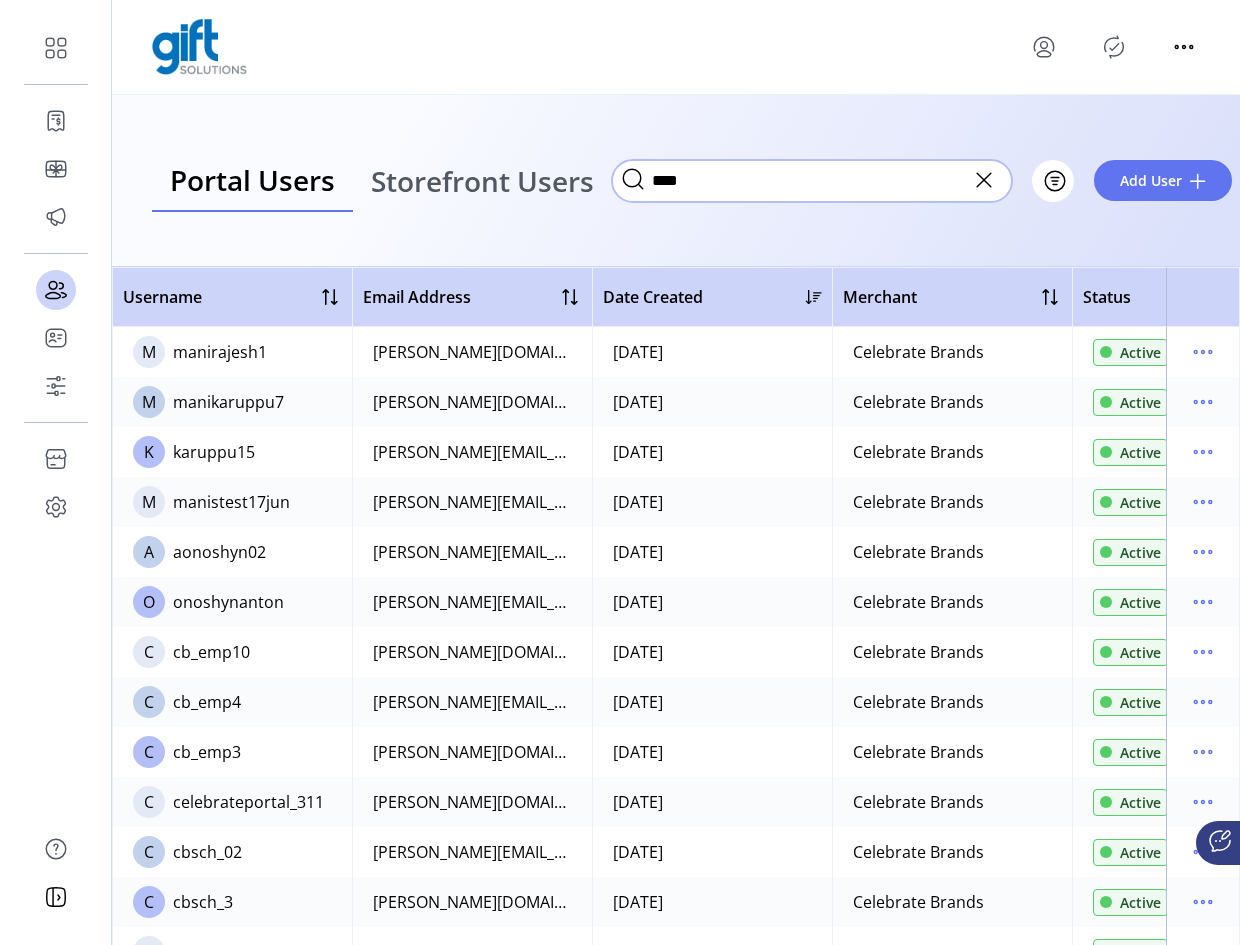type on "****" 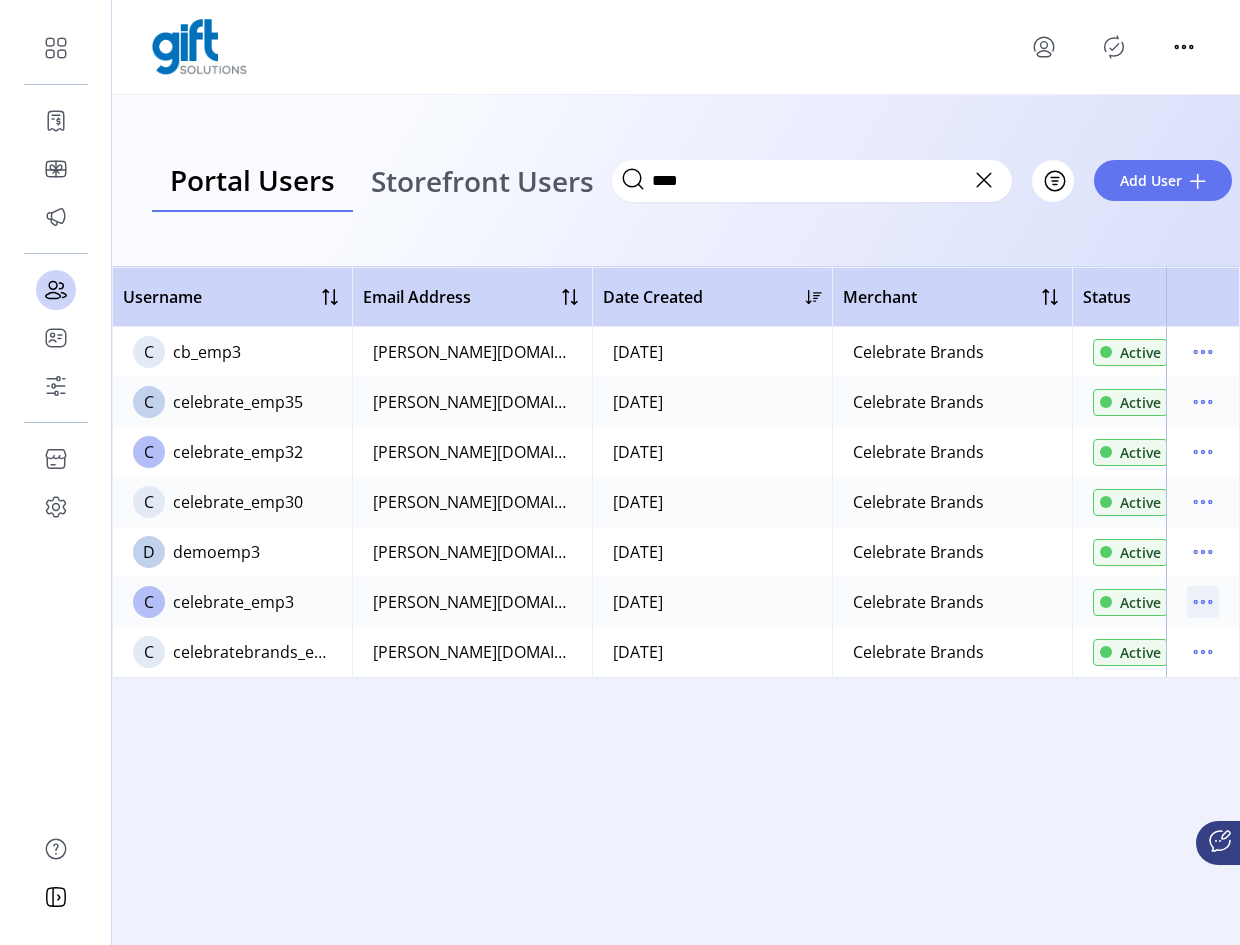 click 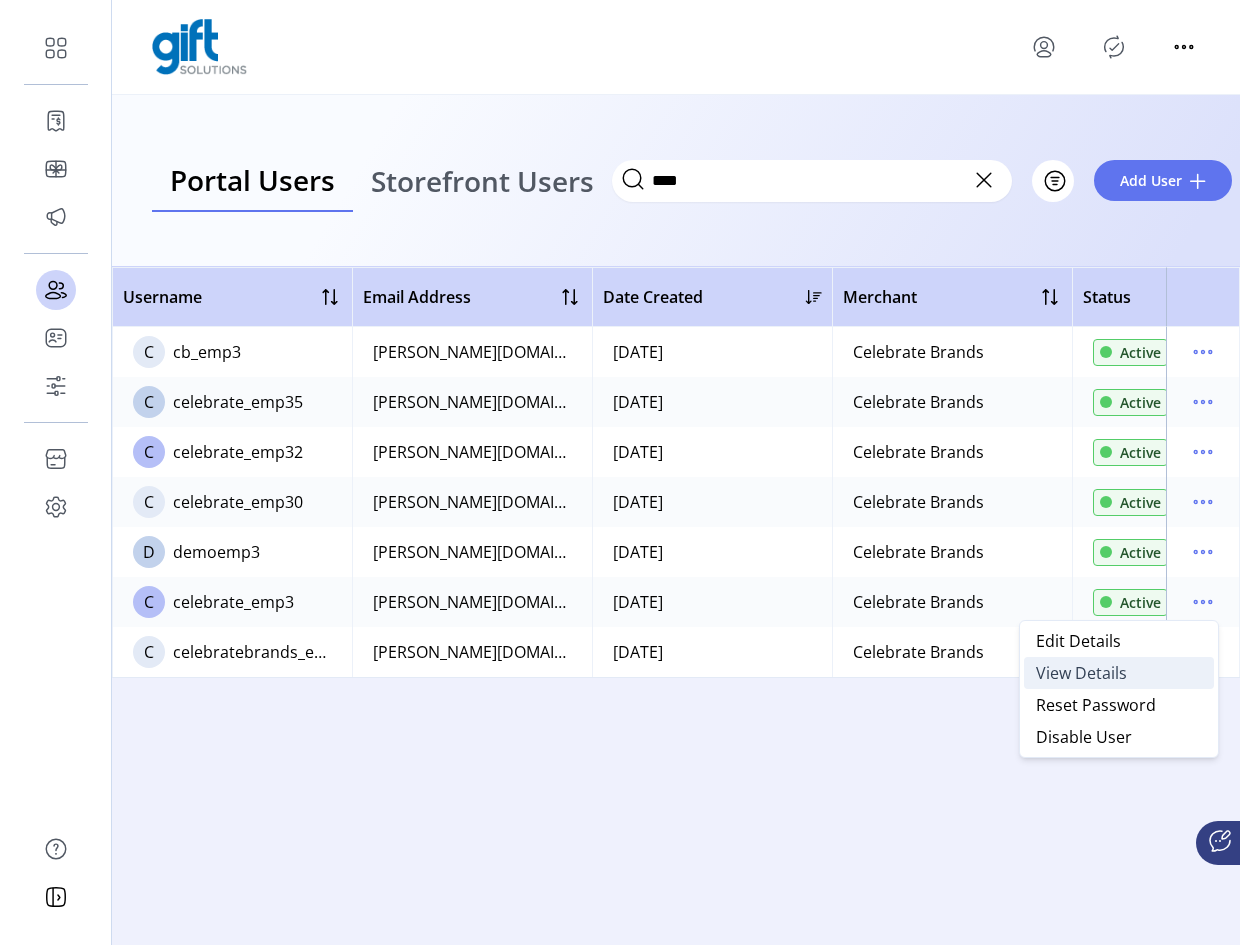 click on "View Details" at bounding box center [1081, 673] 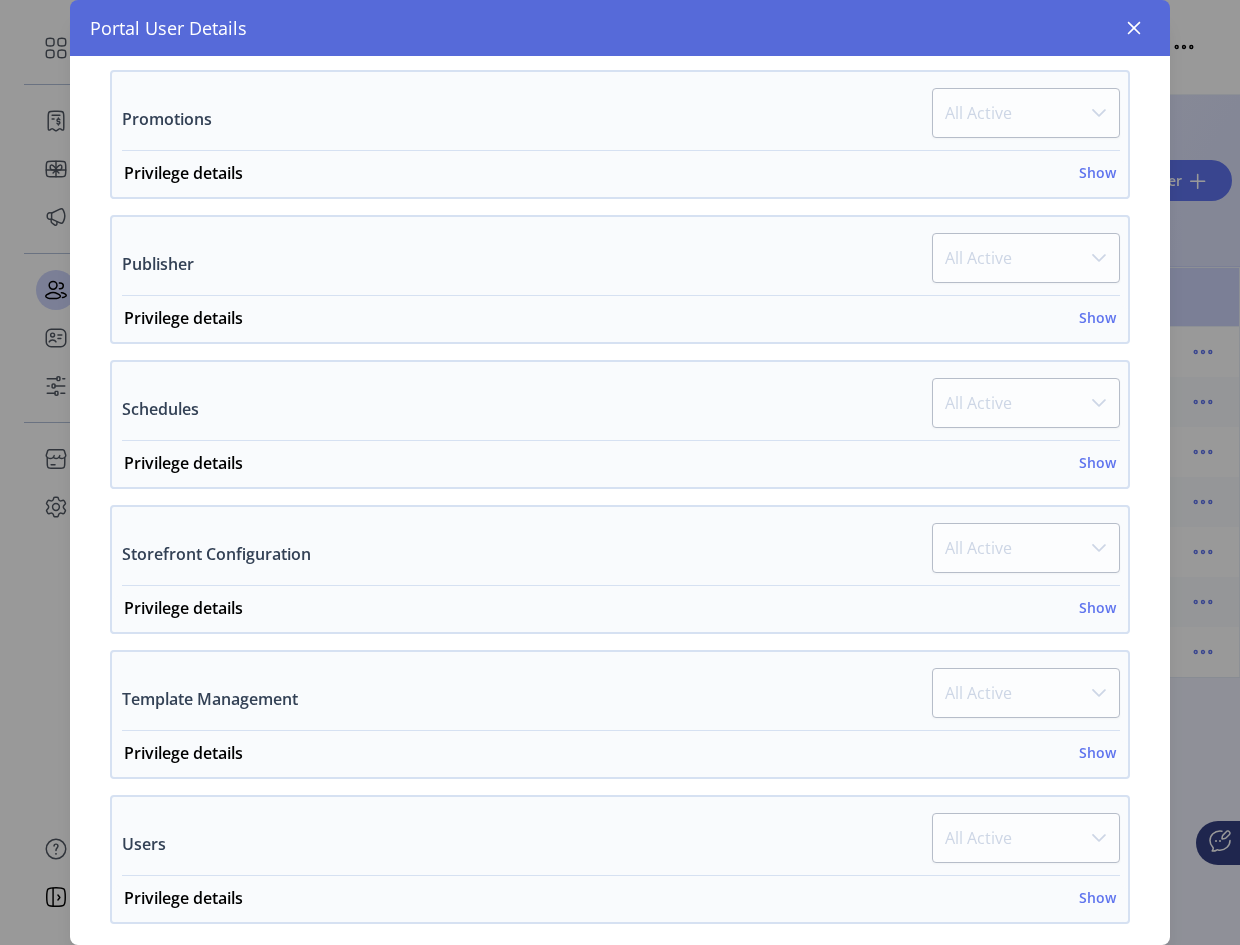 scroll, scrollTop: 1119, scrollLeft: 0, axis: vertical 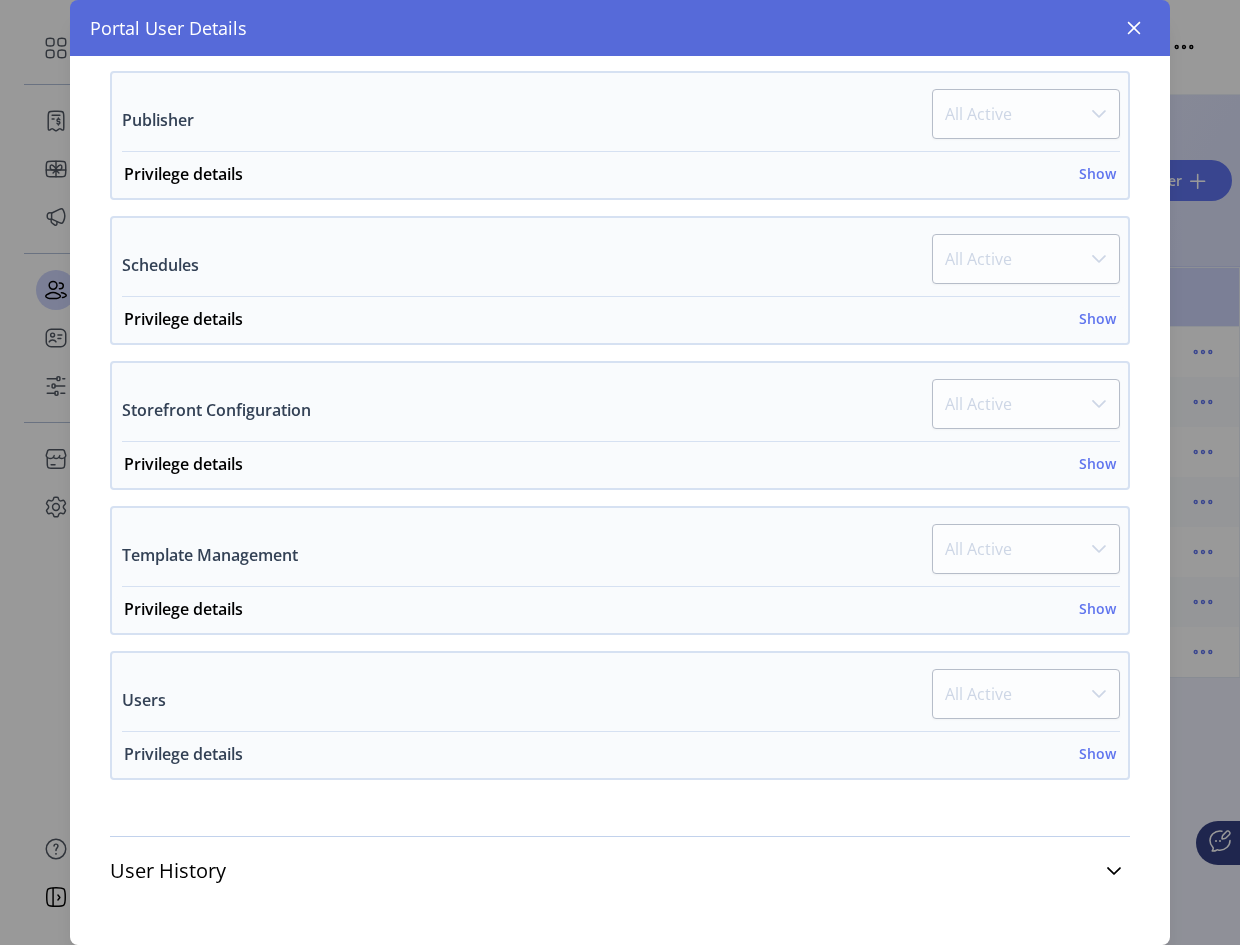 click on "Show" at bounding box center (1097, 753) 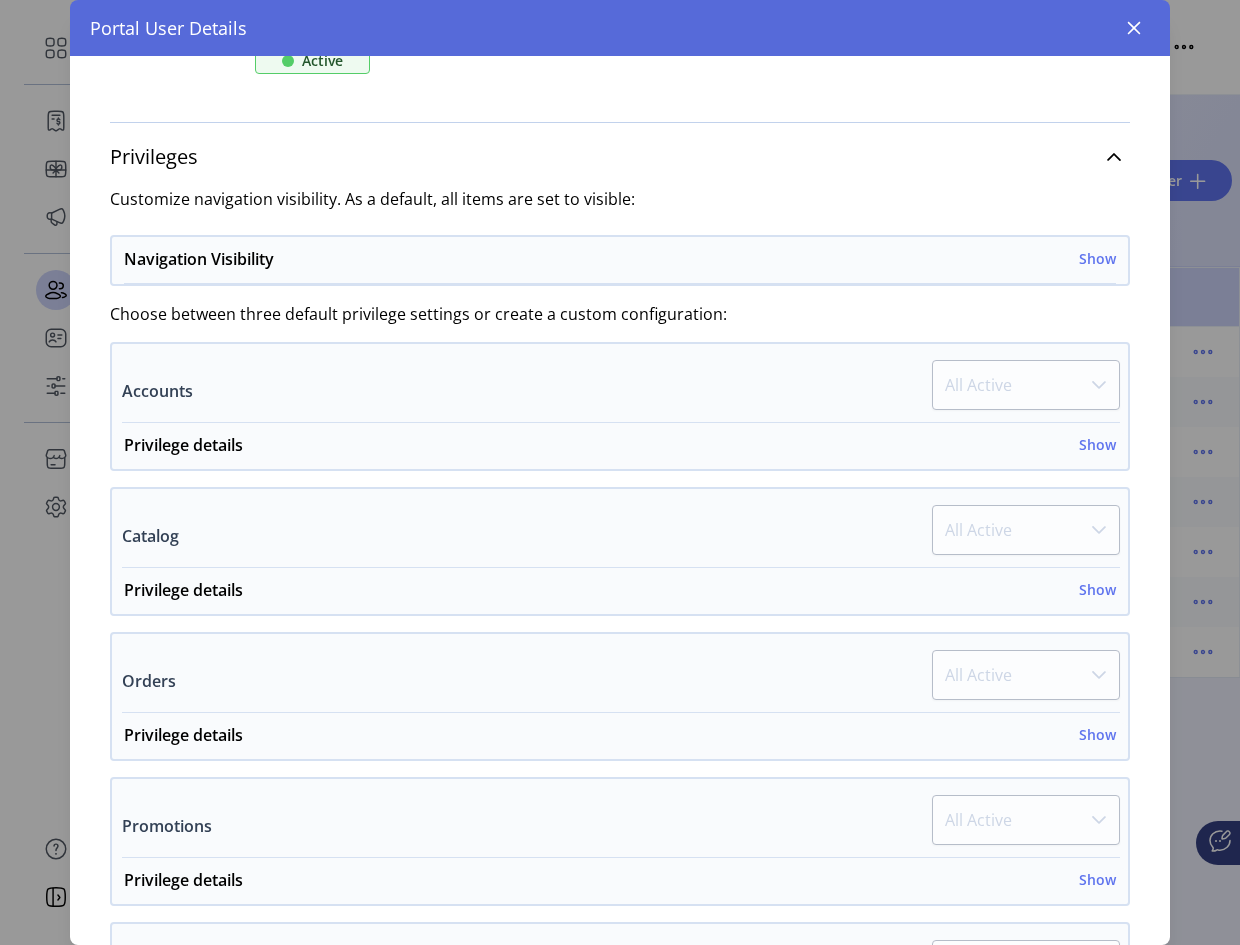 scroll, scrollTop: 0, scrollLeft: 0, axis: both 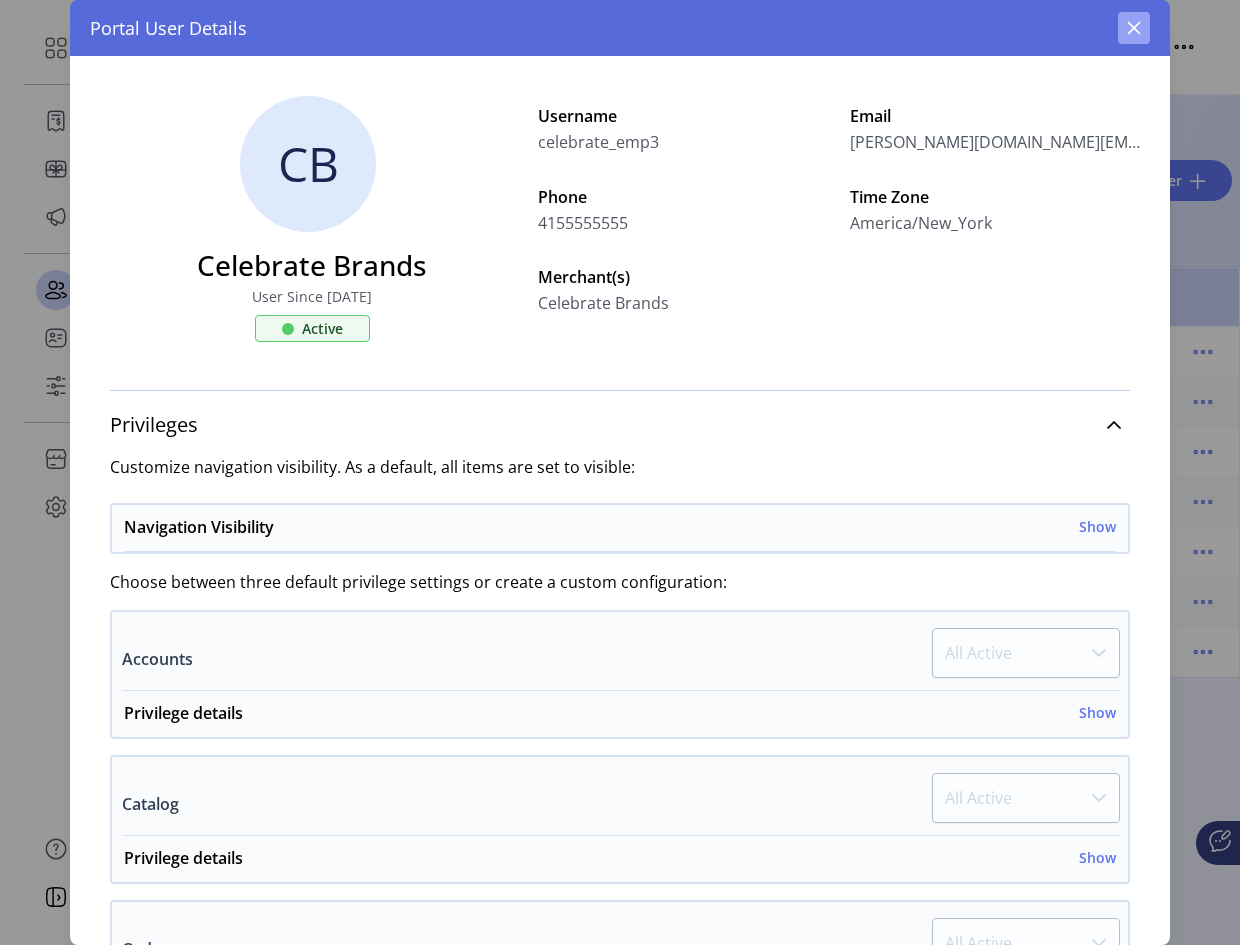 click 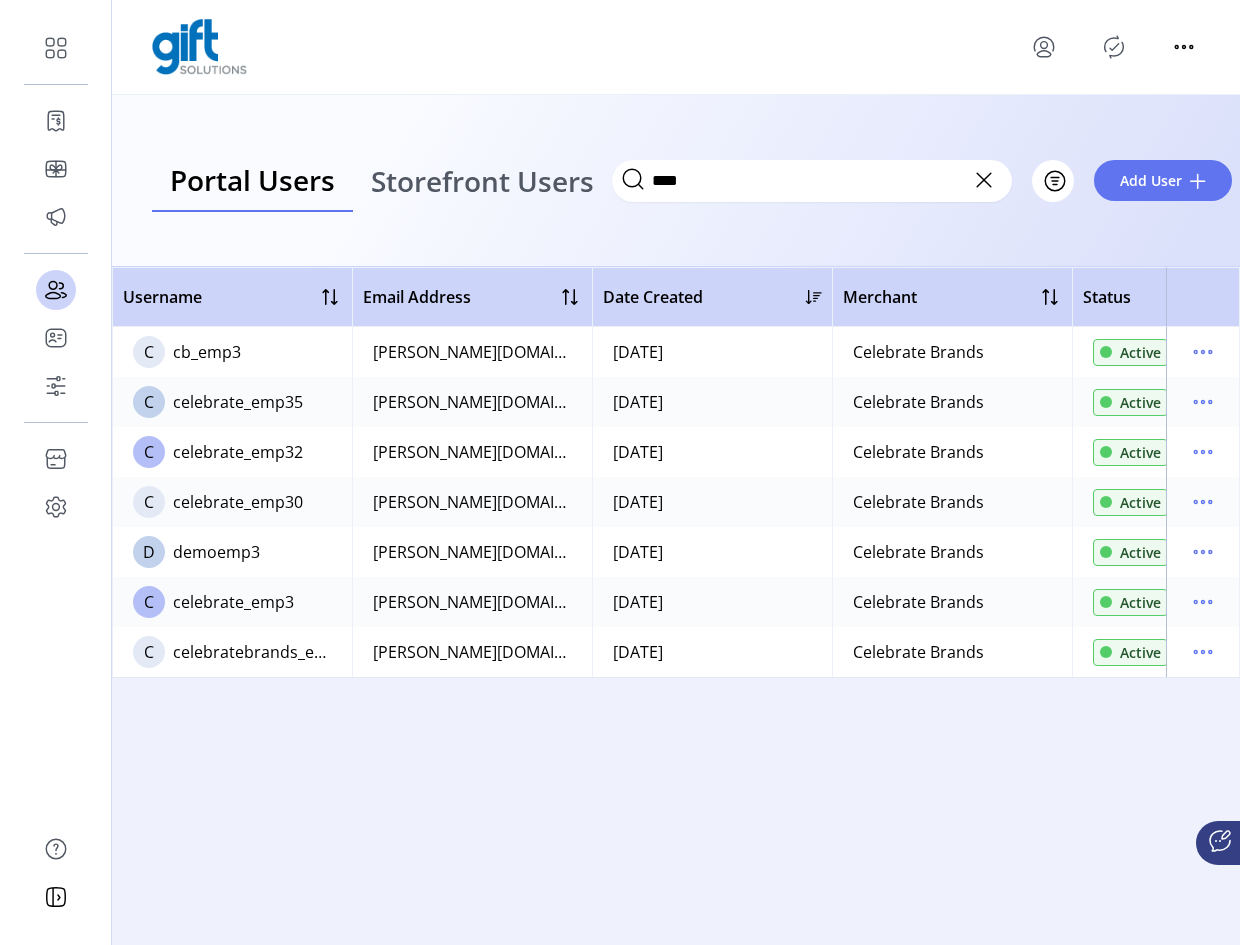 click on "Username   Email Address   Date Created   Merchant   Status     C  cb_emp3   sandeepkumar.ma@fiserv.com   06/04/2025   Celebrate Brands   Active
C  celebrate_emp35   sandeepkumar.ma@fiserv.com   05/27/2025   Celebrate Brands   Active
C  celebrate_emp32   sandeepkumar.ma@fiserv.com   05/27/2025   Celebrate Brands   Active
C  celebrate_emp30   sandeepkumar.ma@fiserv.com   05/27/2025   Celebrate Brands   Active
D  demoemp3   sandeepkumar.ma@fiserv.com   04/30/2025   Celebrate Brands   Active
C  celebrate_emp3   sandeepkumar.ma@fiserv.com   04/25/2025   Celebrate Brands   Active
C  celebratebrands_emp3   sandeepkumar.ma@fiserv.com   03/06/2025   Celebrate Brands   Active" 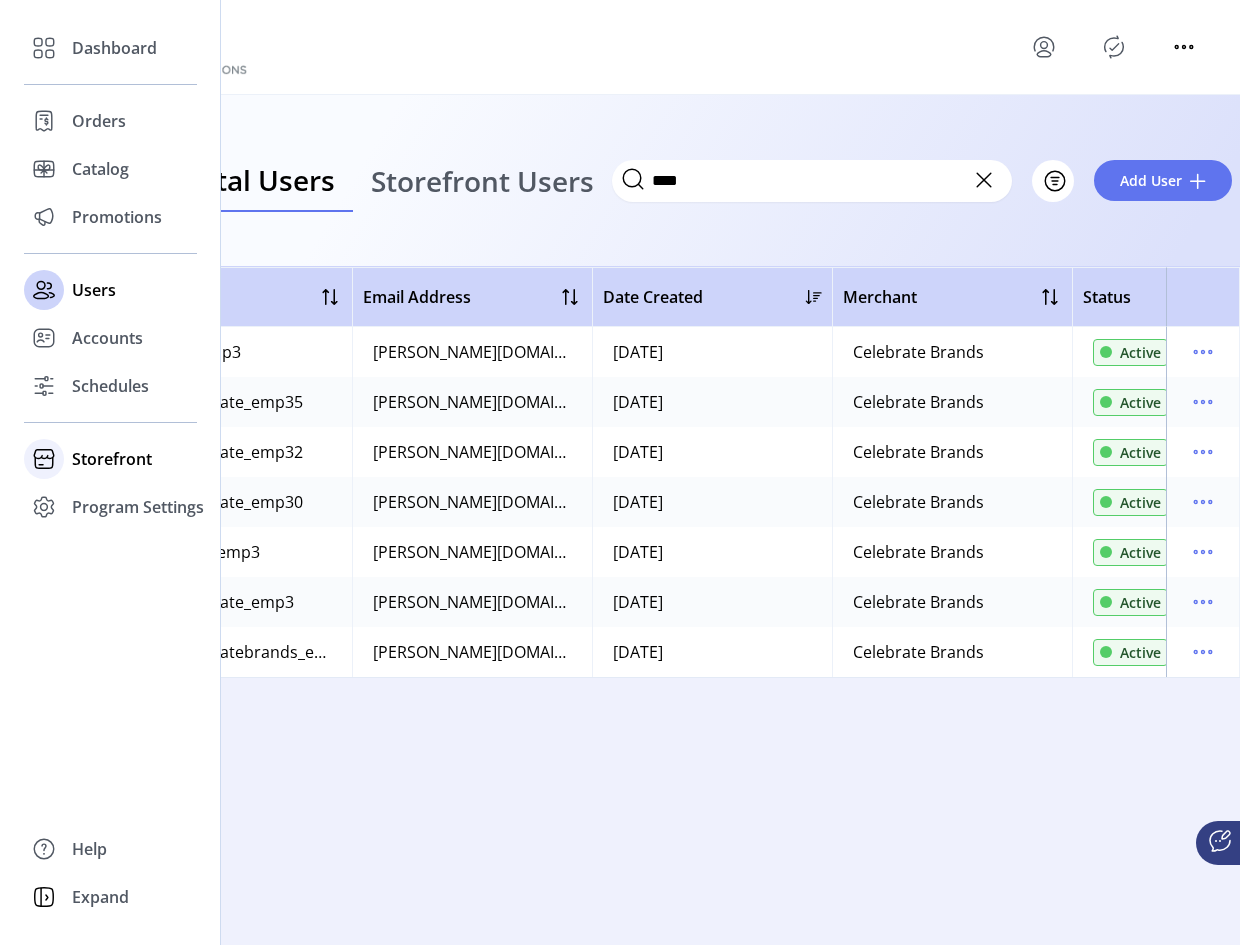 click on "Storefront" 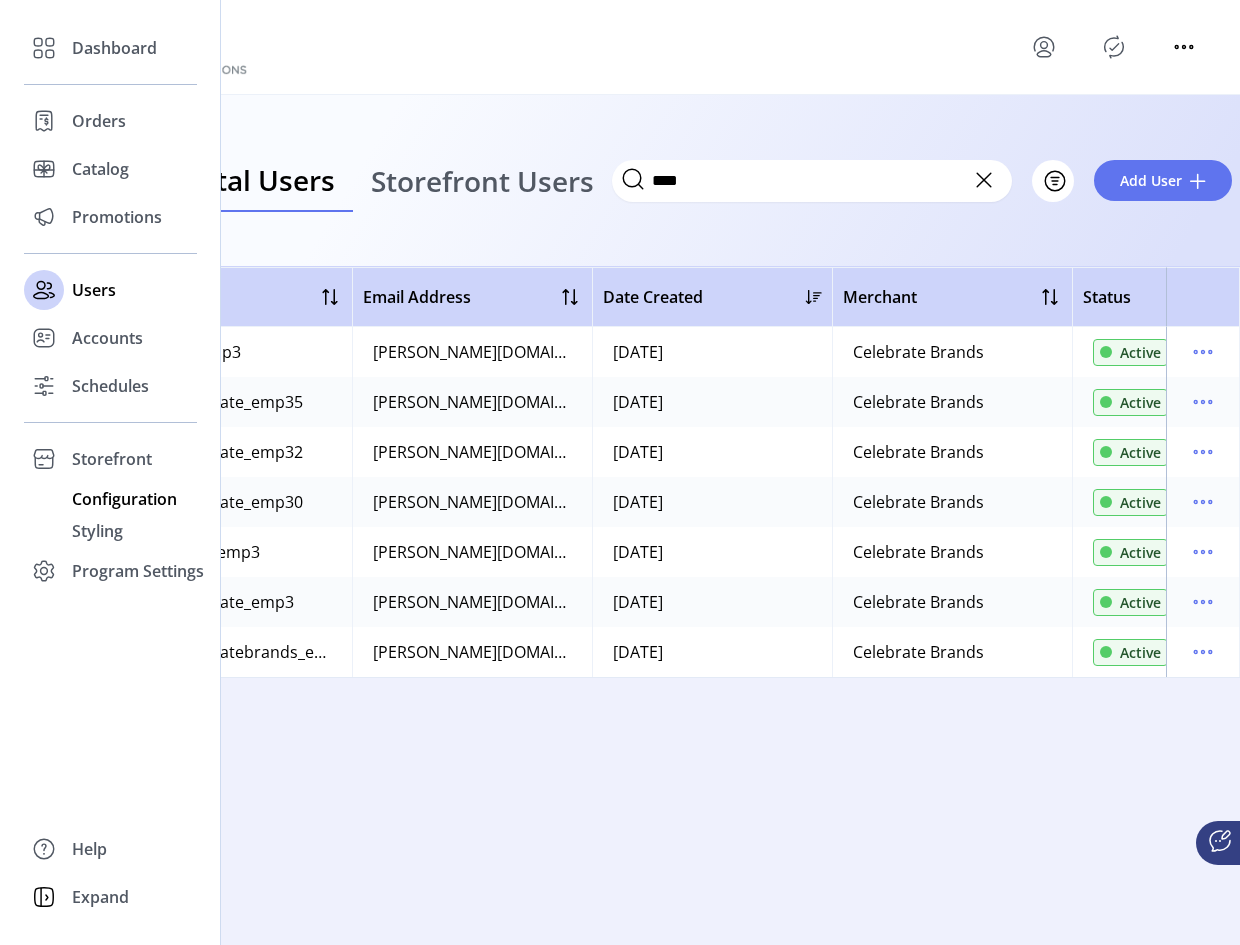 click on "Configuration" 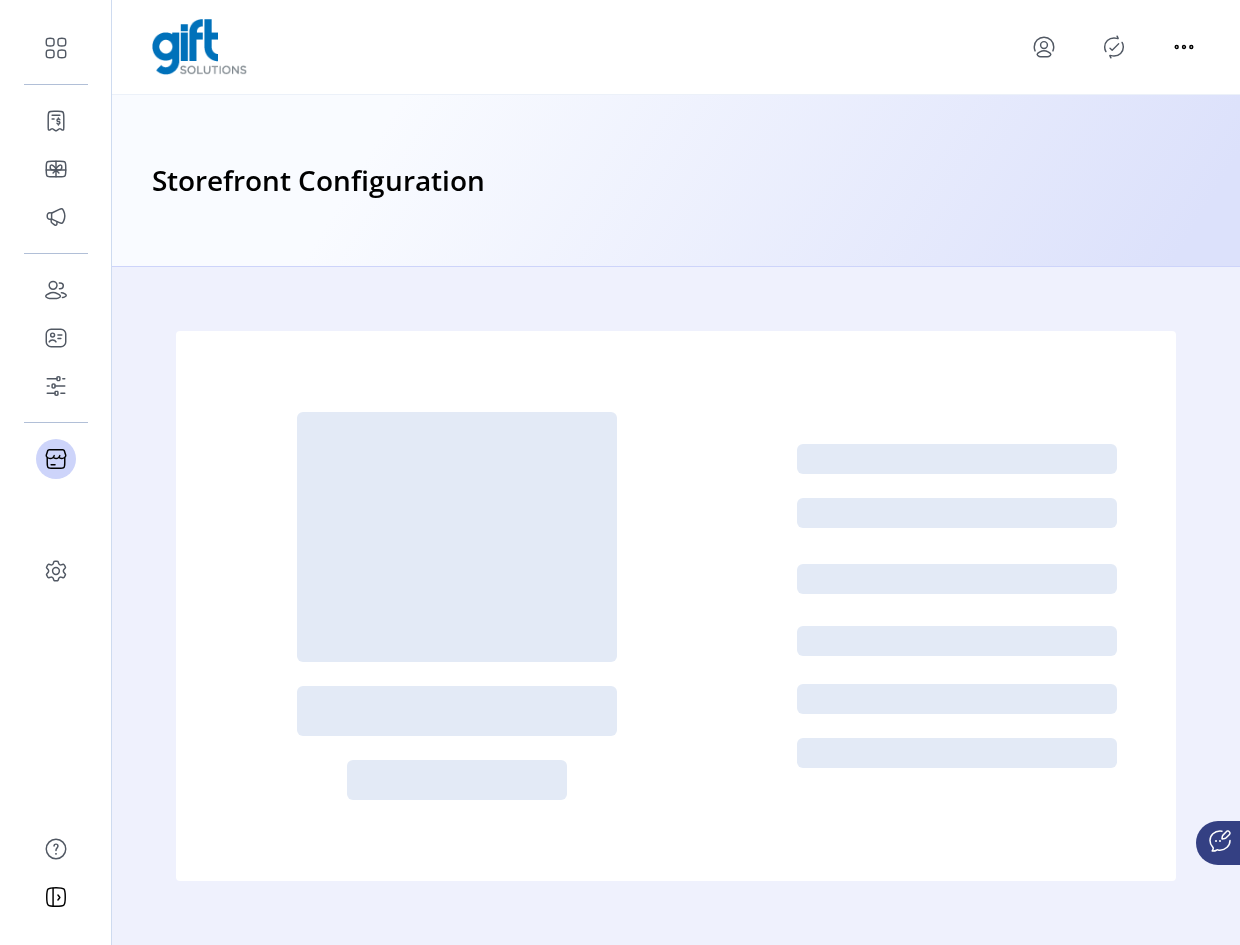 click 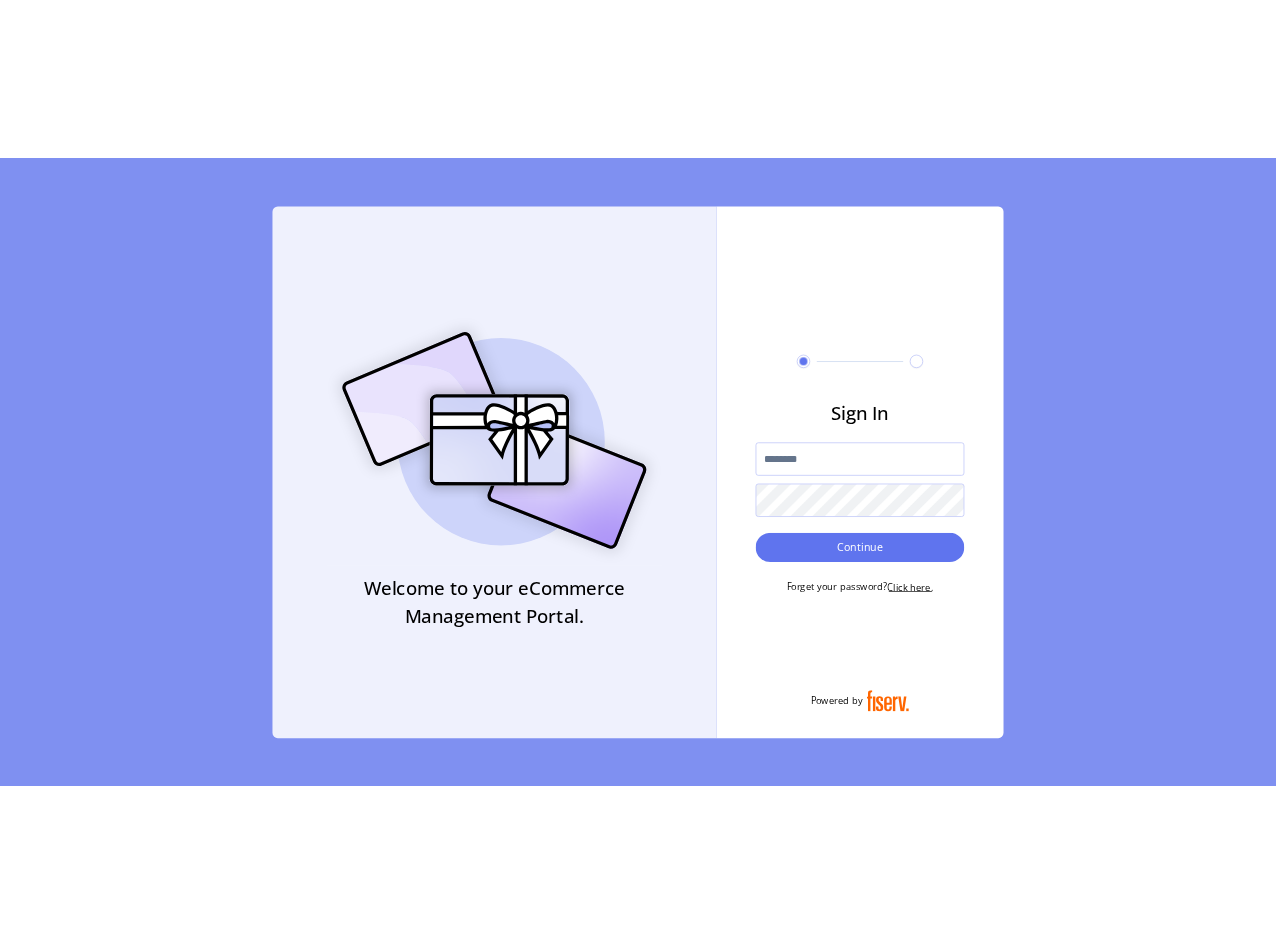 scroll, scrollTop: 0, scrollLeft: 0, axis: both 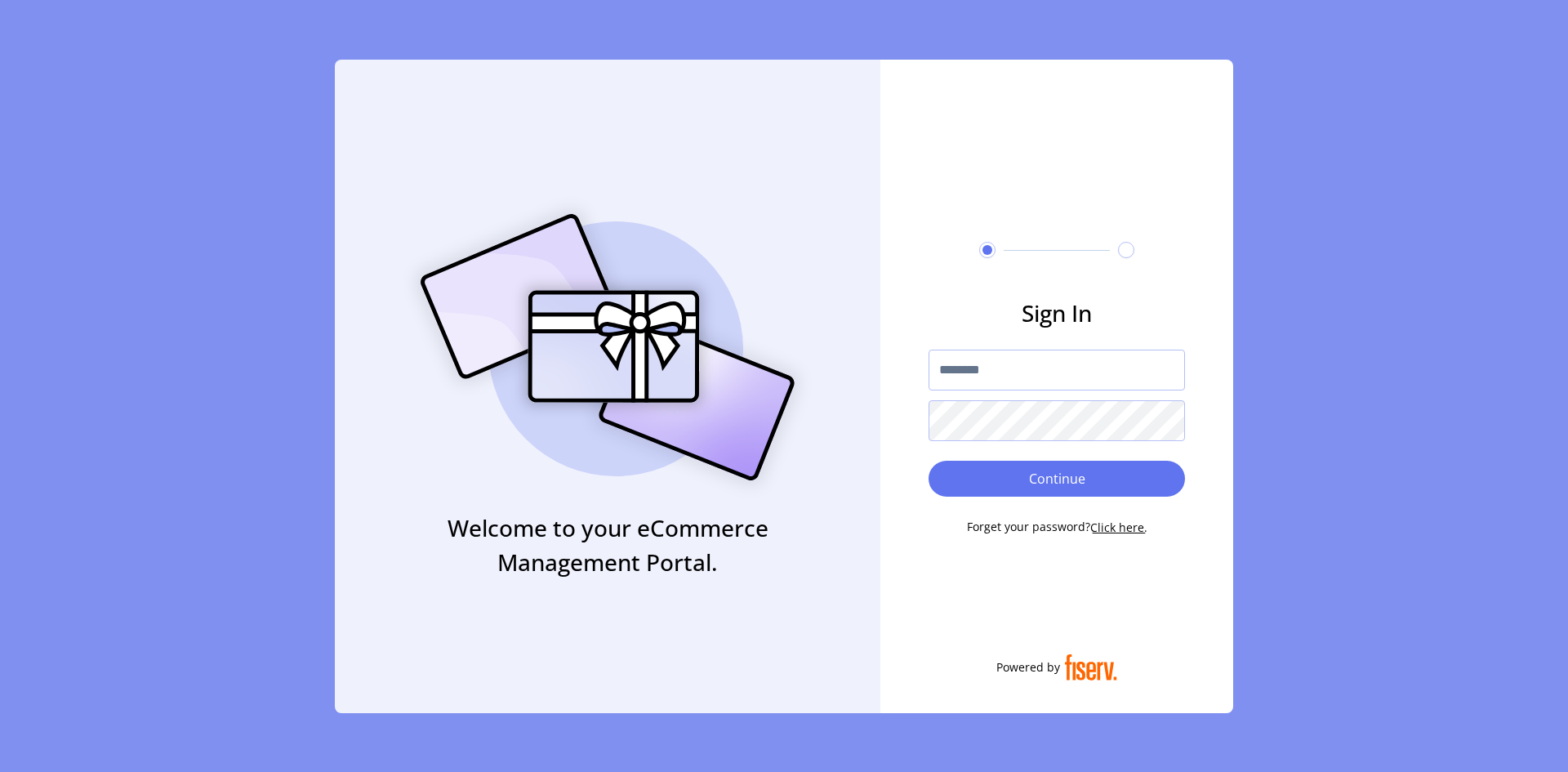 click at bounding box center (1057, 370) 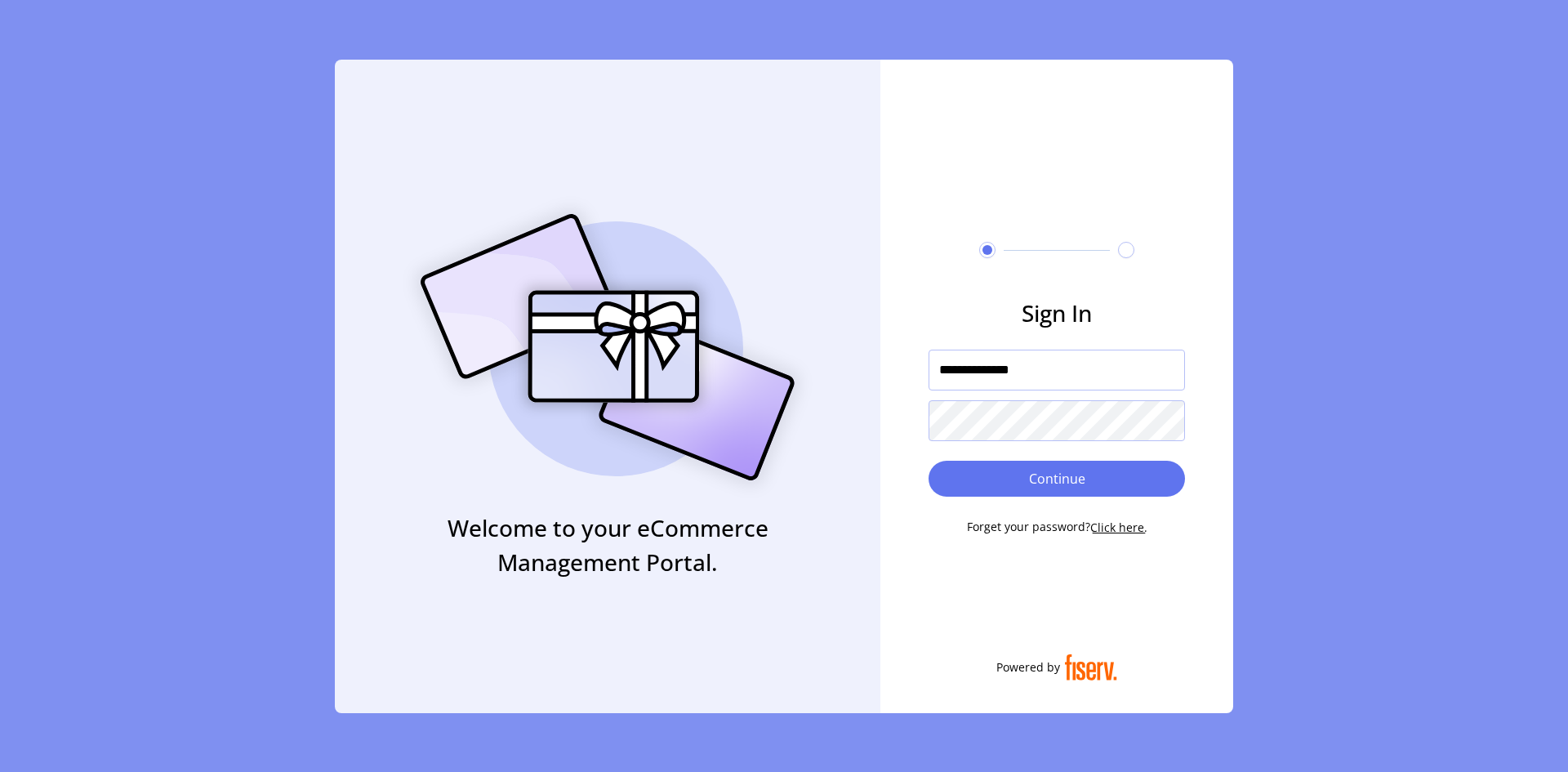 type on "**********" 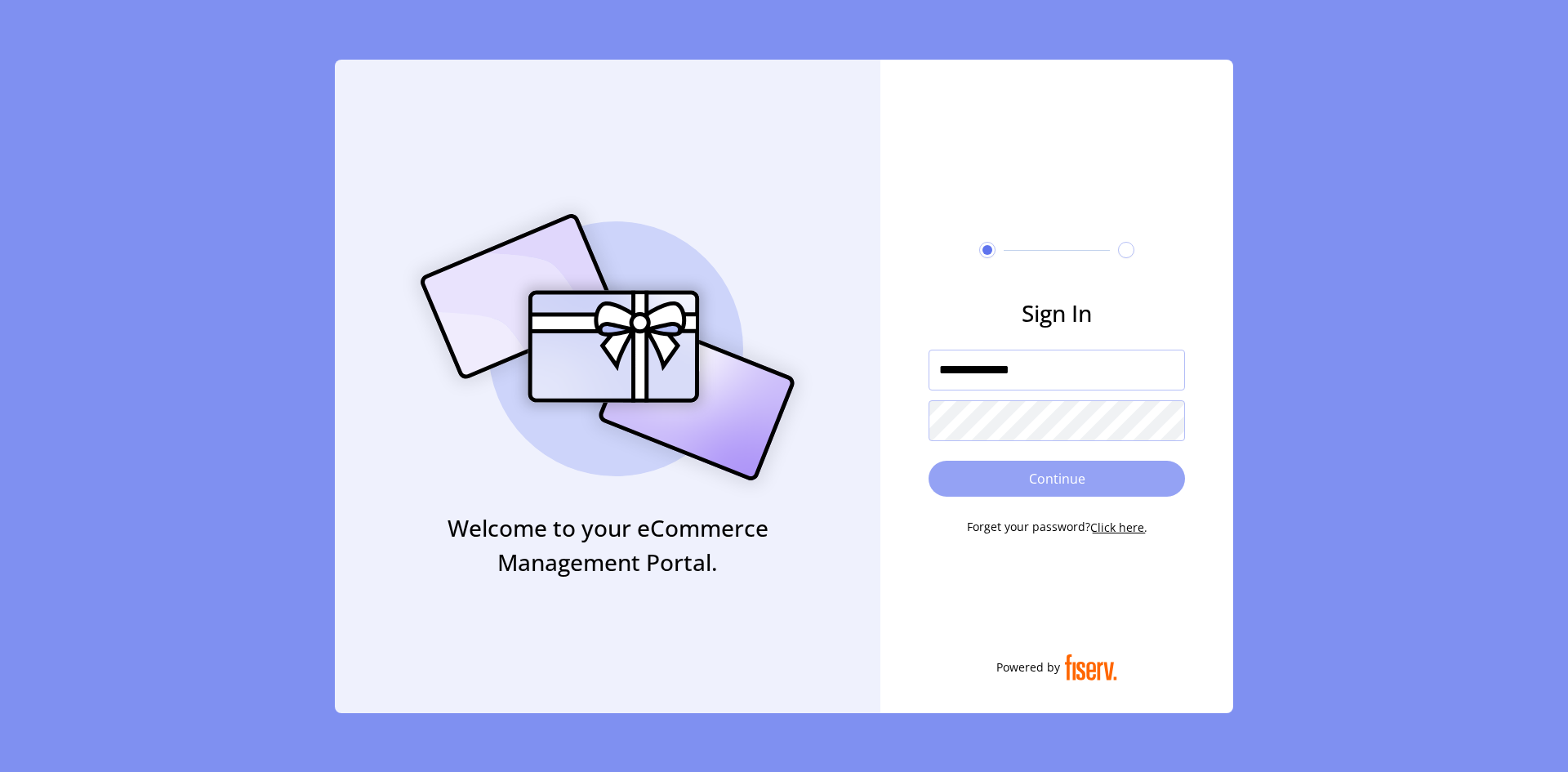 click on "Continue" at bounding box center (1057, 479) 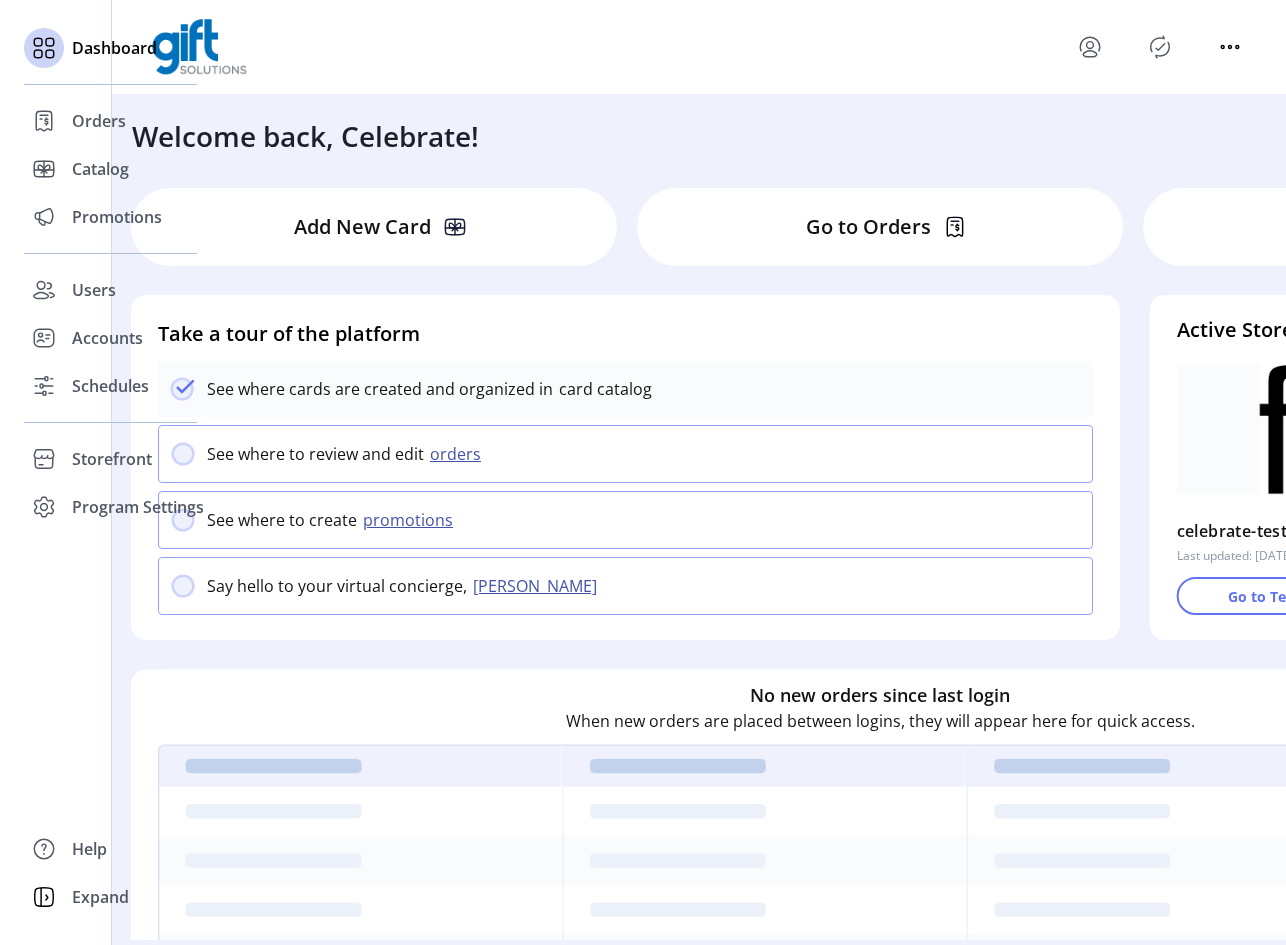 click on "Storefront" 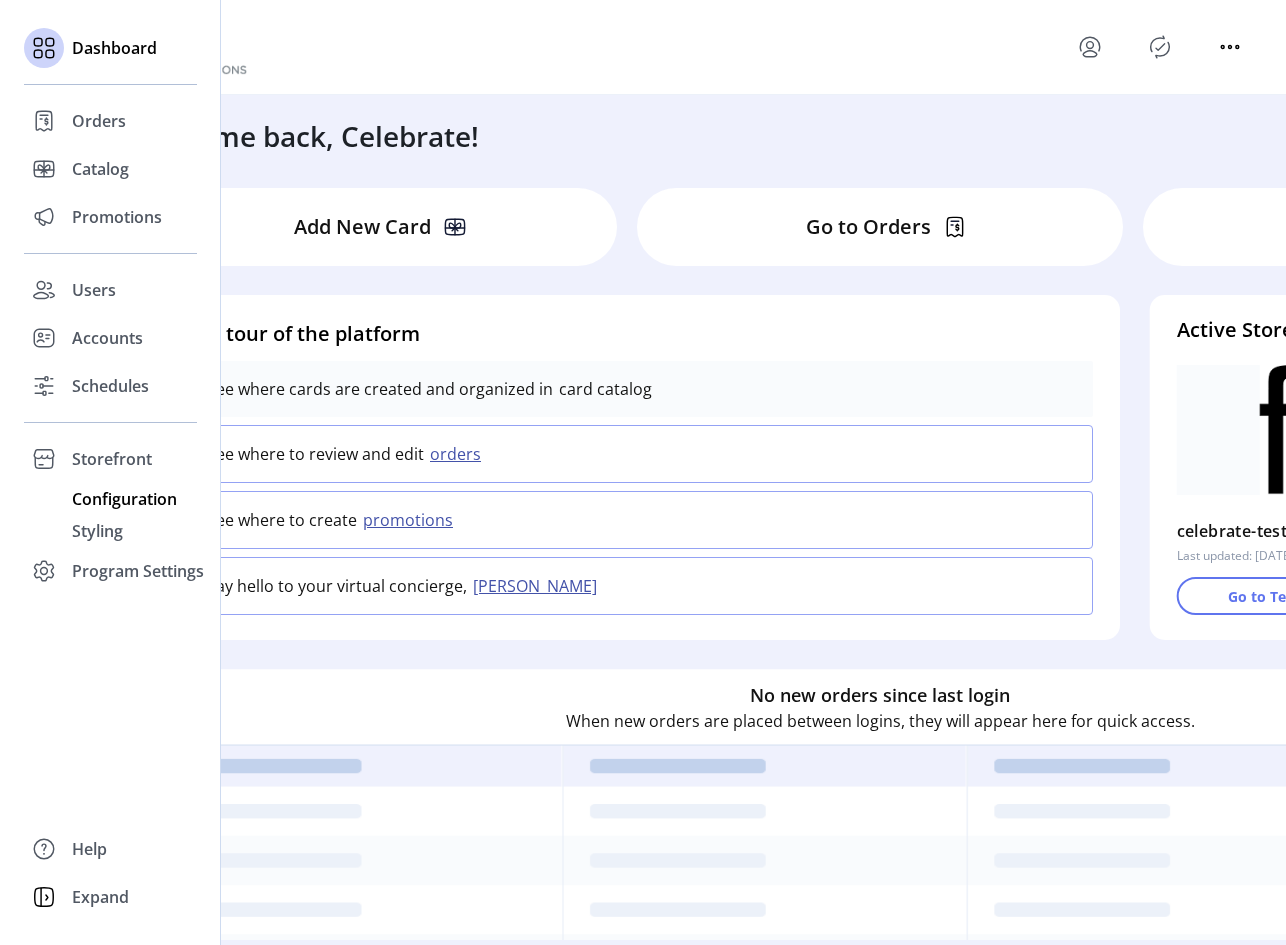 click on "Configuration" 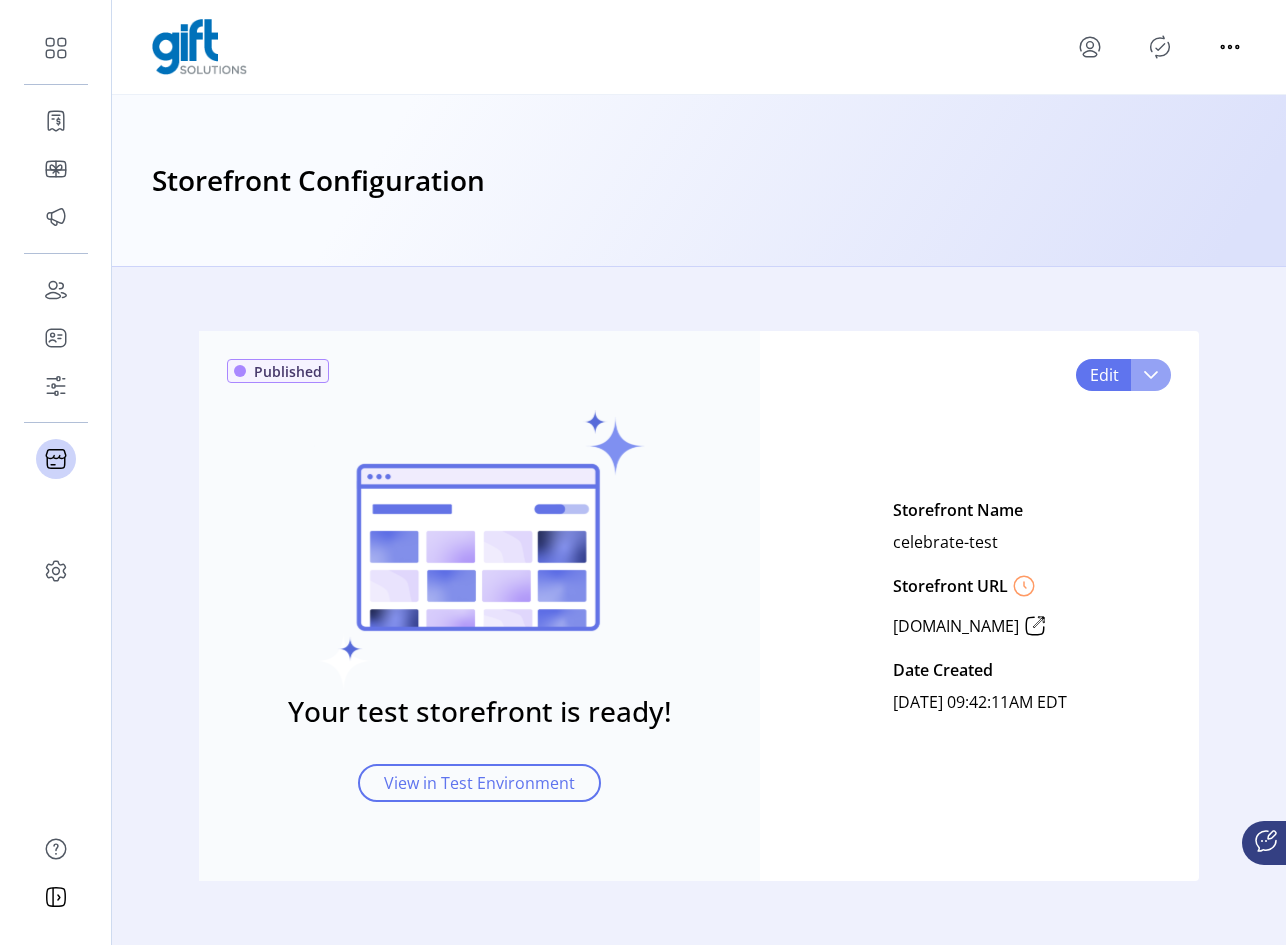 click 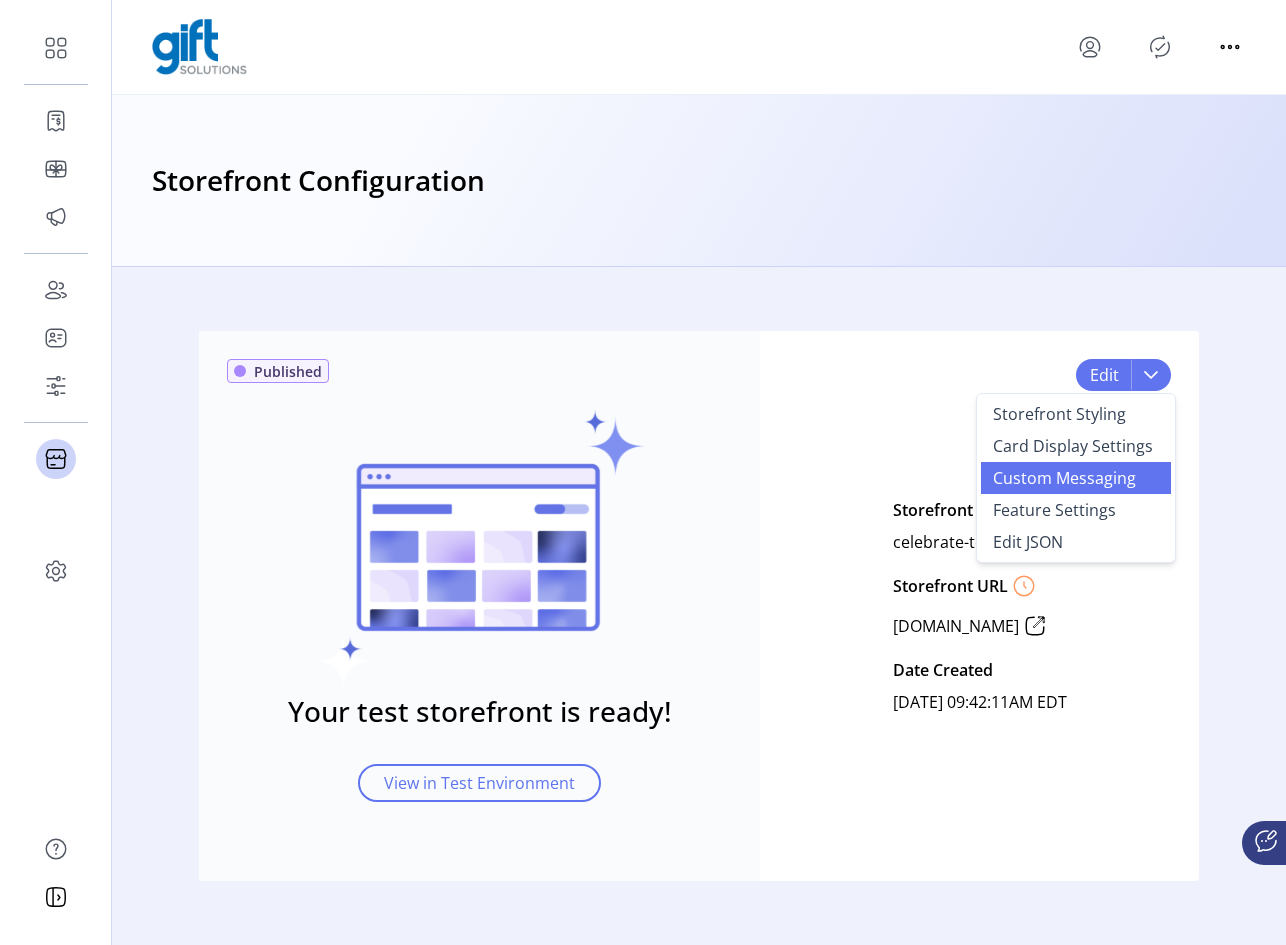 click on "Custom Messaging" at bounding box center [1064, 478] 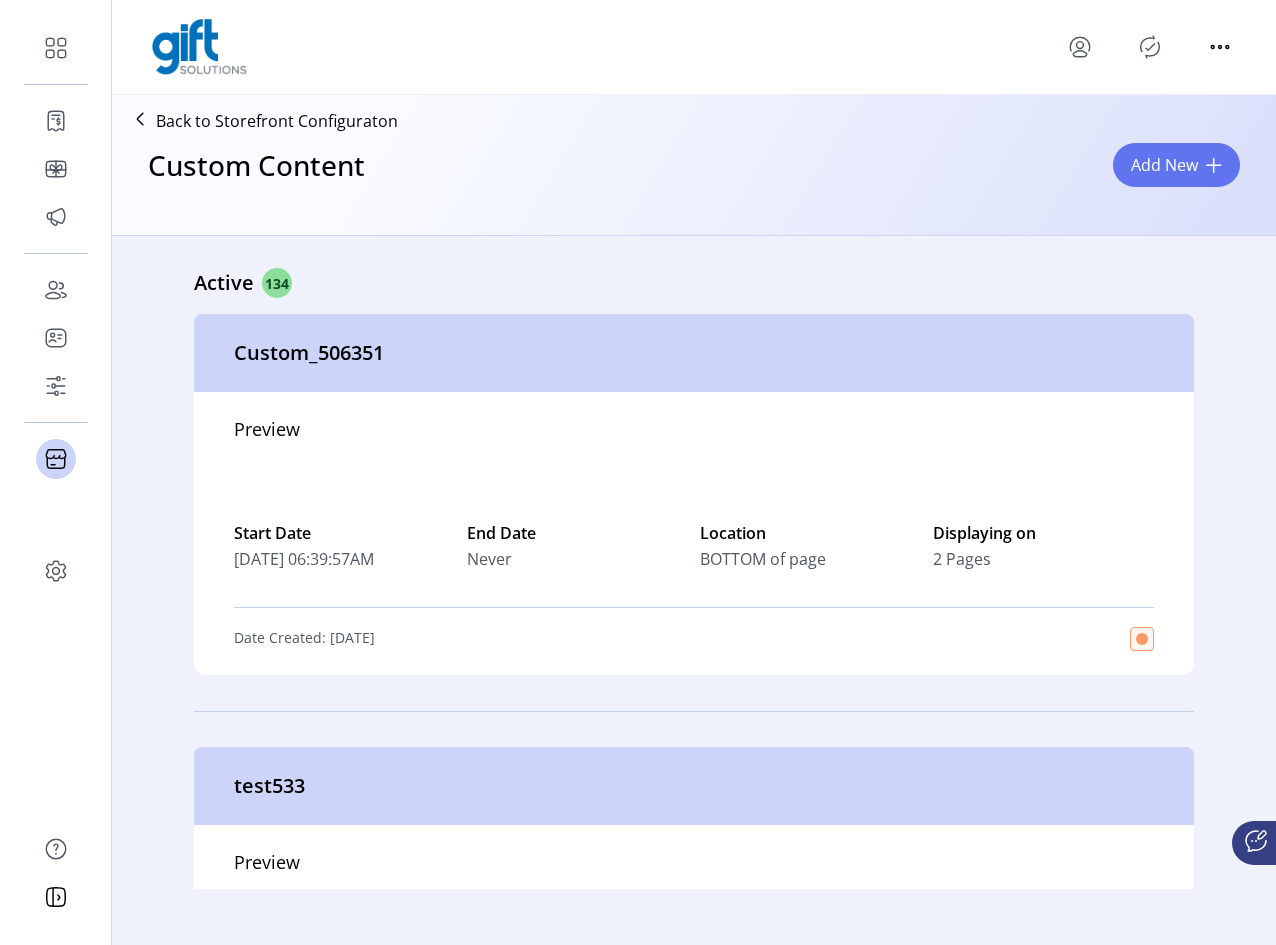 click on "Add New" 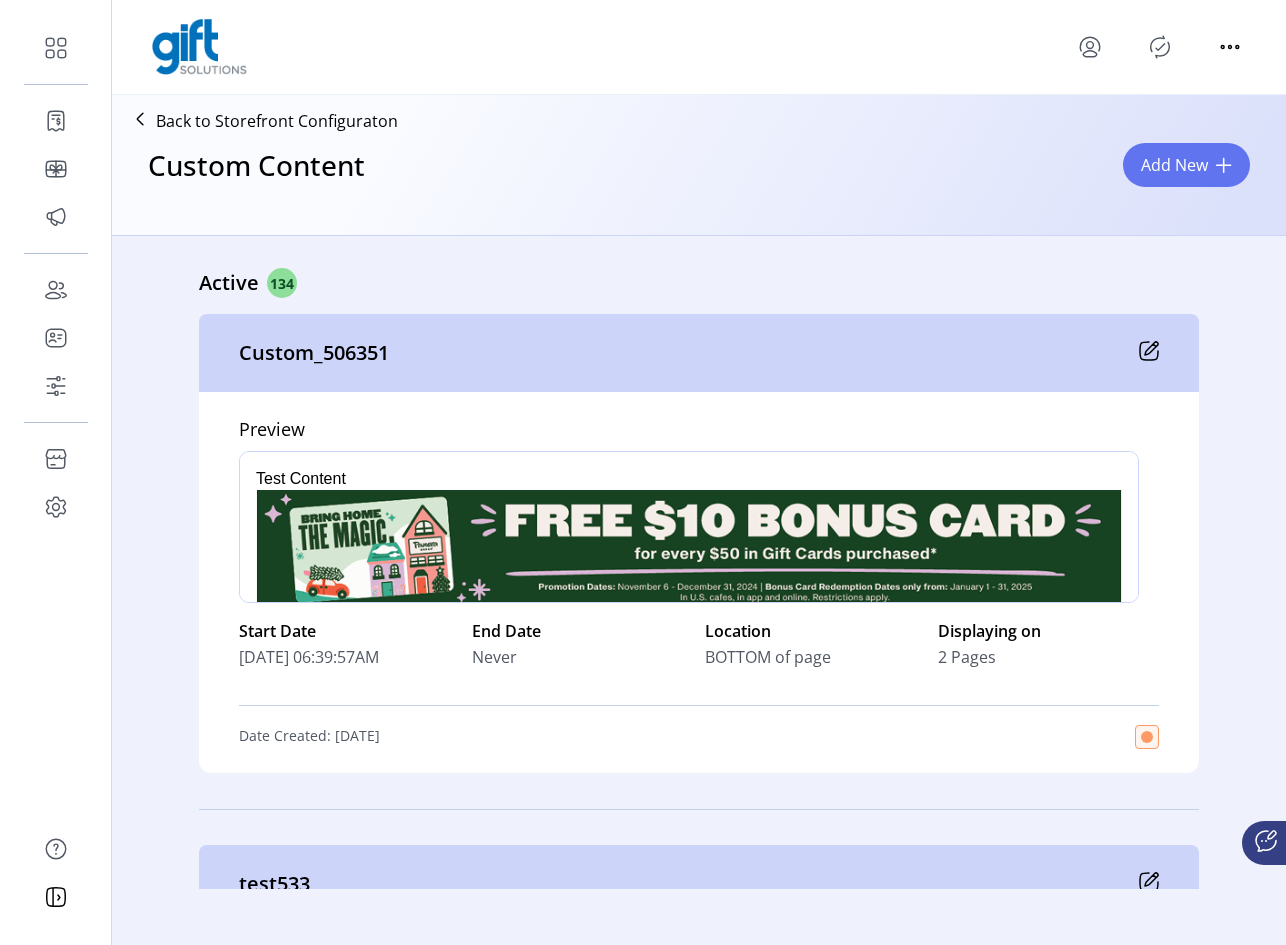 scroll, scrollTop: 0, scrollLeft: 0, axis: both 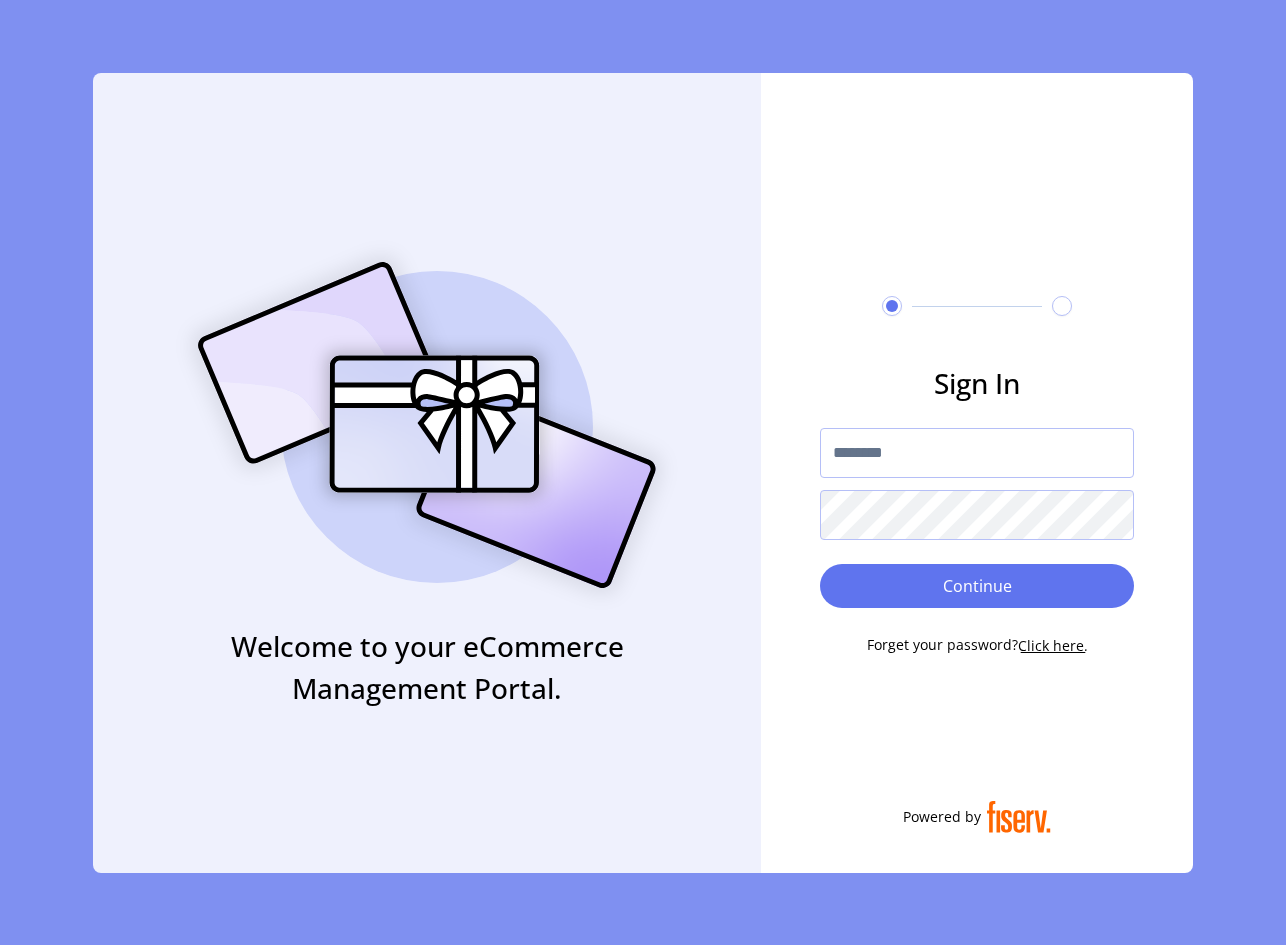 click at bounding box center (977, 453) 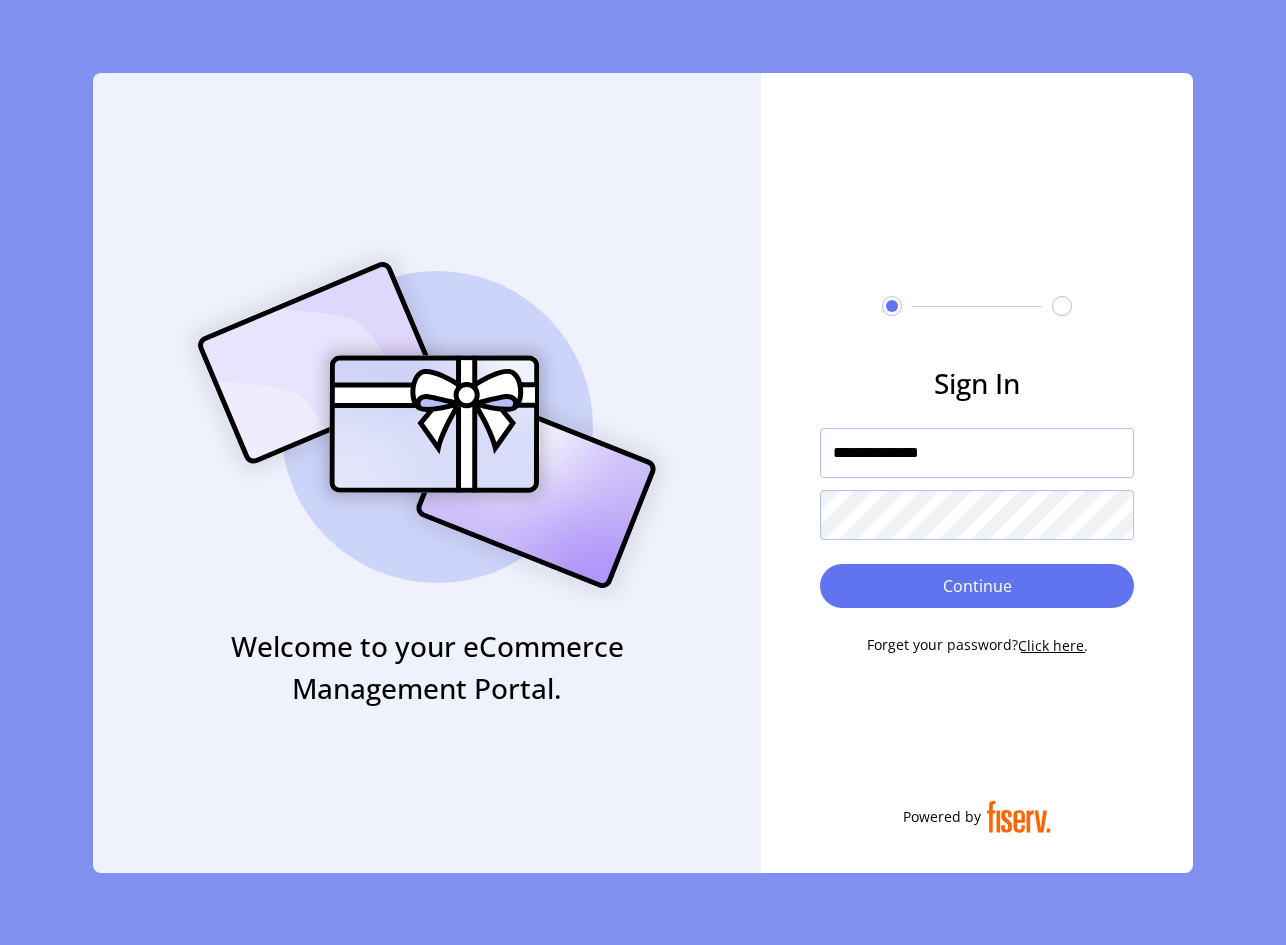 type on "**********" 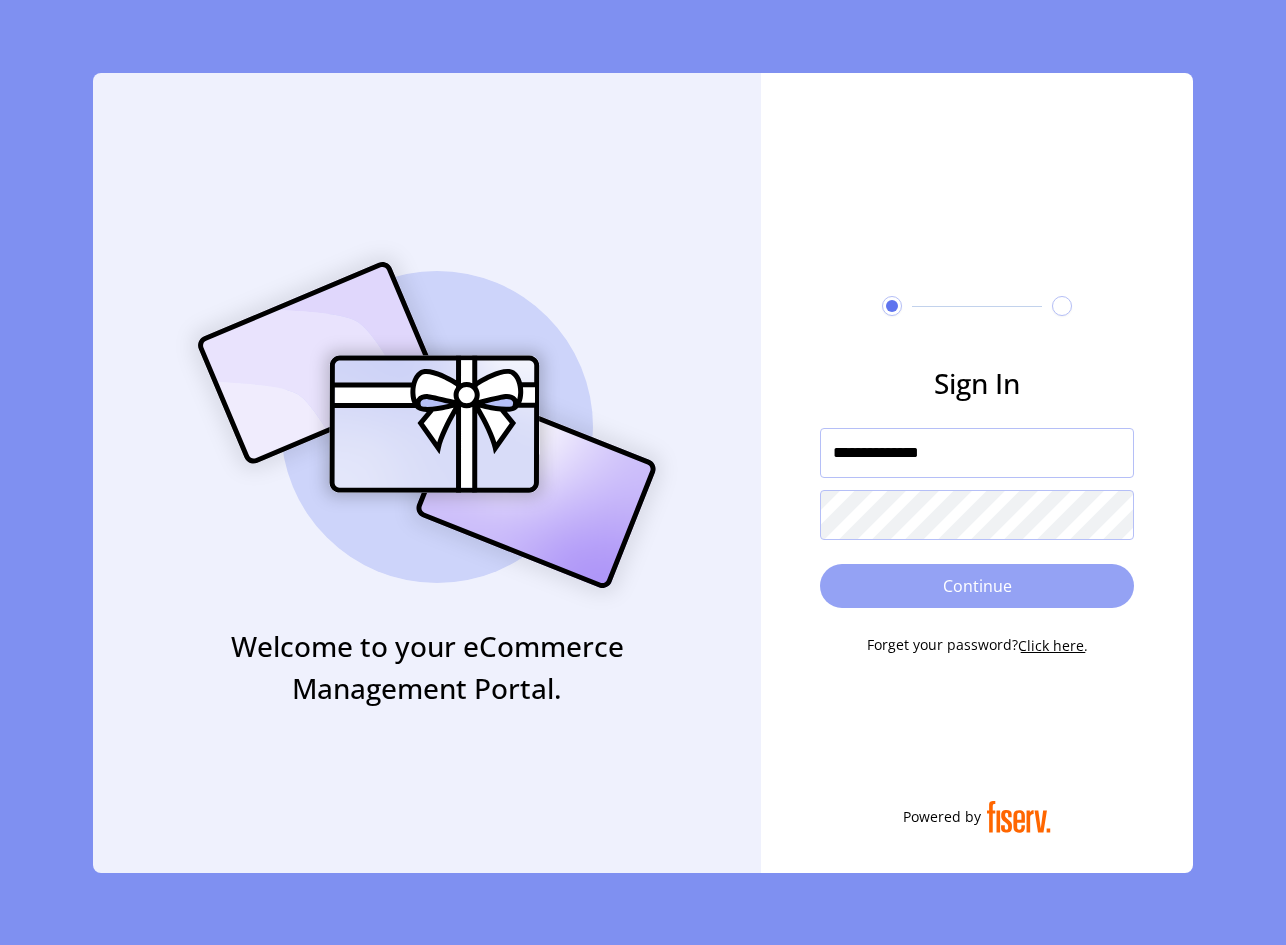 click on "Continue" at bounding box center (977, 586) 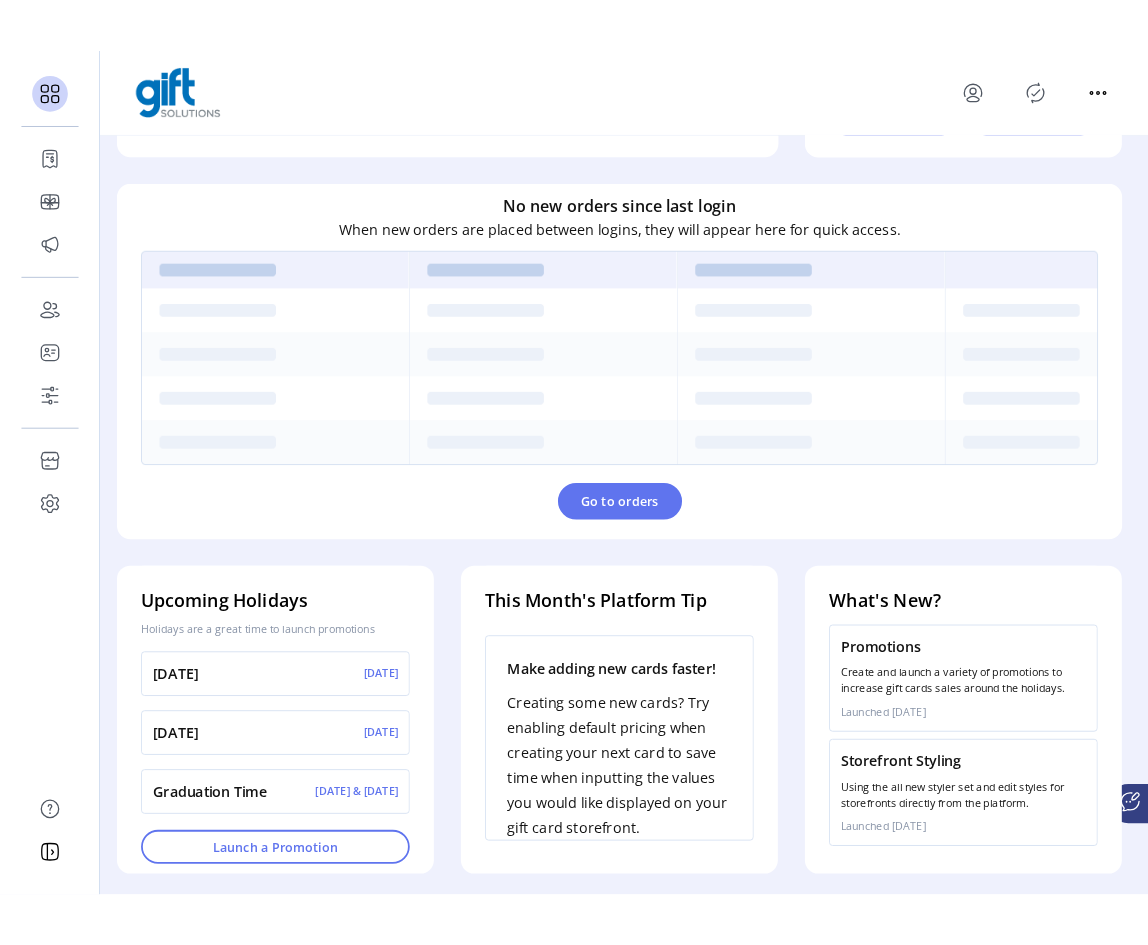 scroll, scrollTop: 0, scrollLeft: 0, axis: both 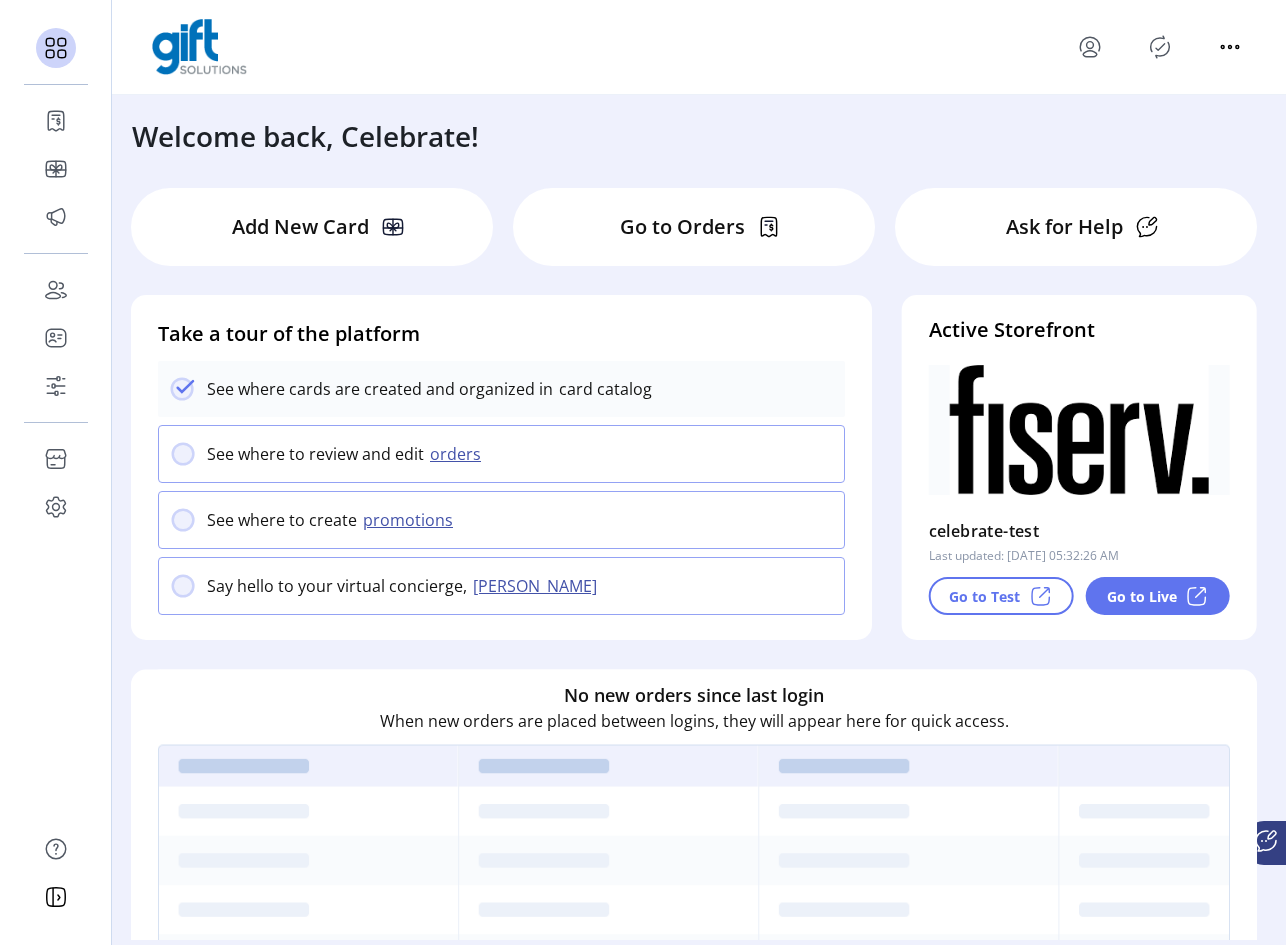 click 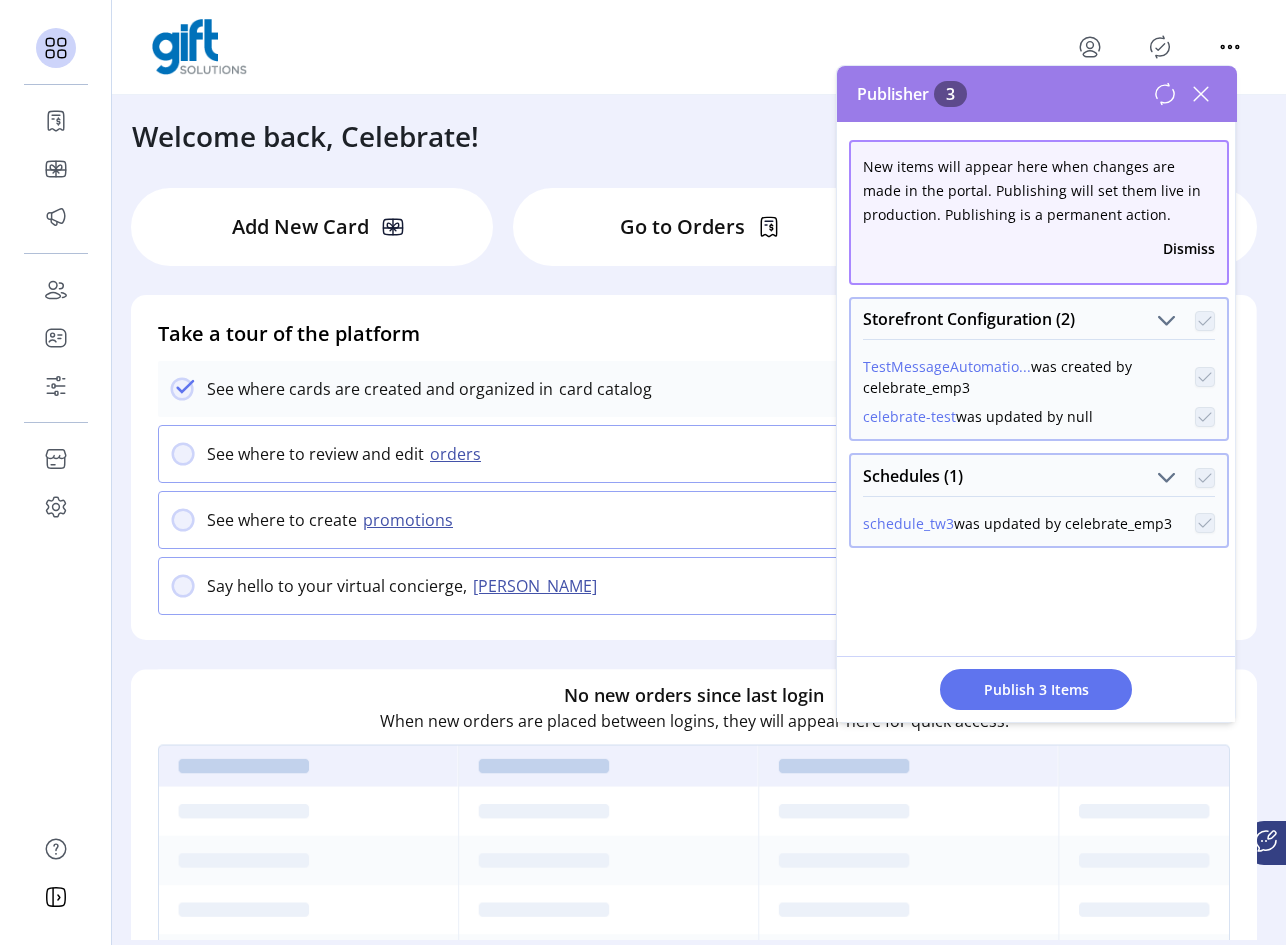 click 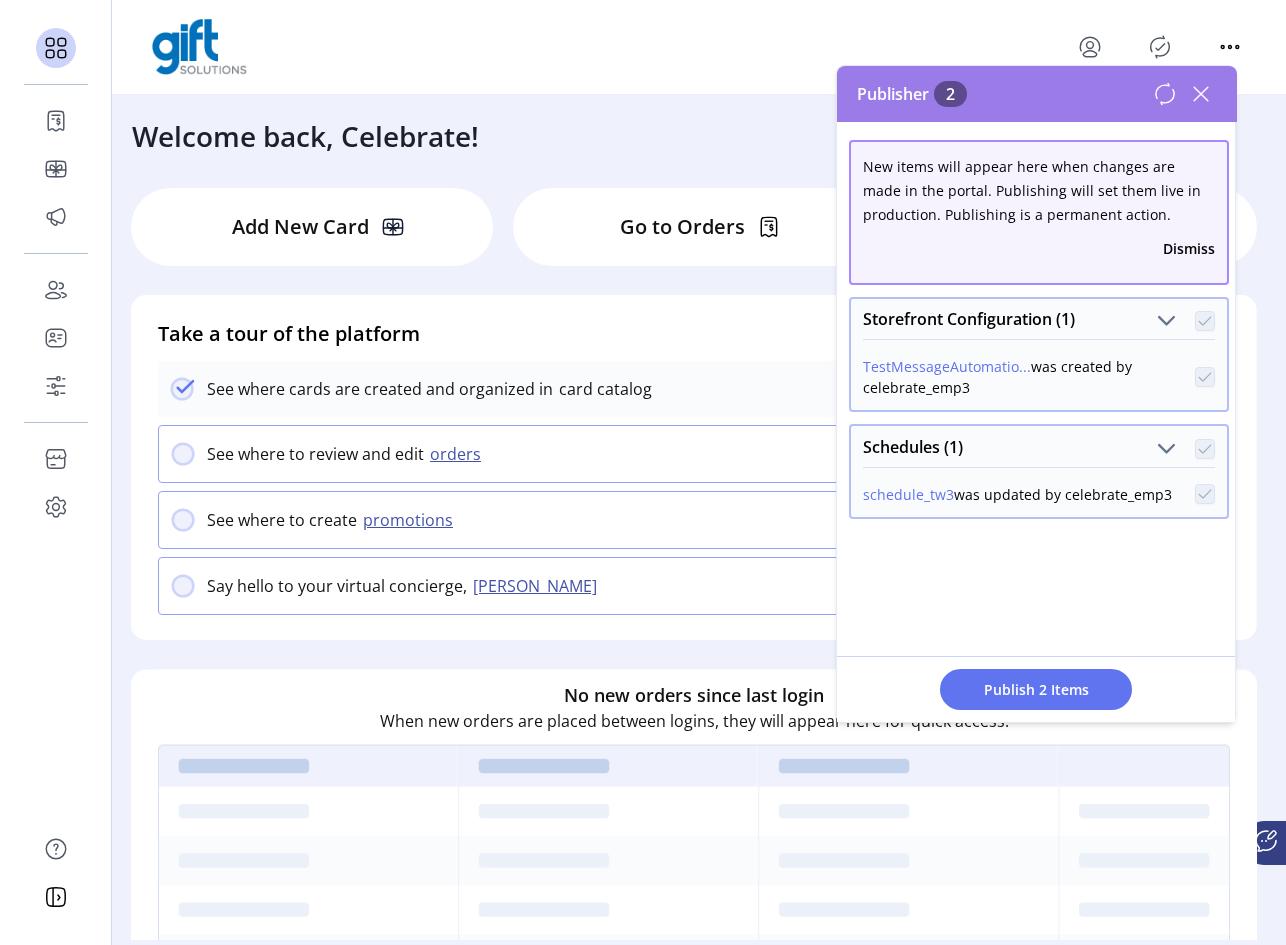 click 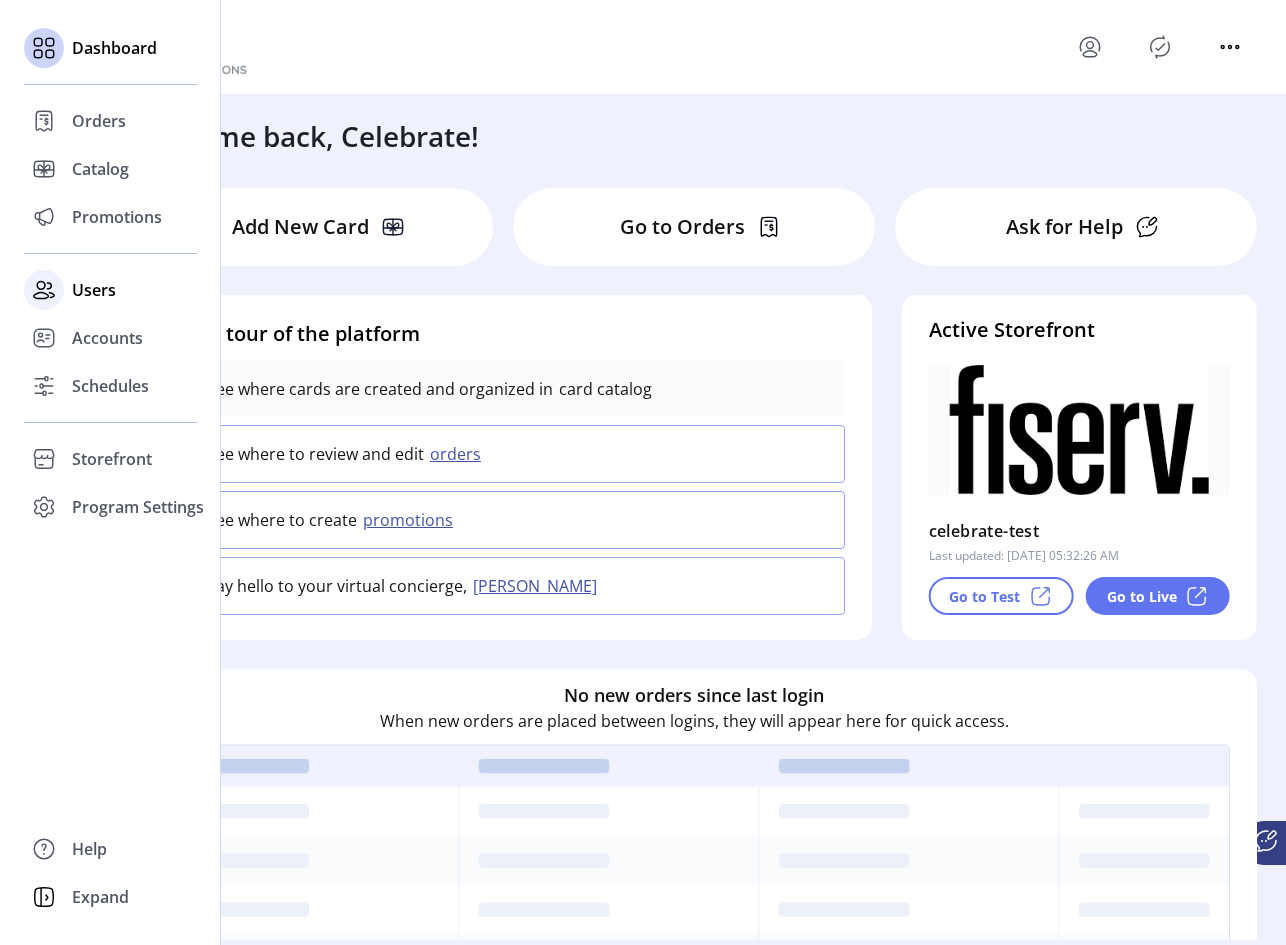 click on "Users" 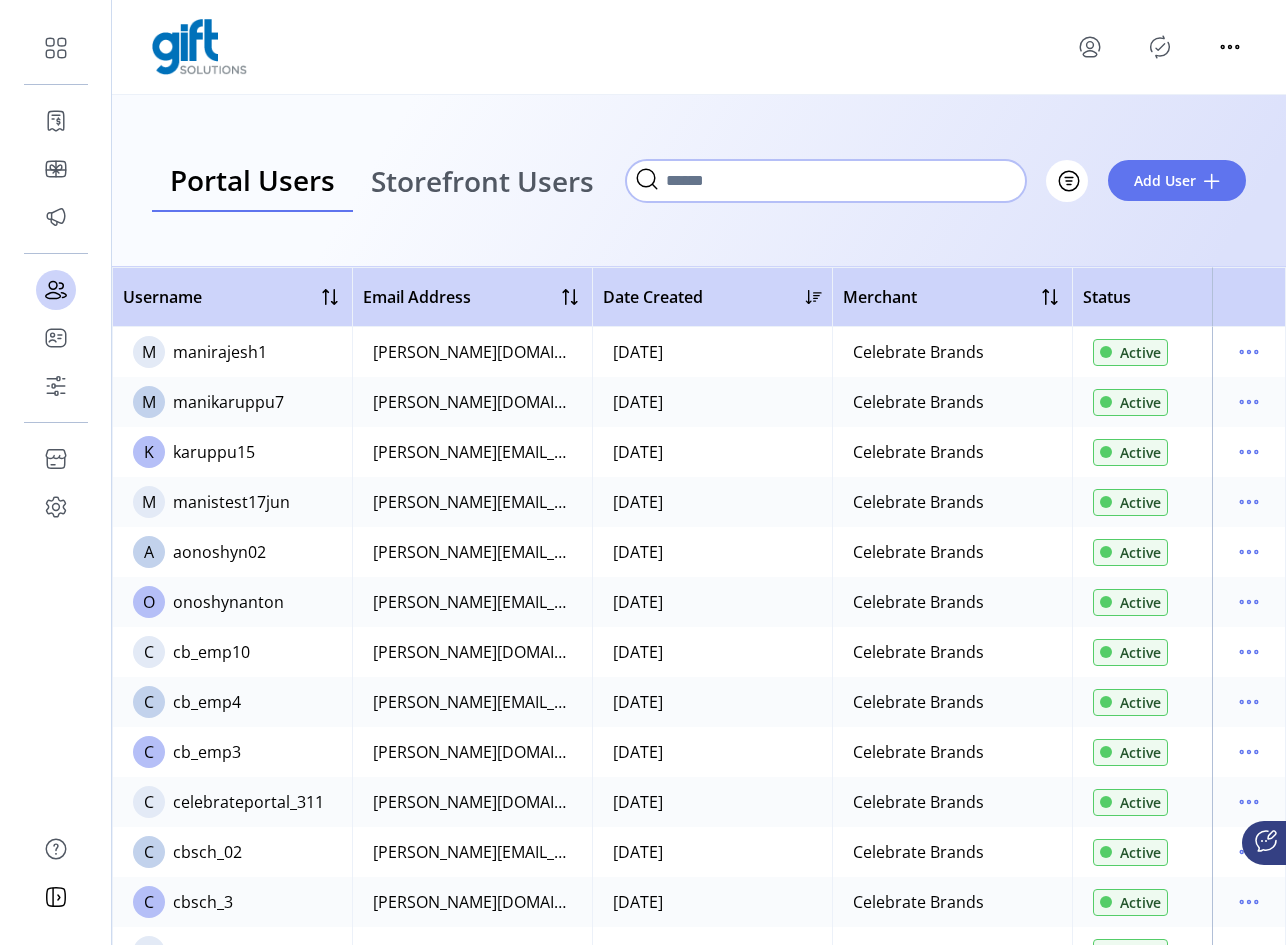 click 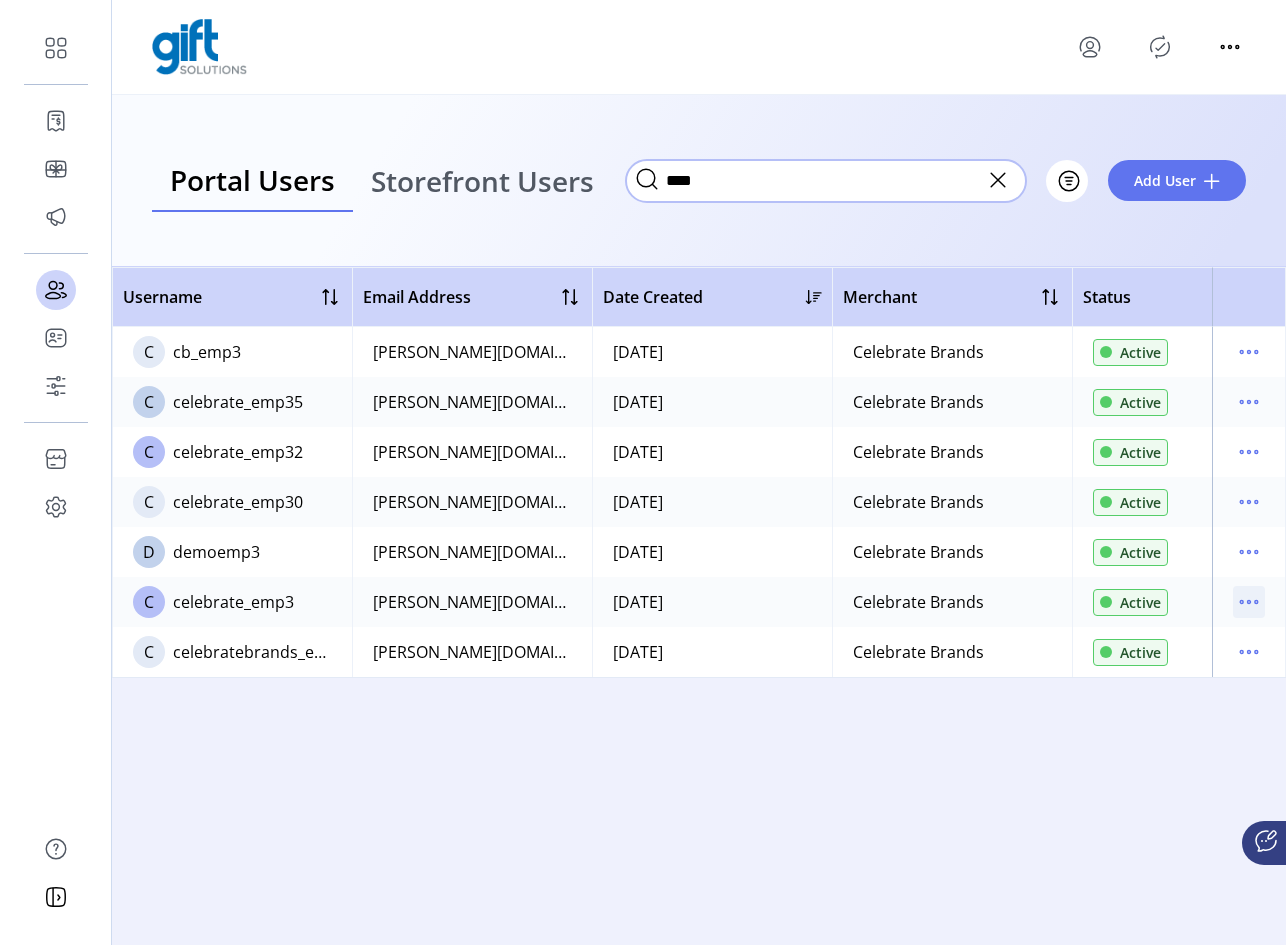 type on "****" 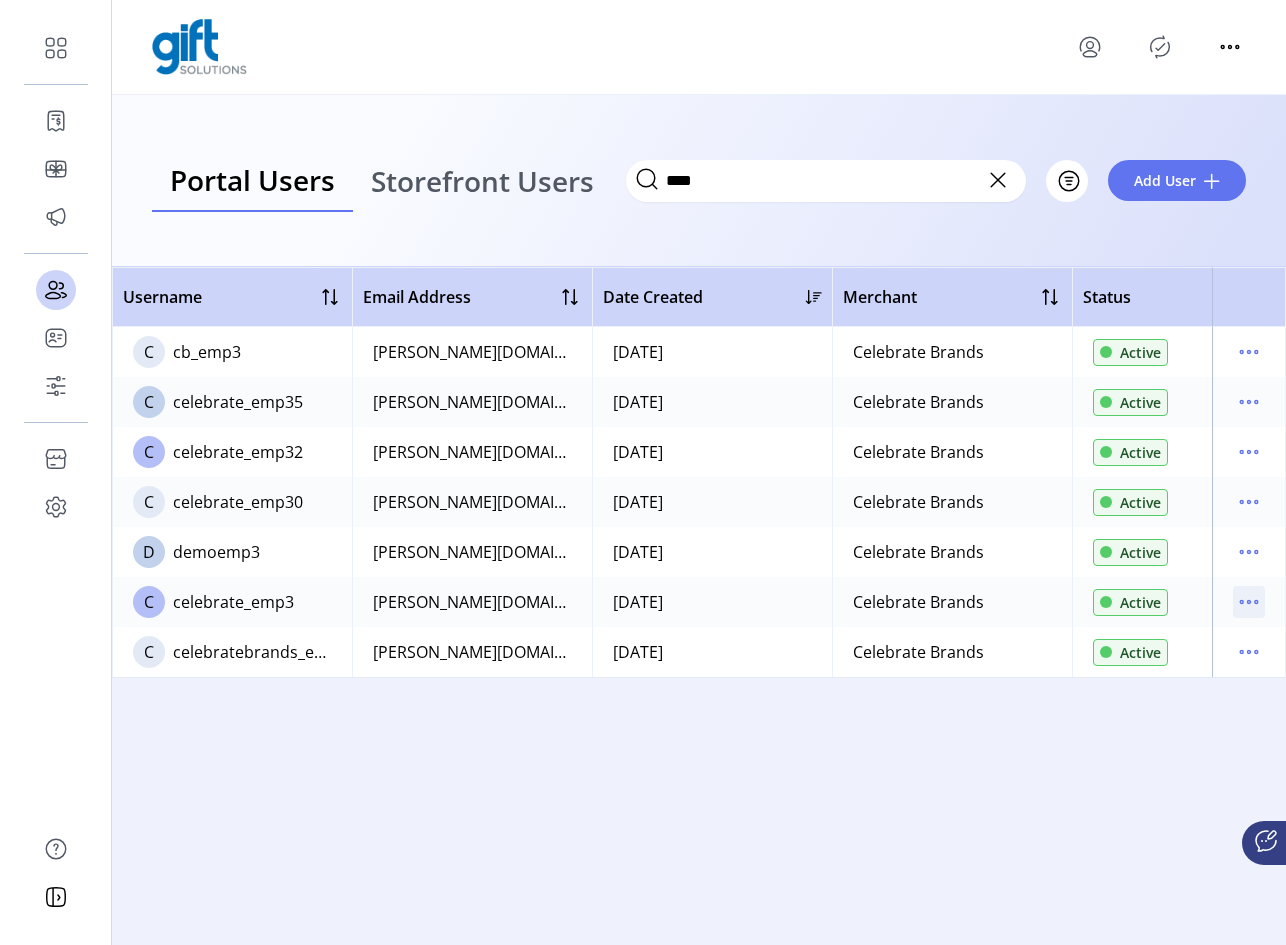 click 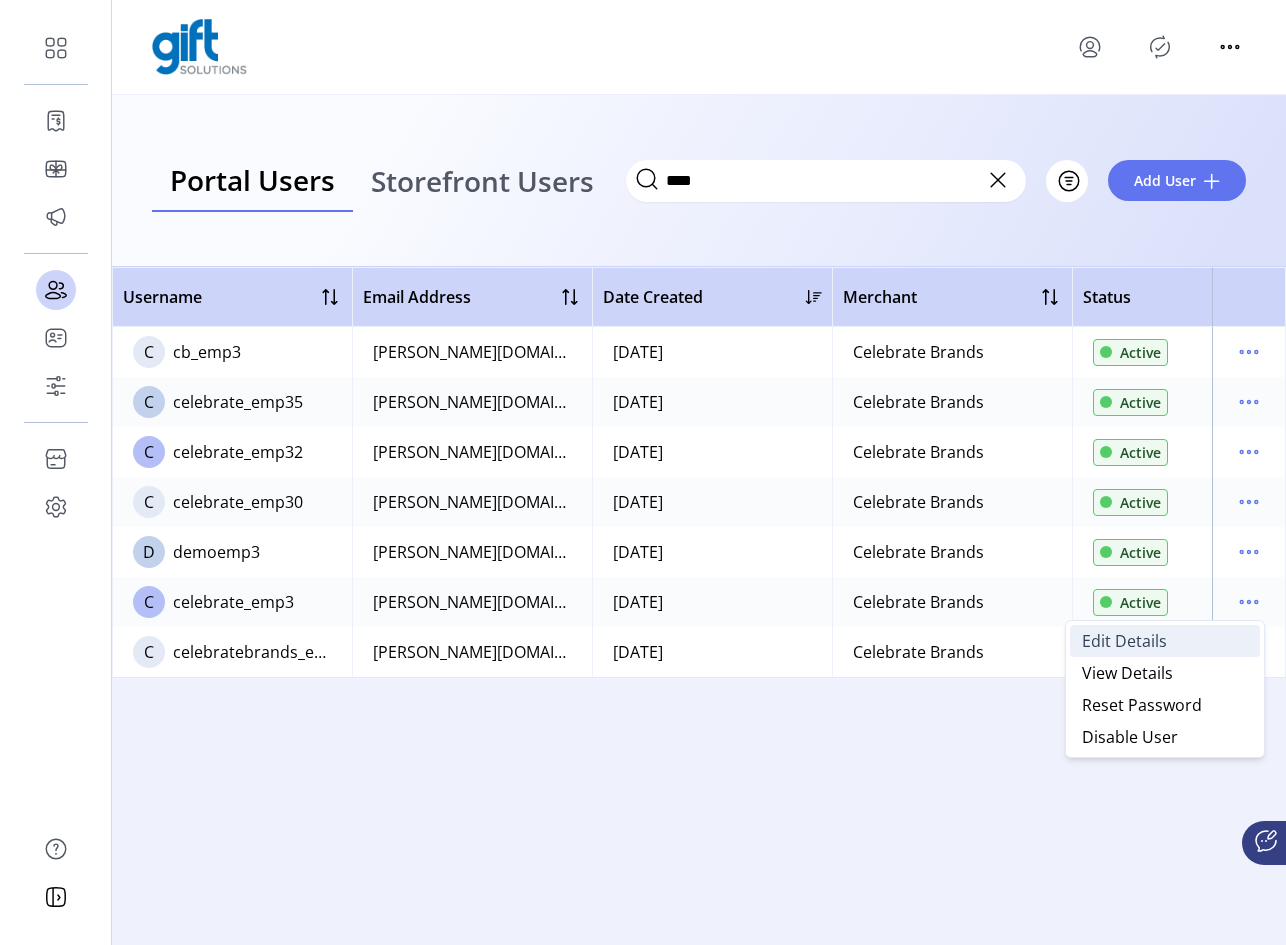 click on "Edit Details" at bounding box center [1124, 641] 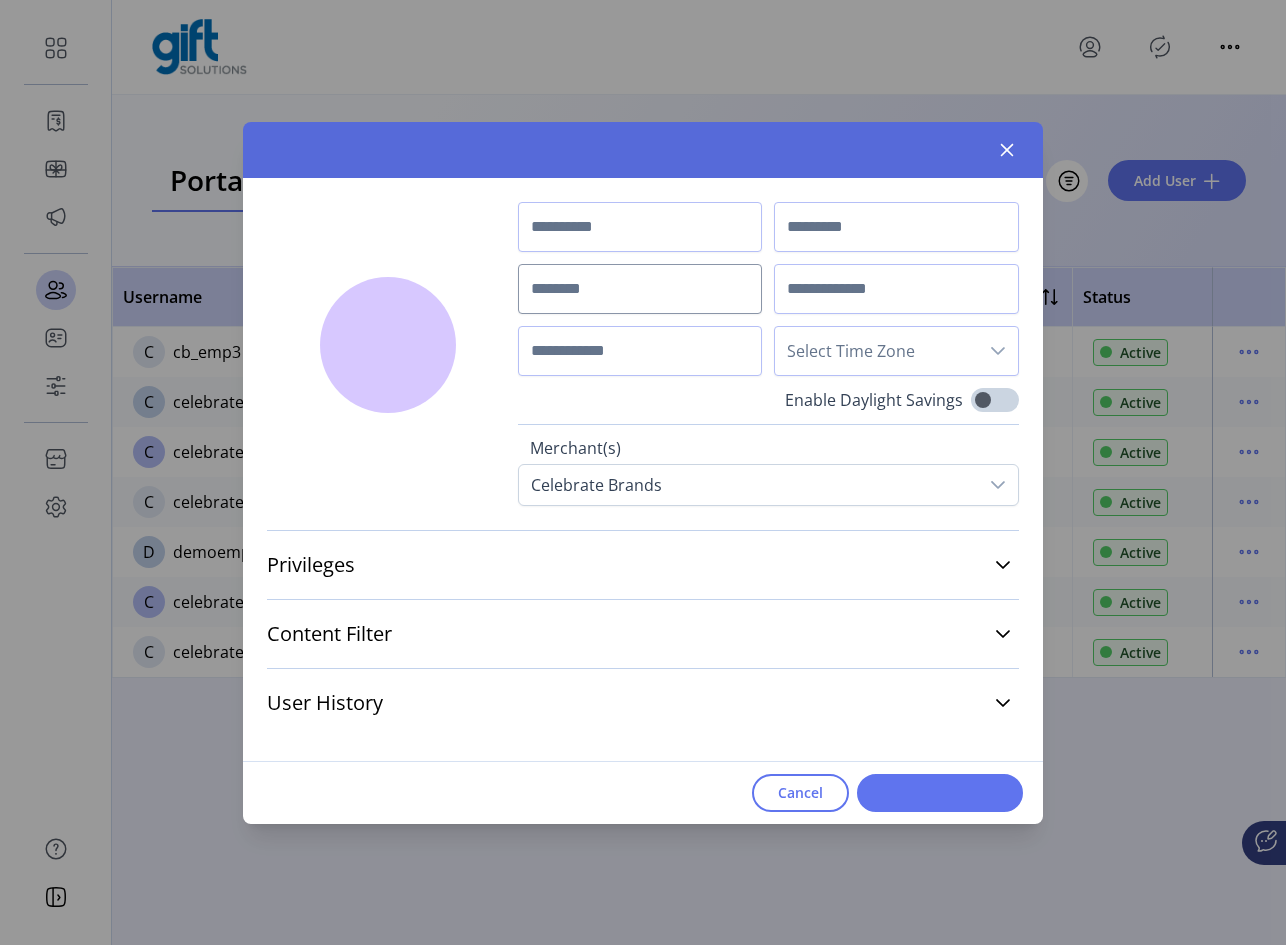 type on "*********" 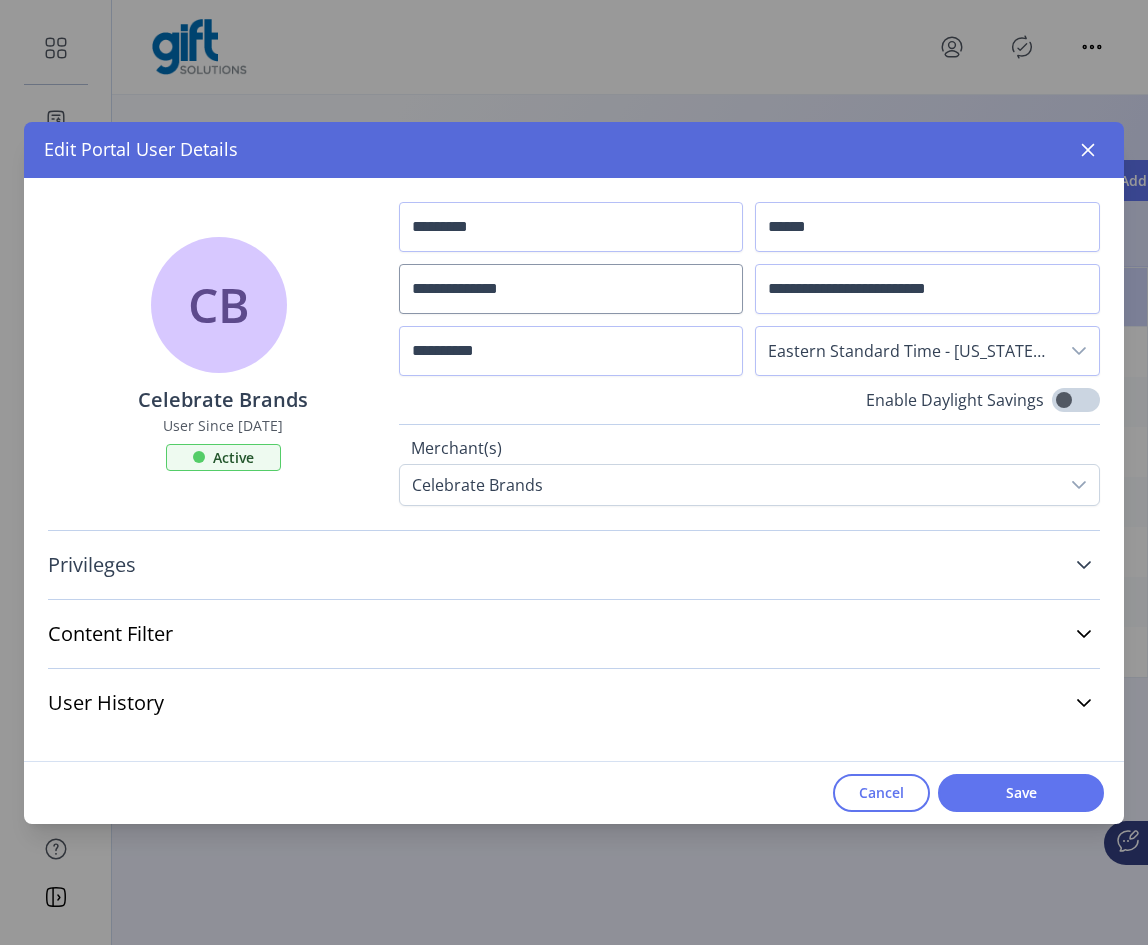 click 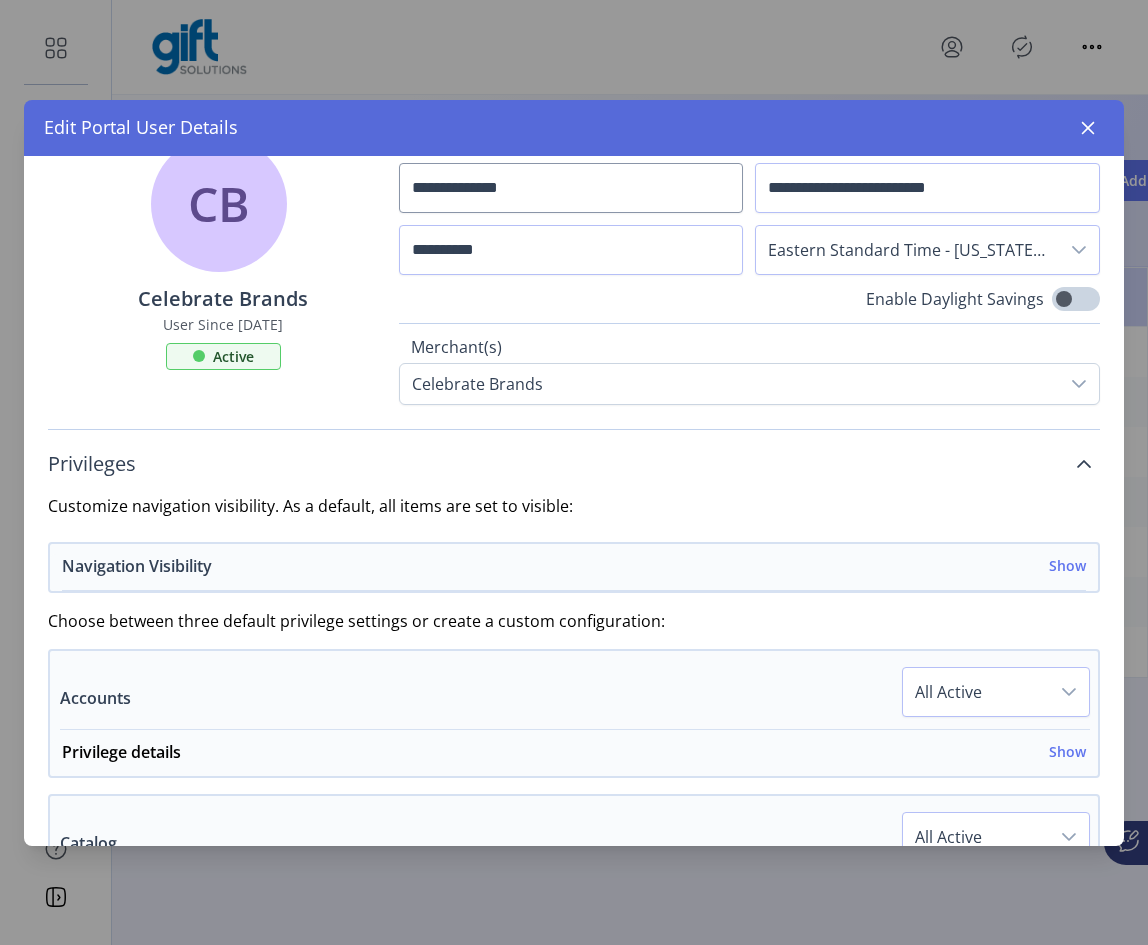scroll, scrollTop: 300, scrollLeft: 0, axis: vertical 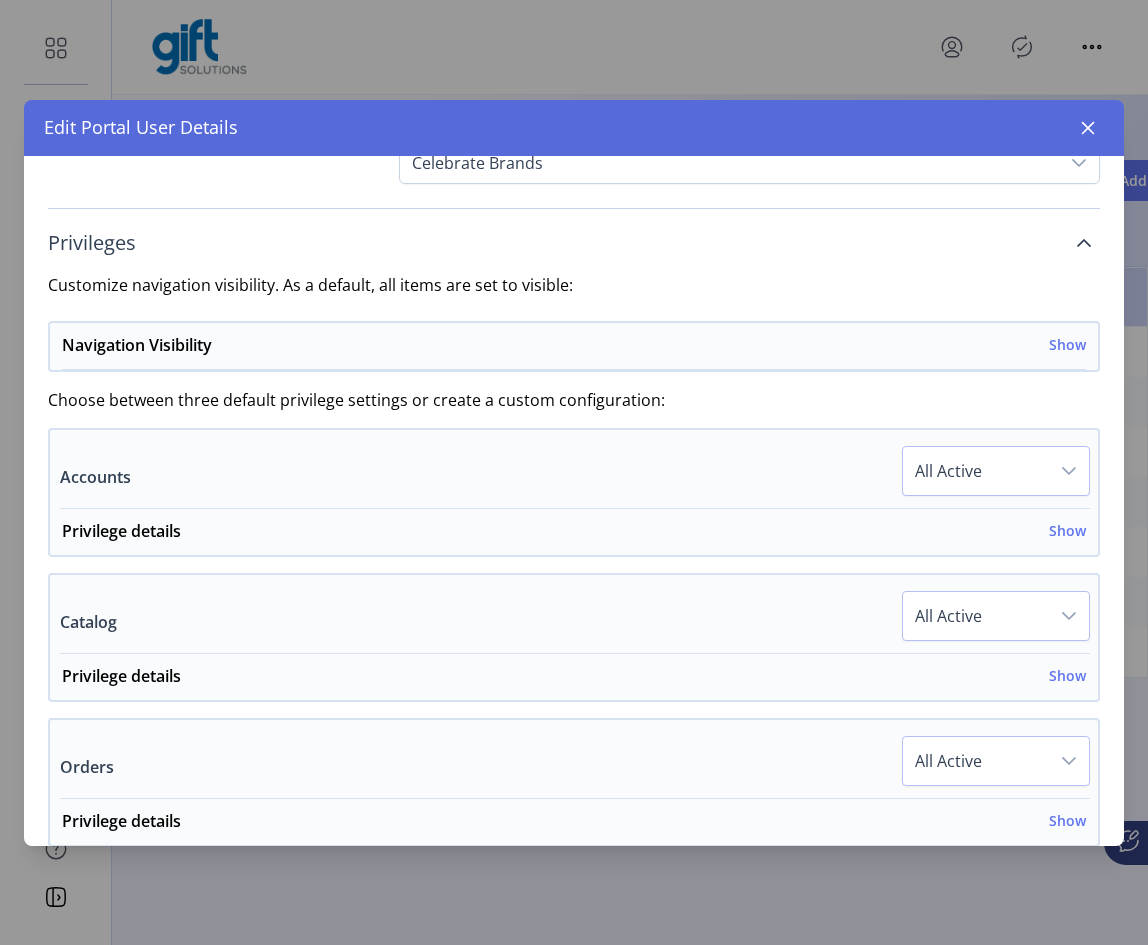 click 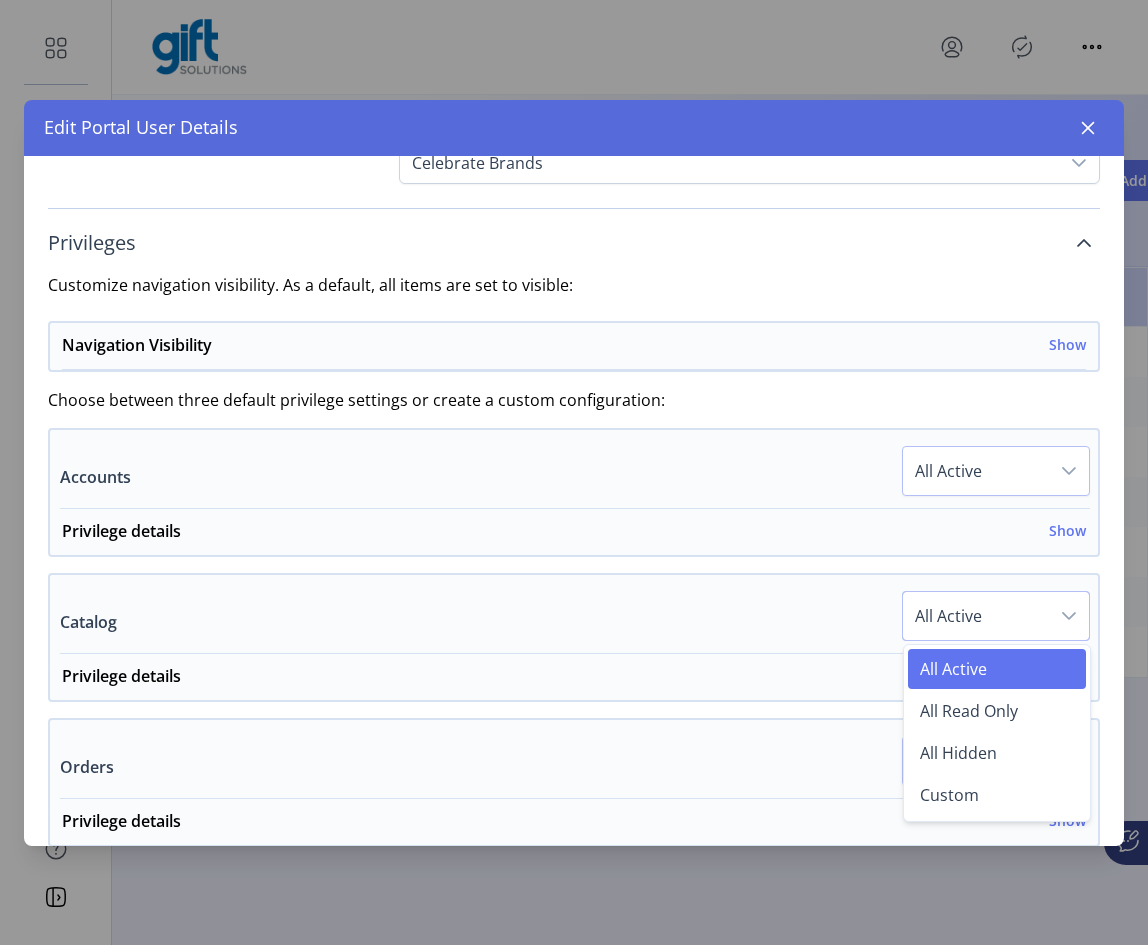 click 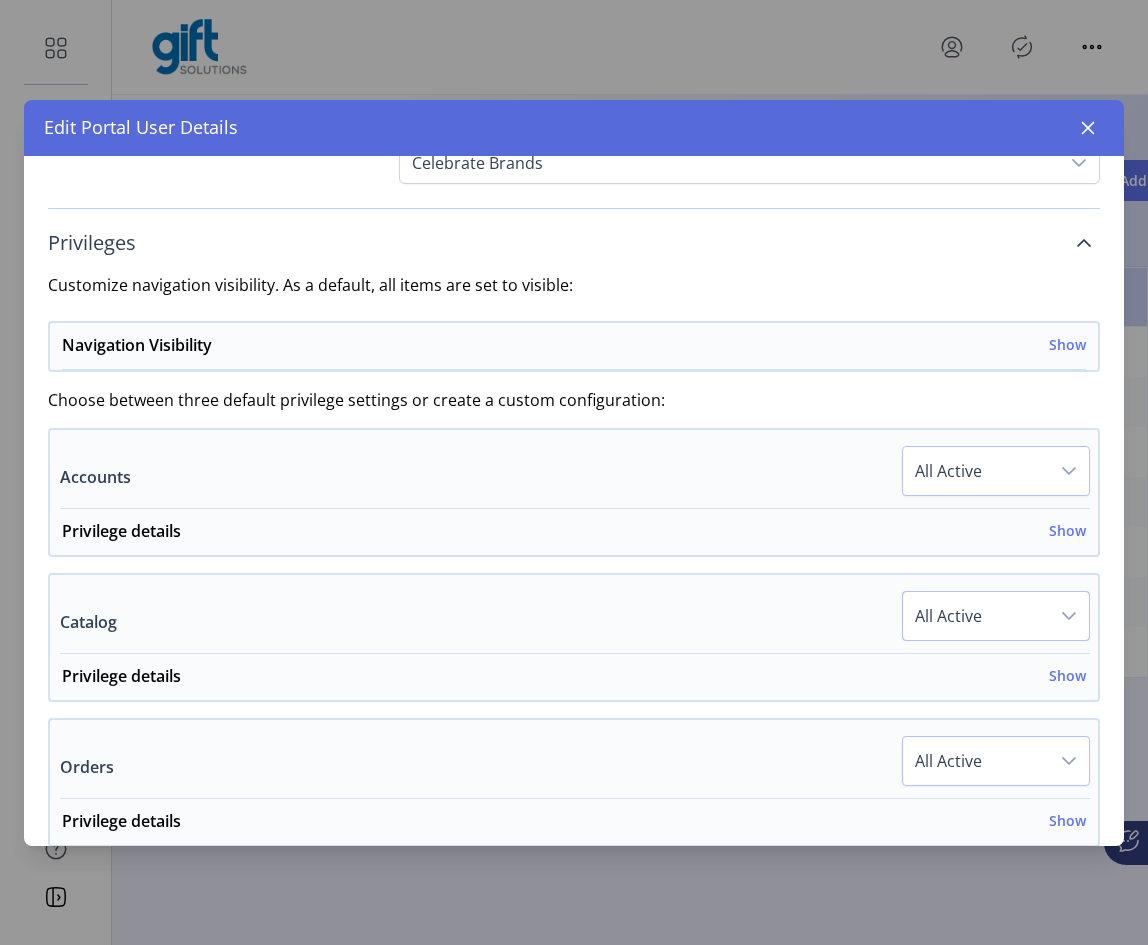 click 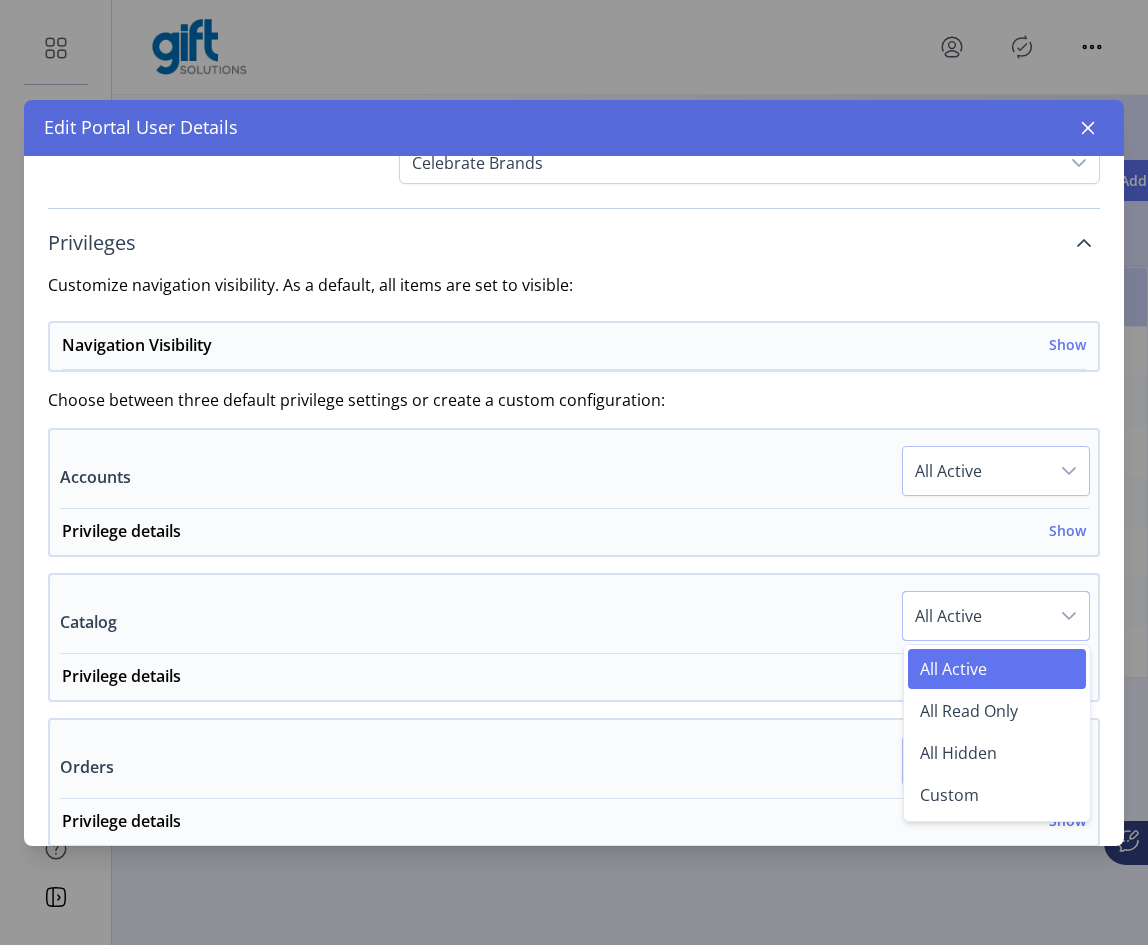 click at bounding box center [1069, 616] 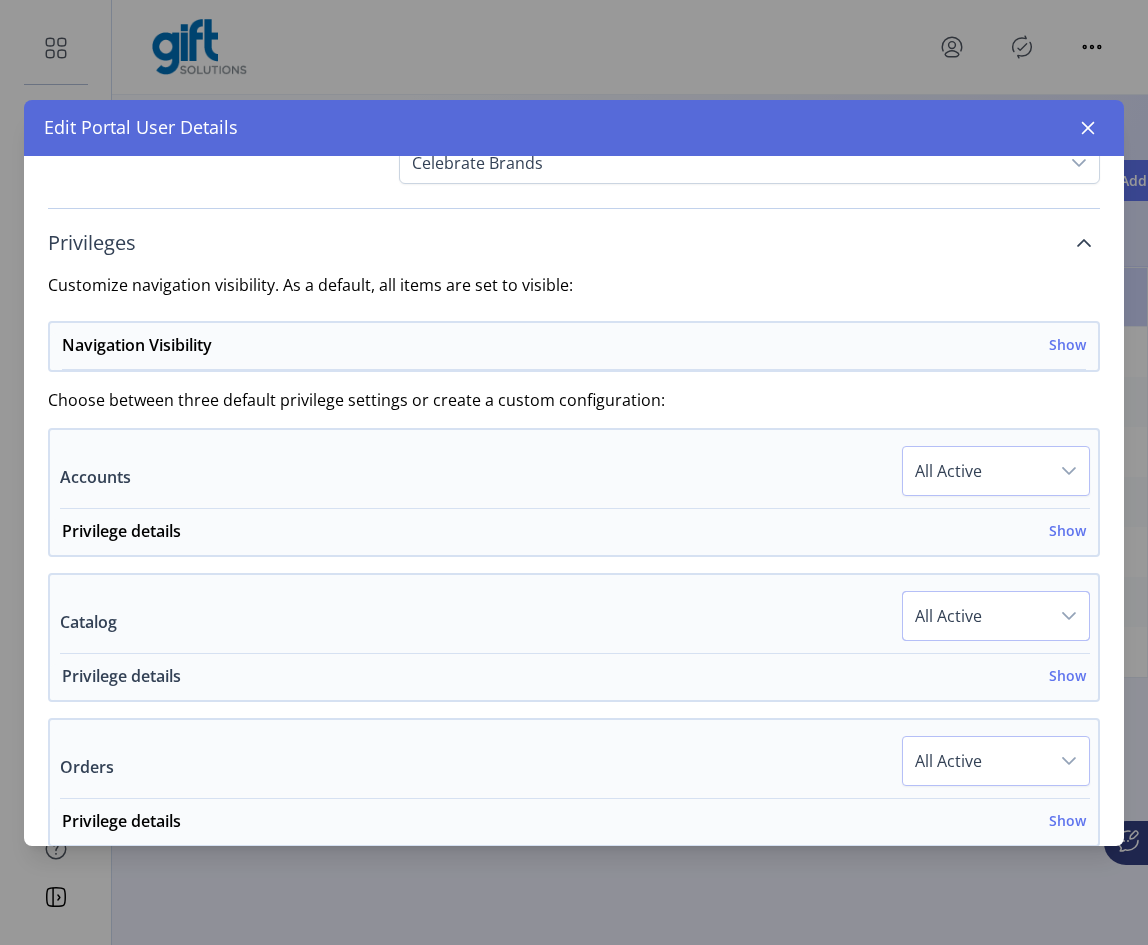 click on "Show" at bounding box center (1067, 675) 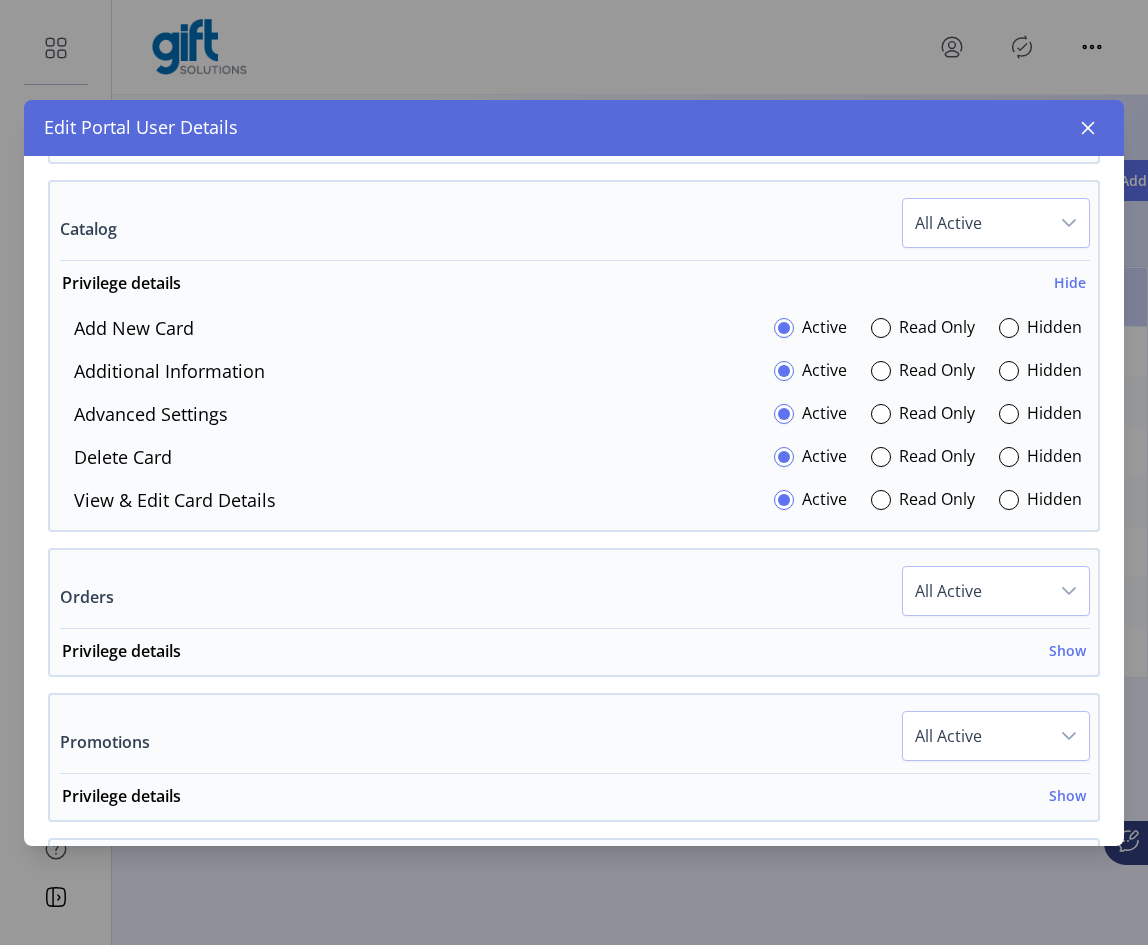 scroll, scrollTop: 700, scrollLeft: 0, axis: vertical 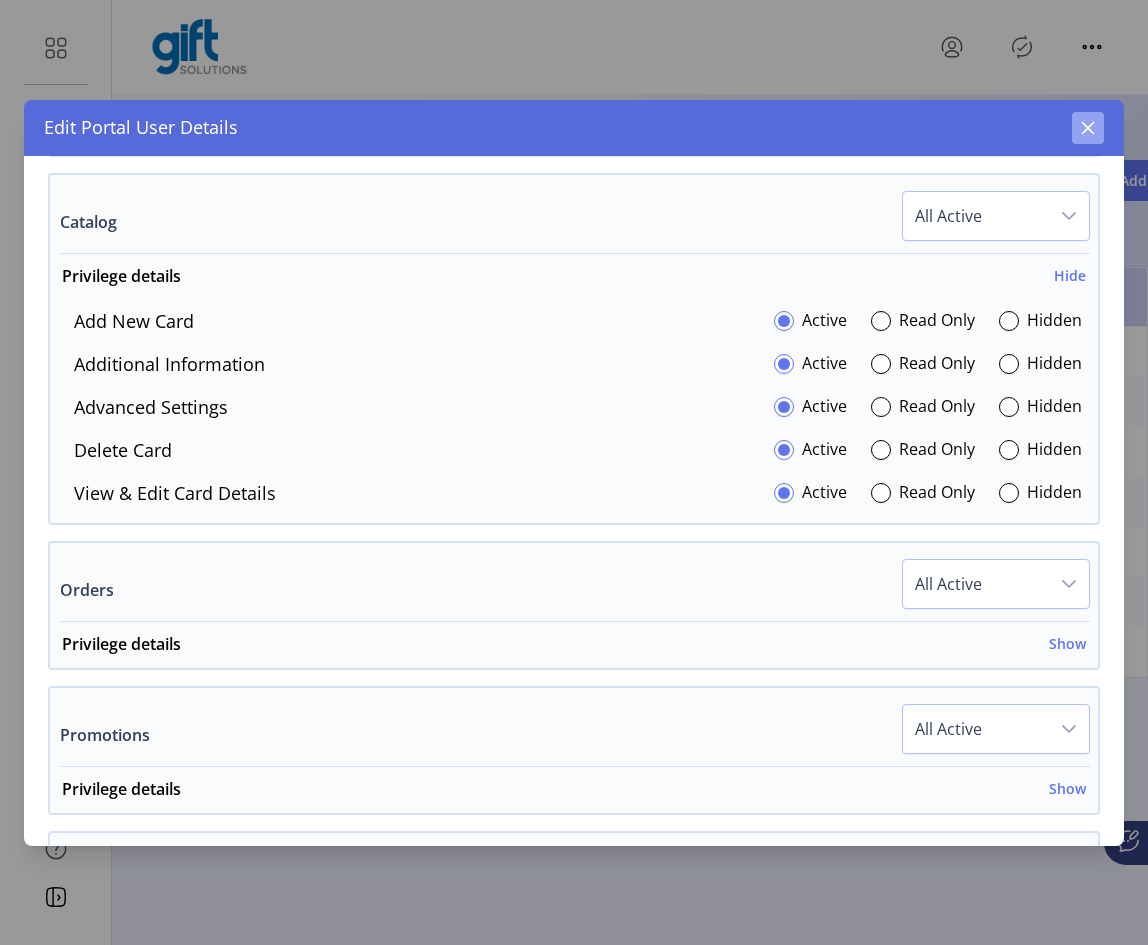 click 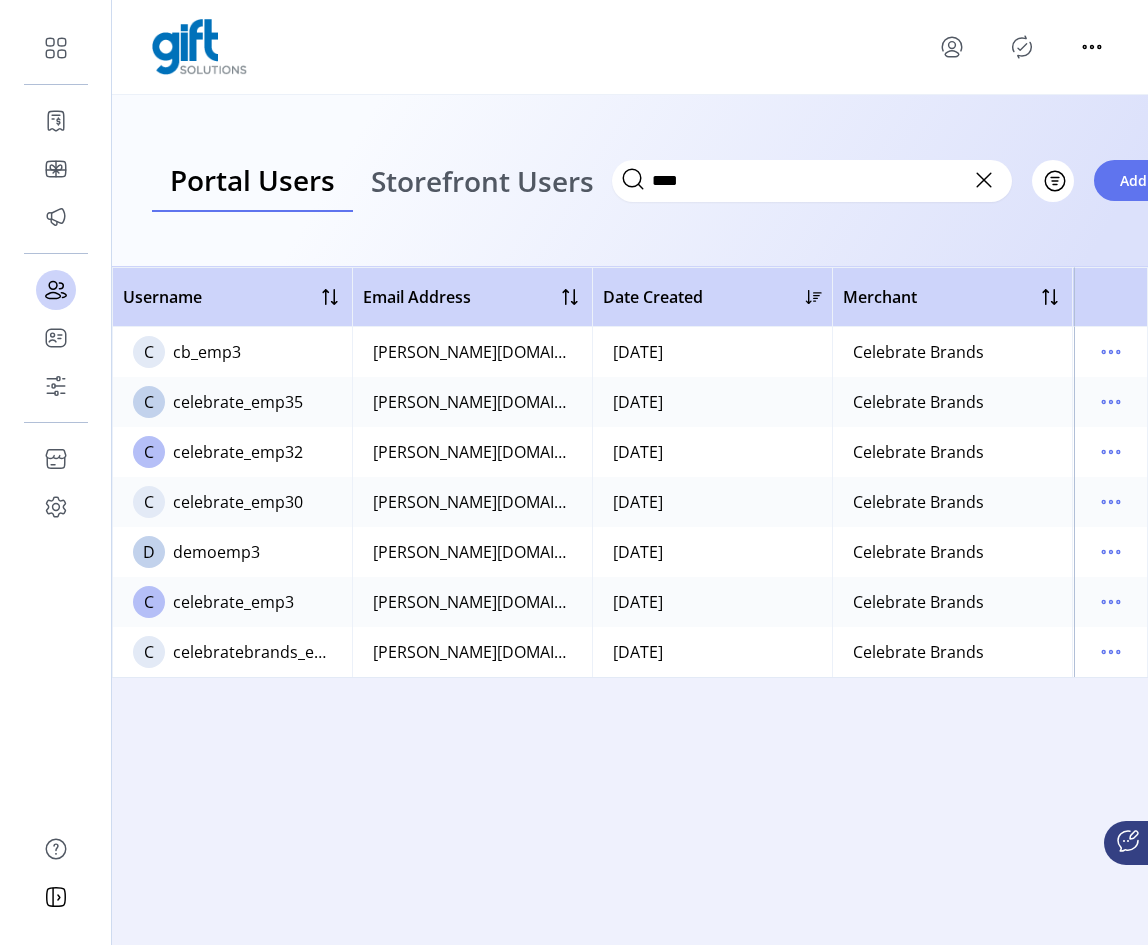 scroll, scrollTop: 1188, scrollLeft: 0, axis: vertical 